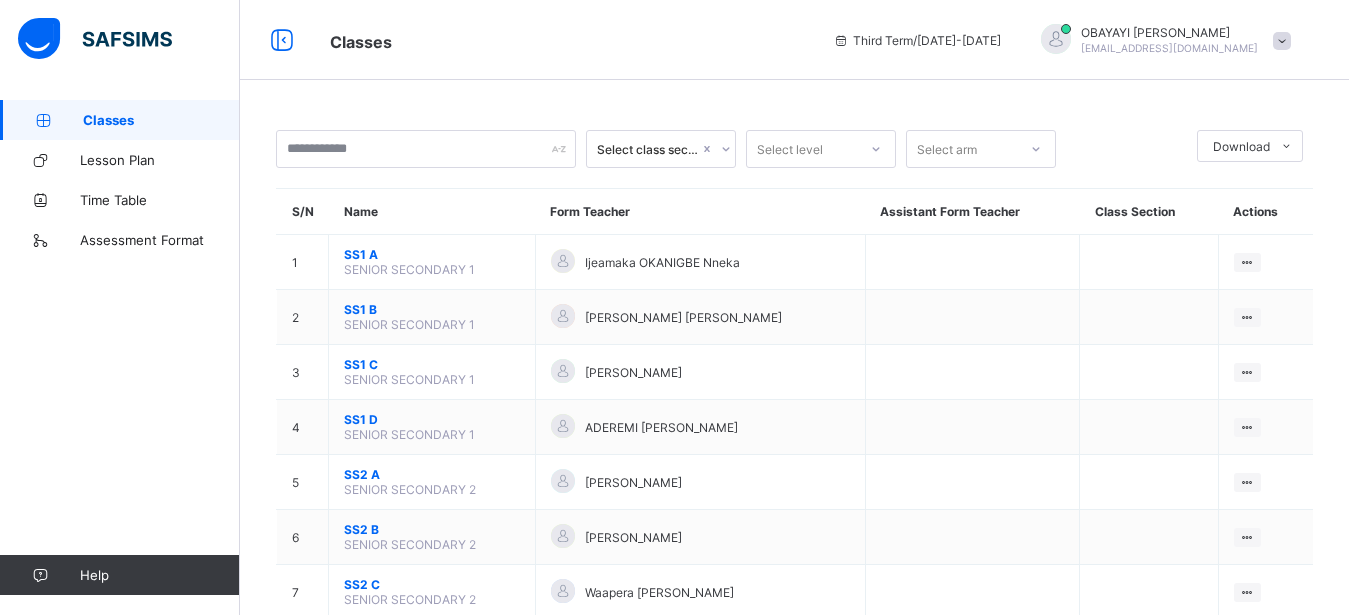 scroll, scrollTop: 0, scrollLeft: 0, axis: both 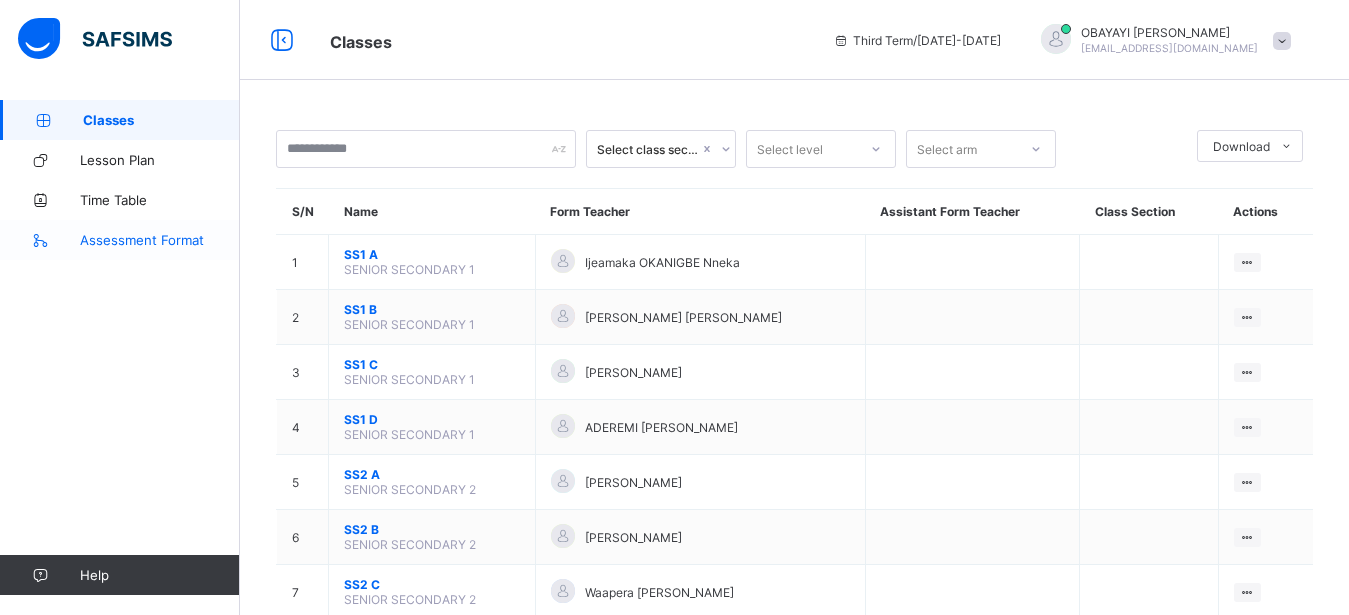 click on "Assessment Format" at bounding box center (160, 240) 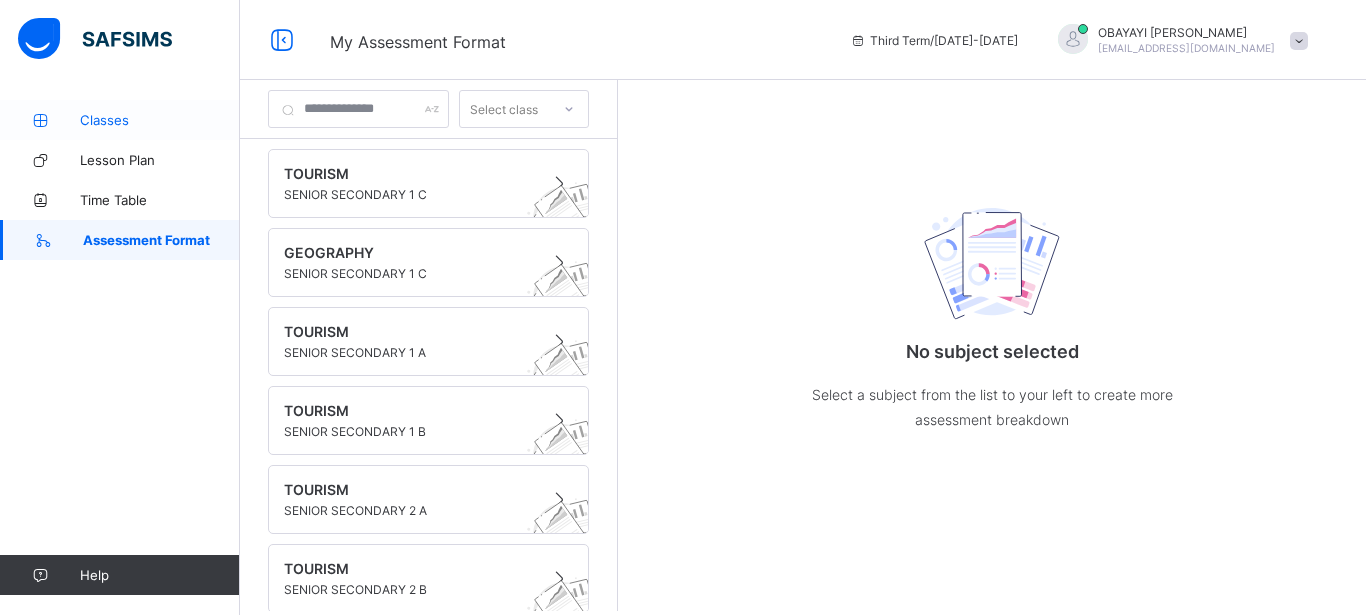 click on "Classes" at bounding box center [160, 120] 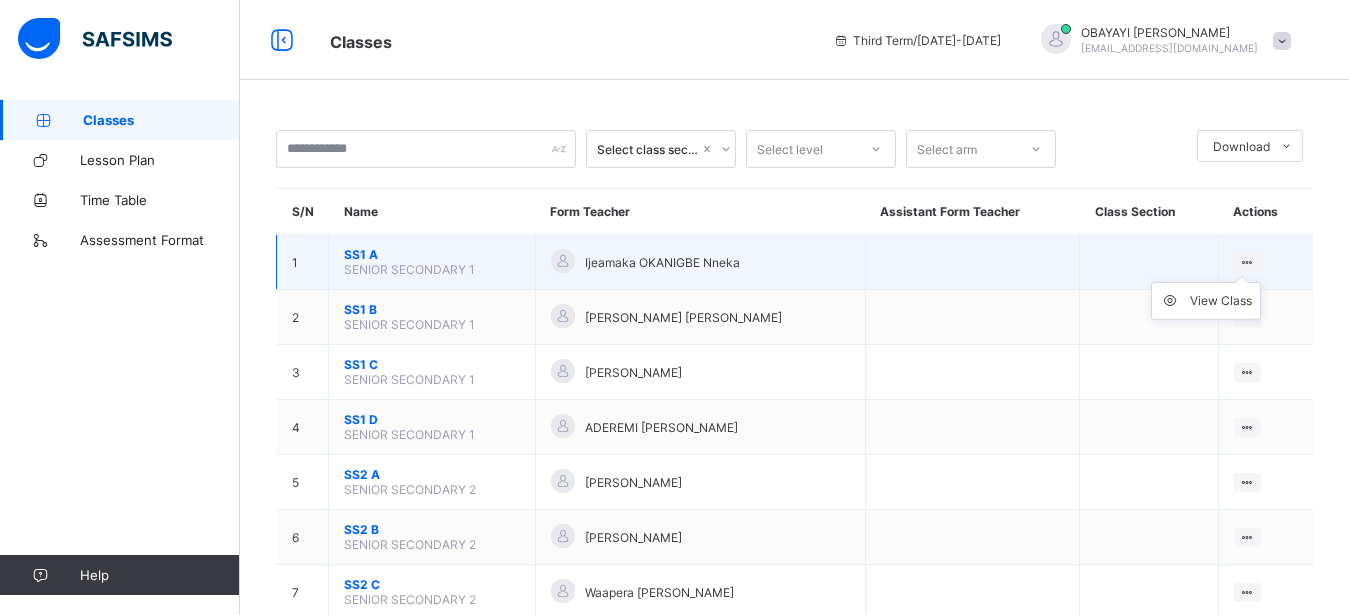 click on "View Class" at bounding box center (1206, 301) 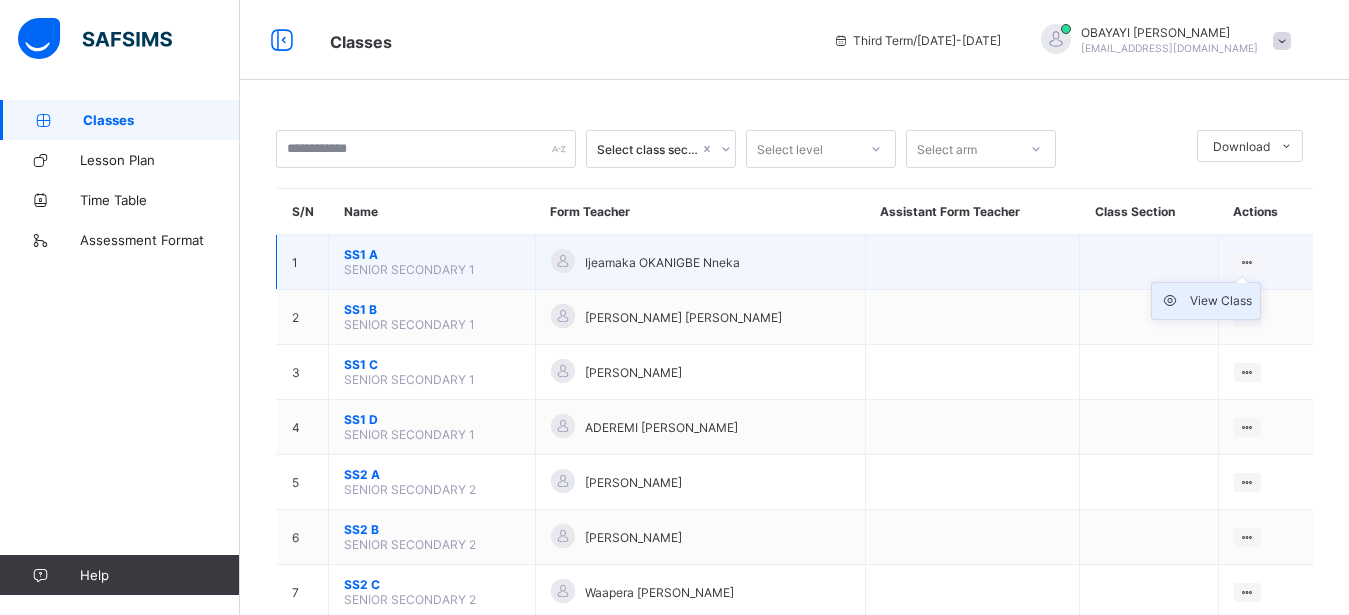 click on "View Class" at bounding box center (1221, 301) 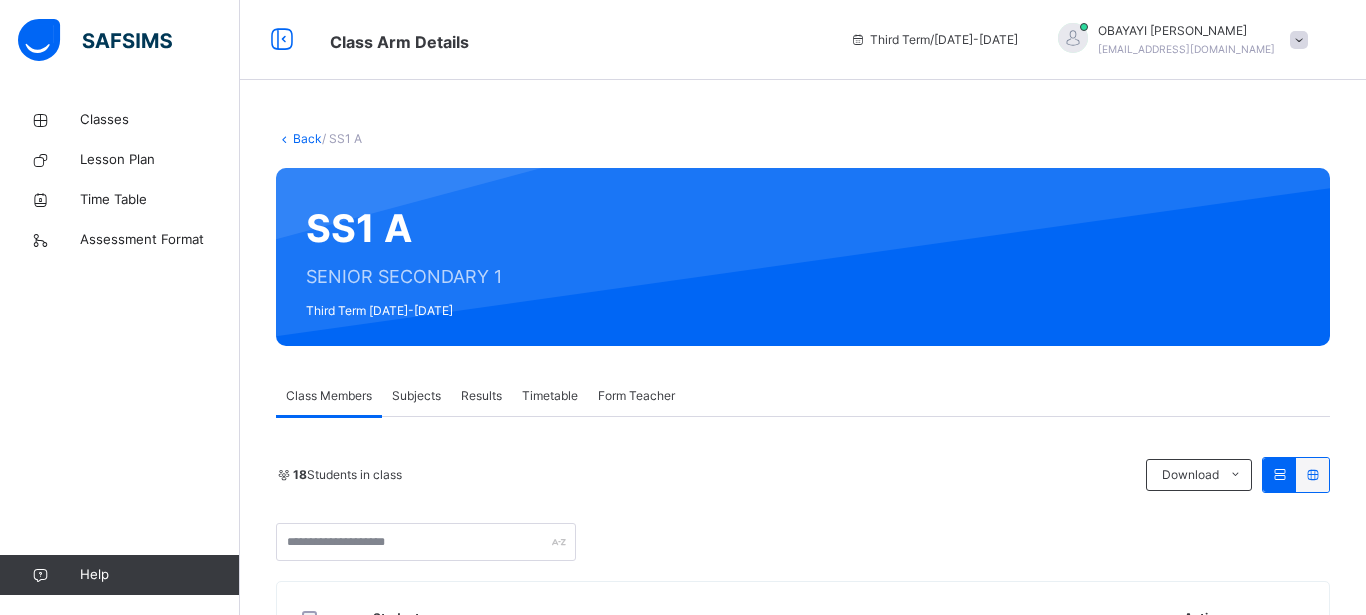 click on "Subjects" at bounding box center (416, 396) 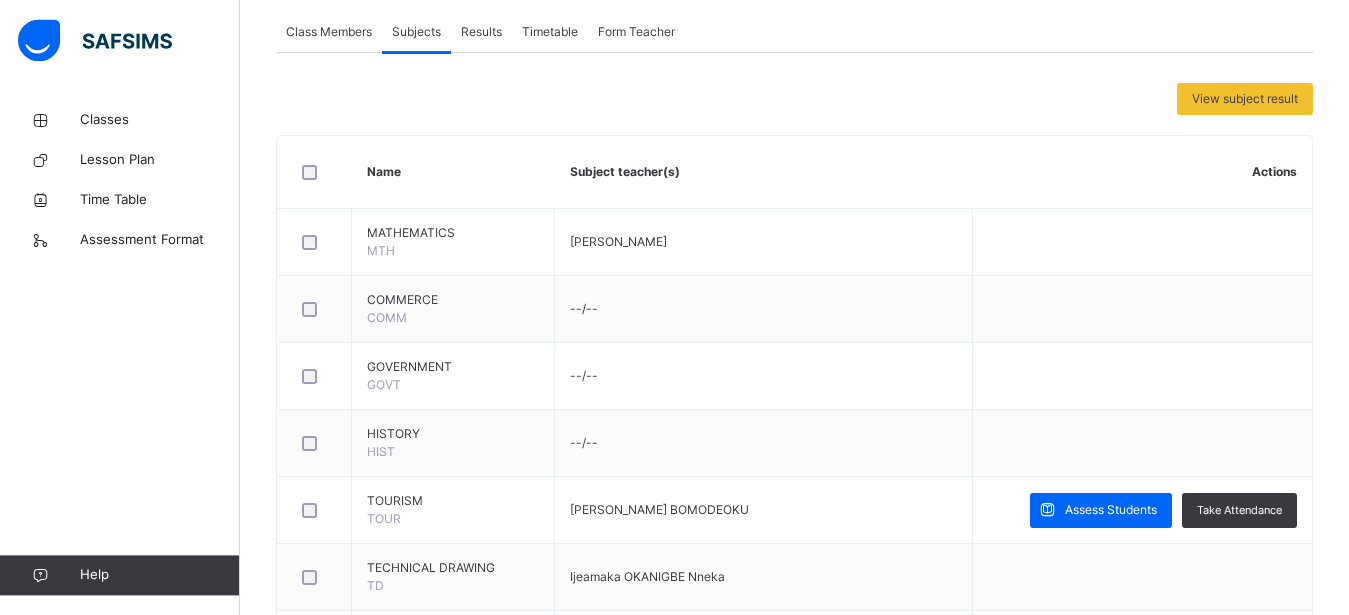 scroll, scrollTop: 408, scrollLeft: 0, axis: vertical 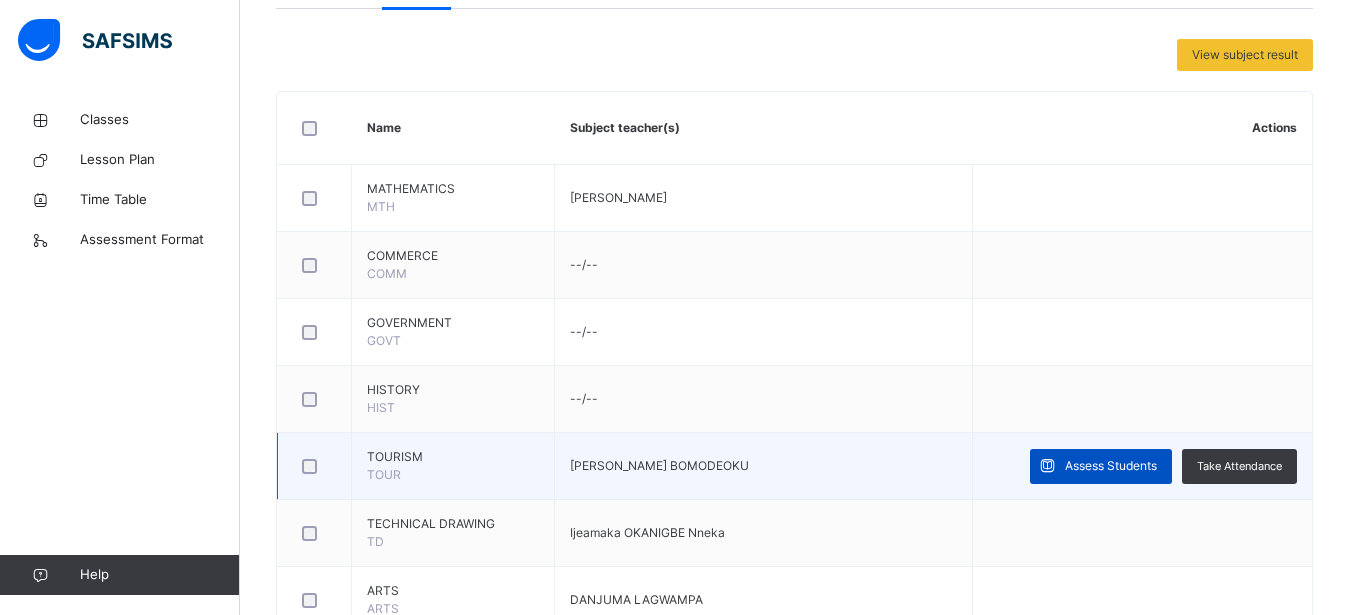 click on "Assess Students" at bounding box center [1111, 466] 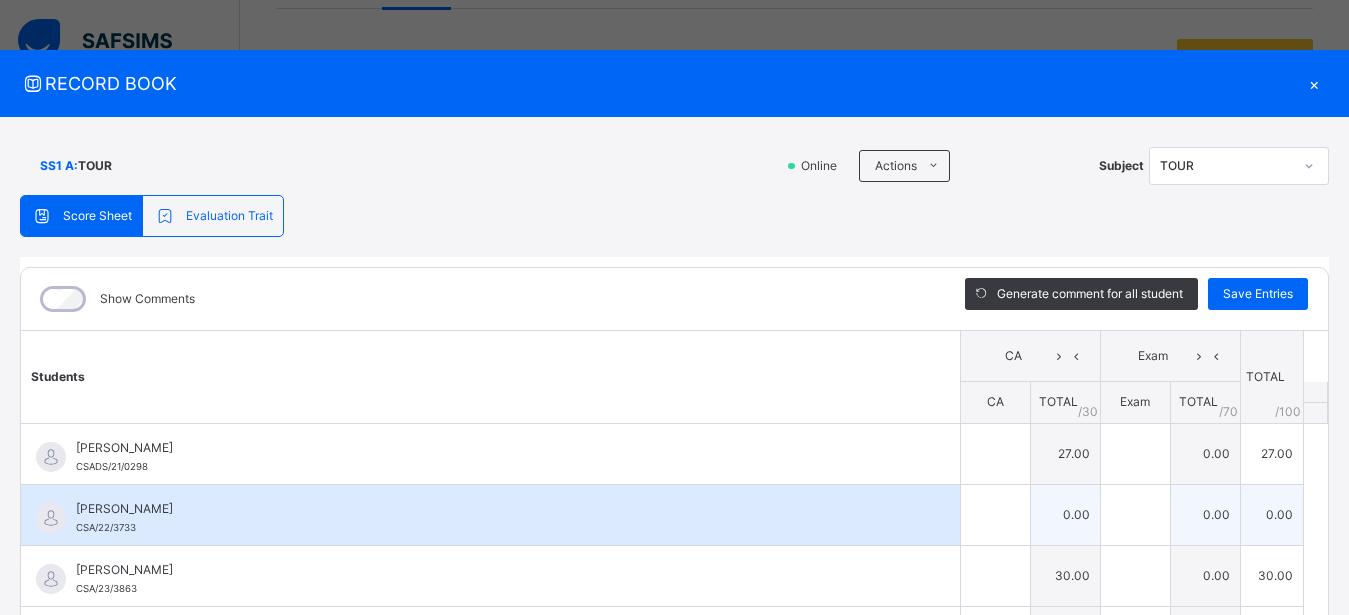 type on "**" 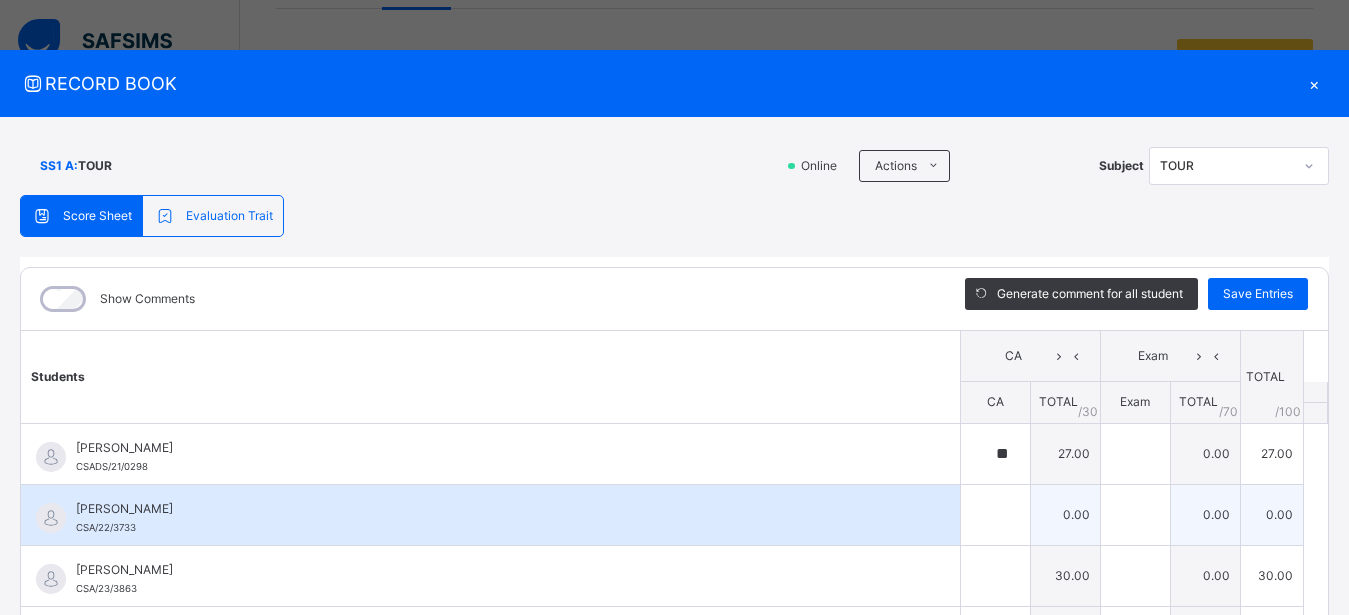 type on "**" 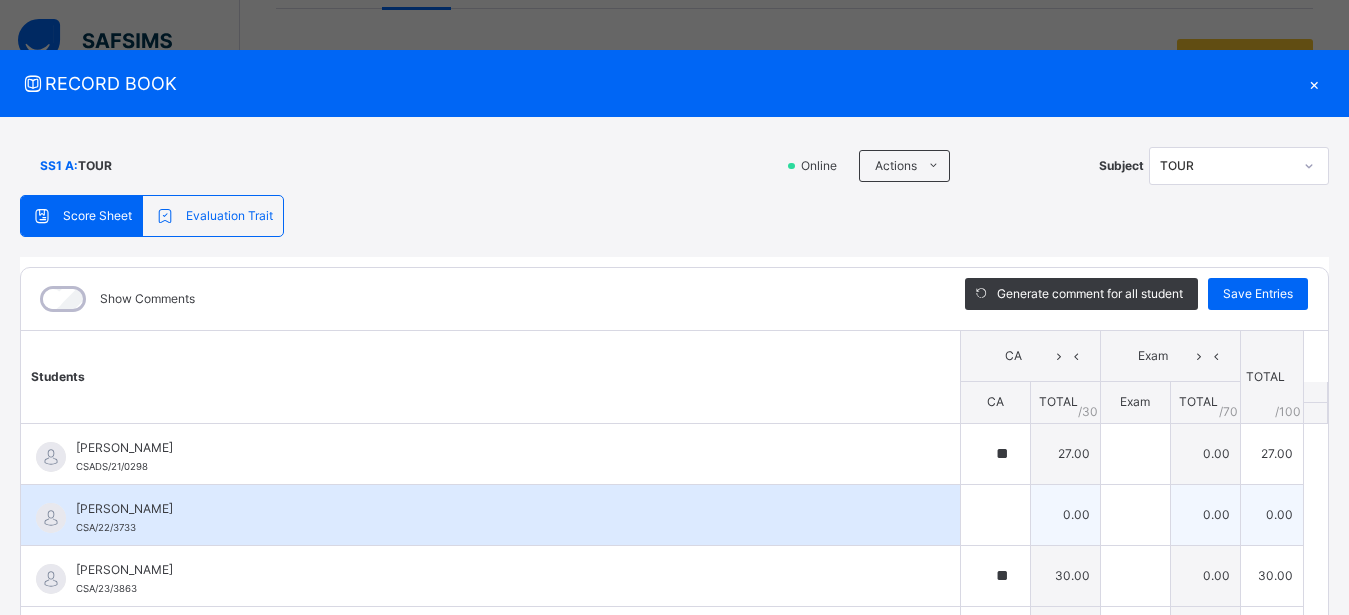 type on "**" 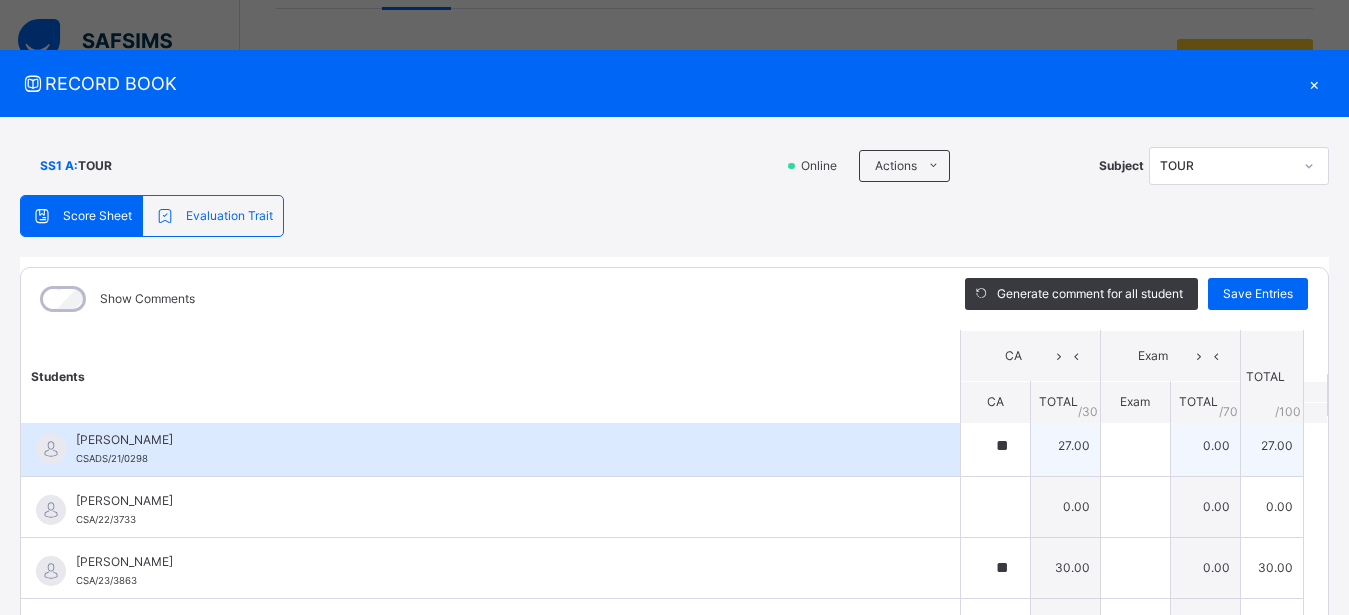scroll, scrollTop: 0, scrollLeft: 0, axis: both 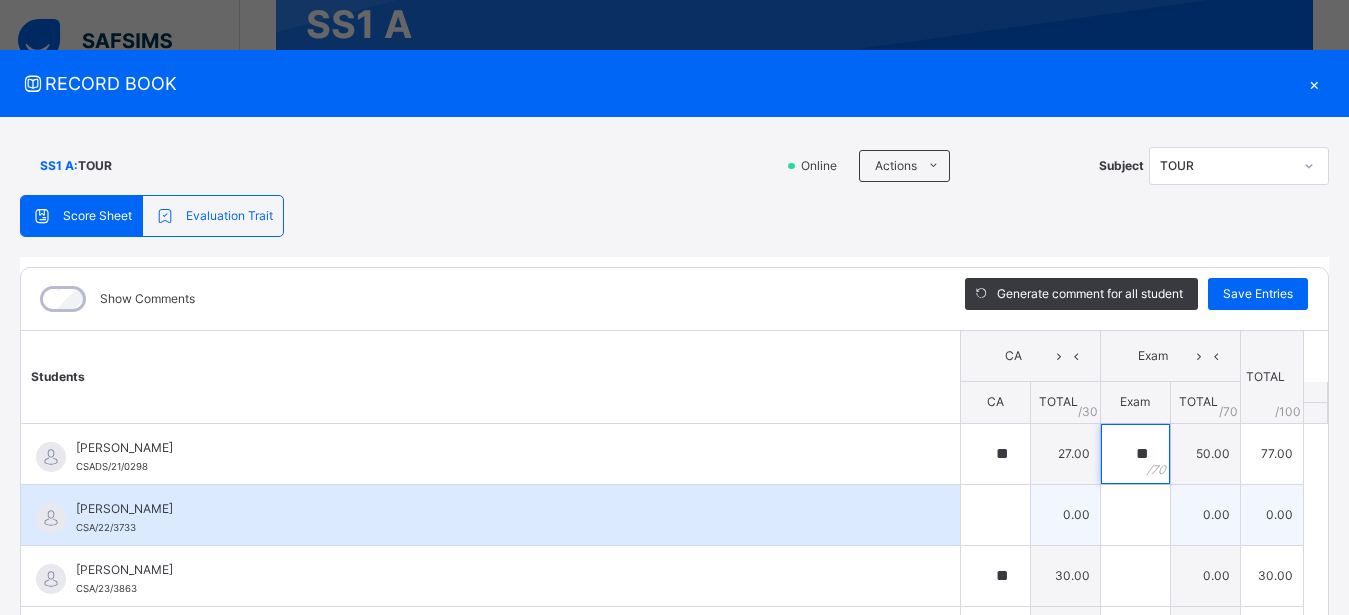 type on "**" 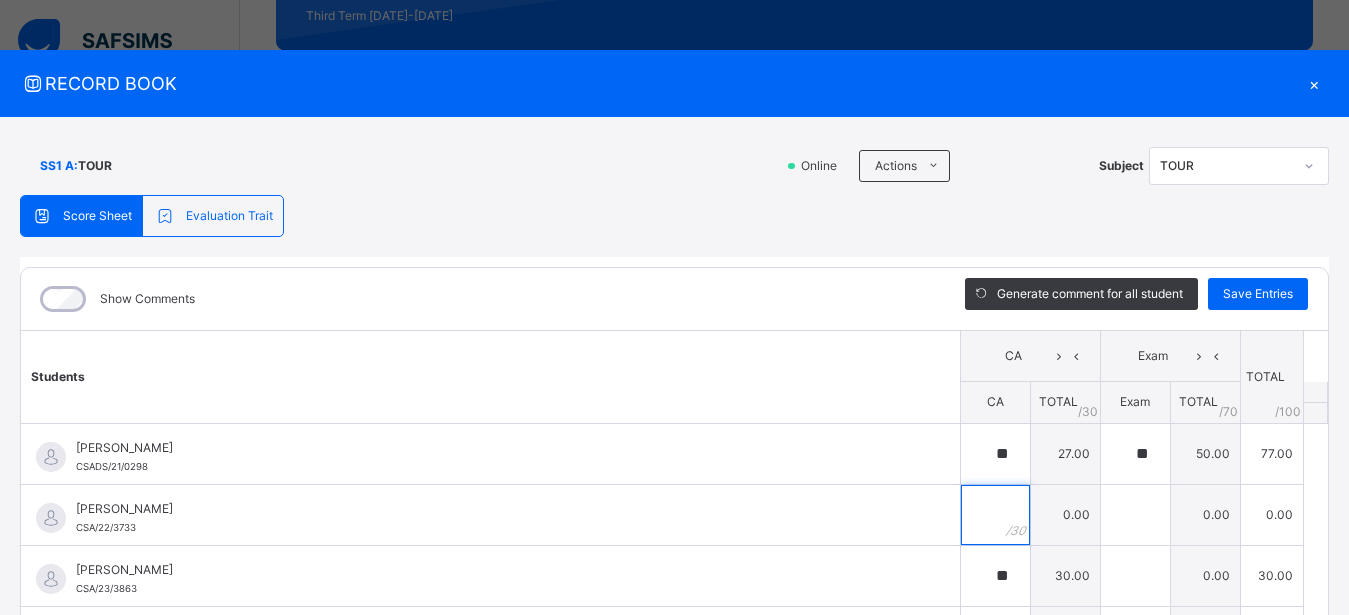 scroll, scrollTop: 306, scrollLeft: 0, axis: vertical 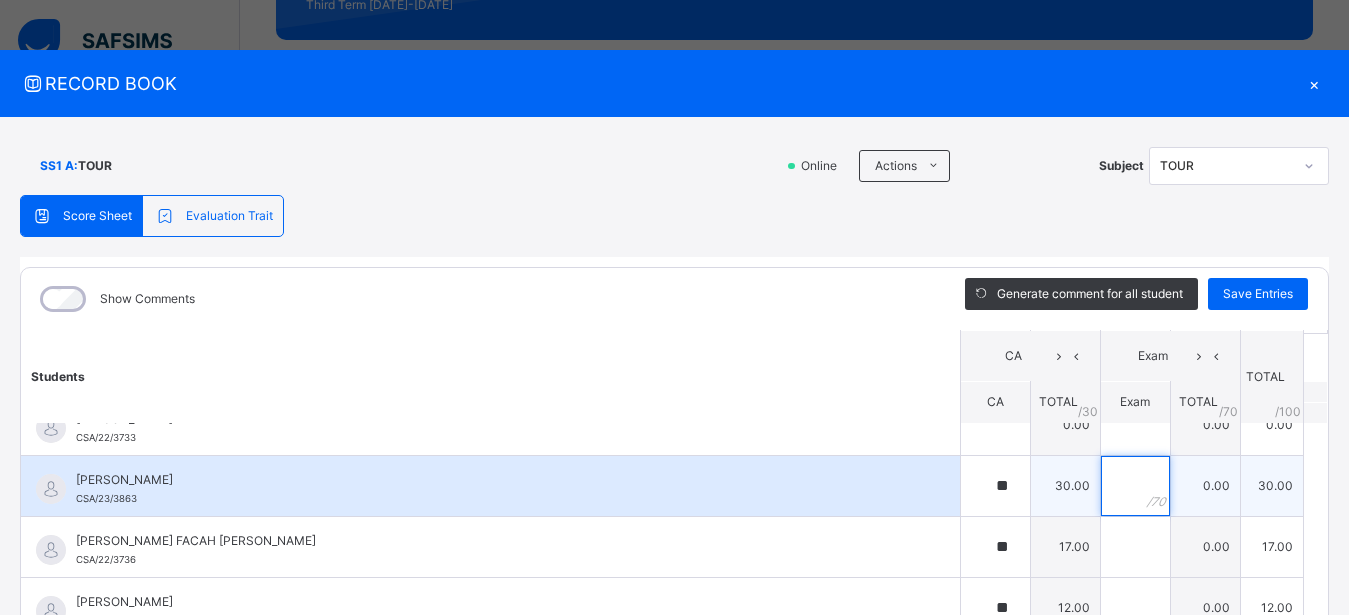 click at bounding box center (1135, 486) 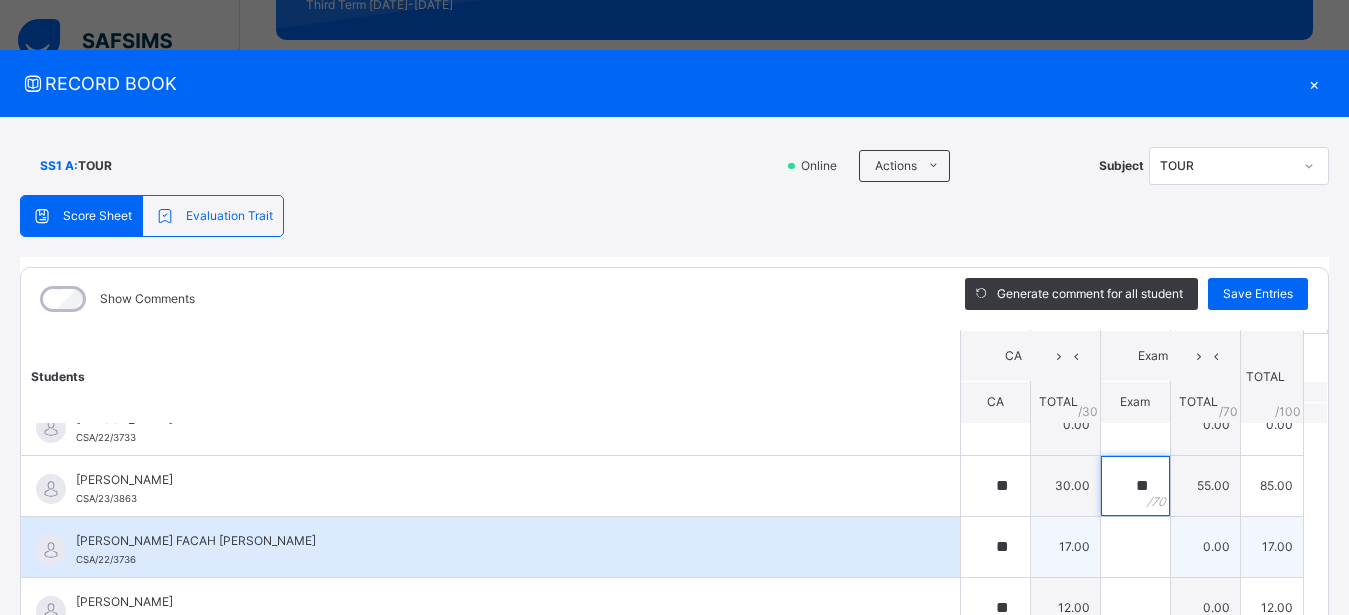 type on "**" 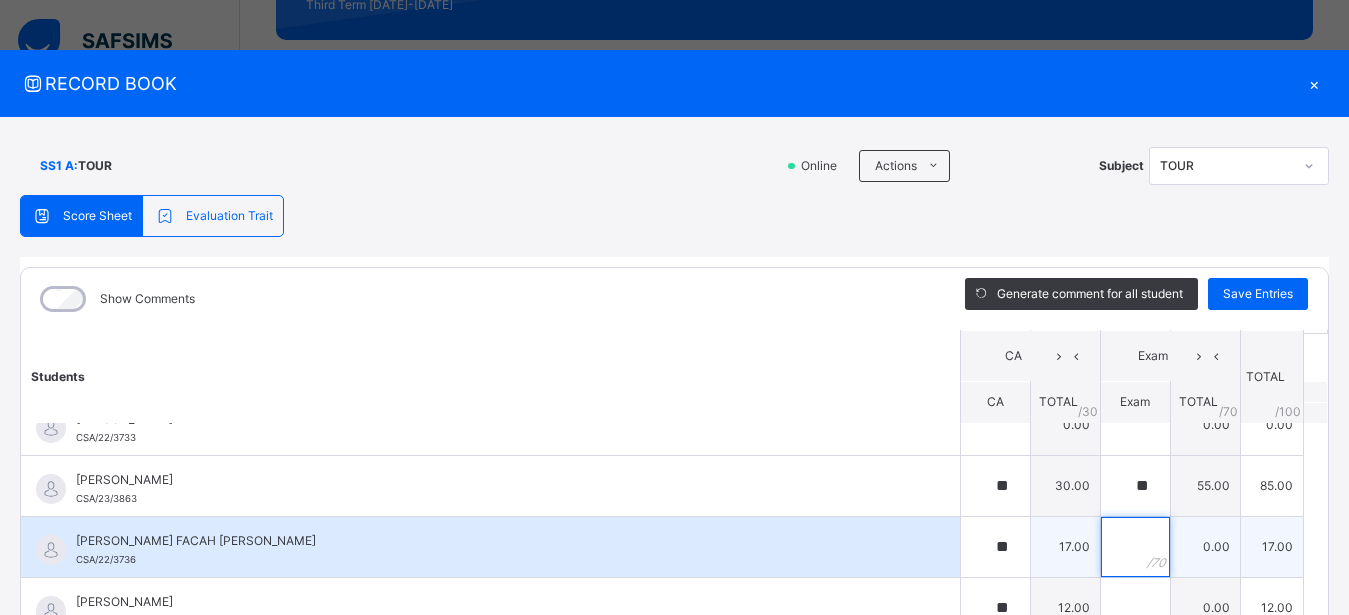 click at bounding box center (1135, 547) 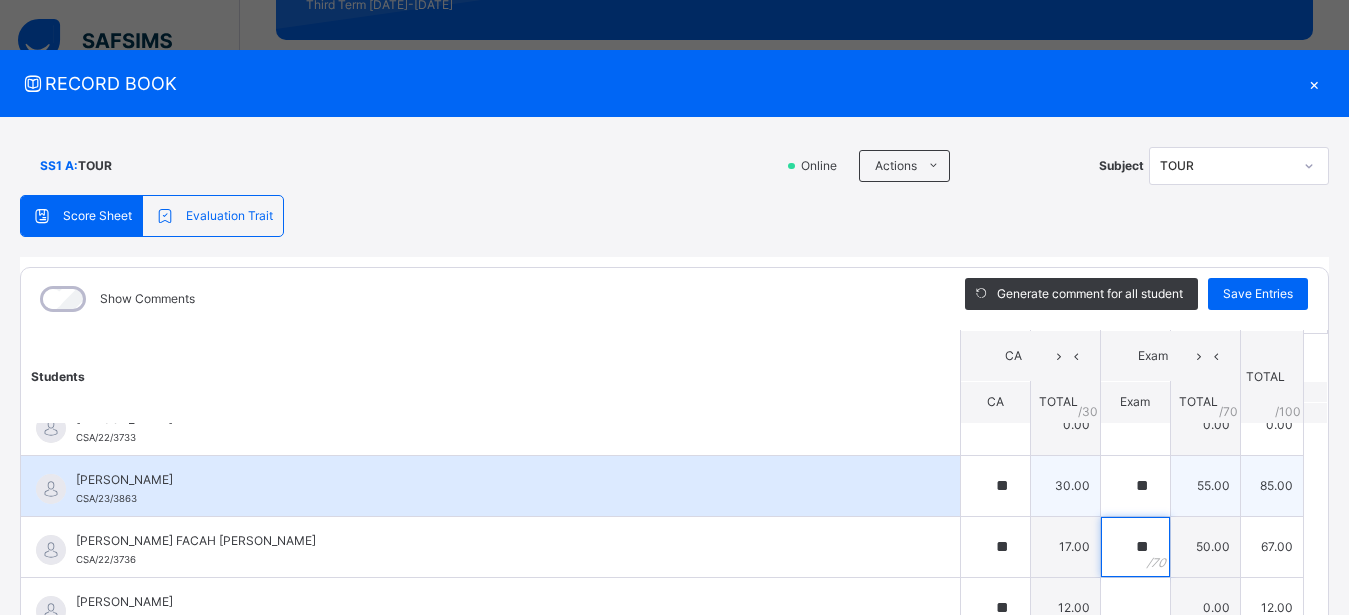 scroll, scrollTop: 180, scrollLeft: 0, axis: vertical 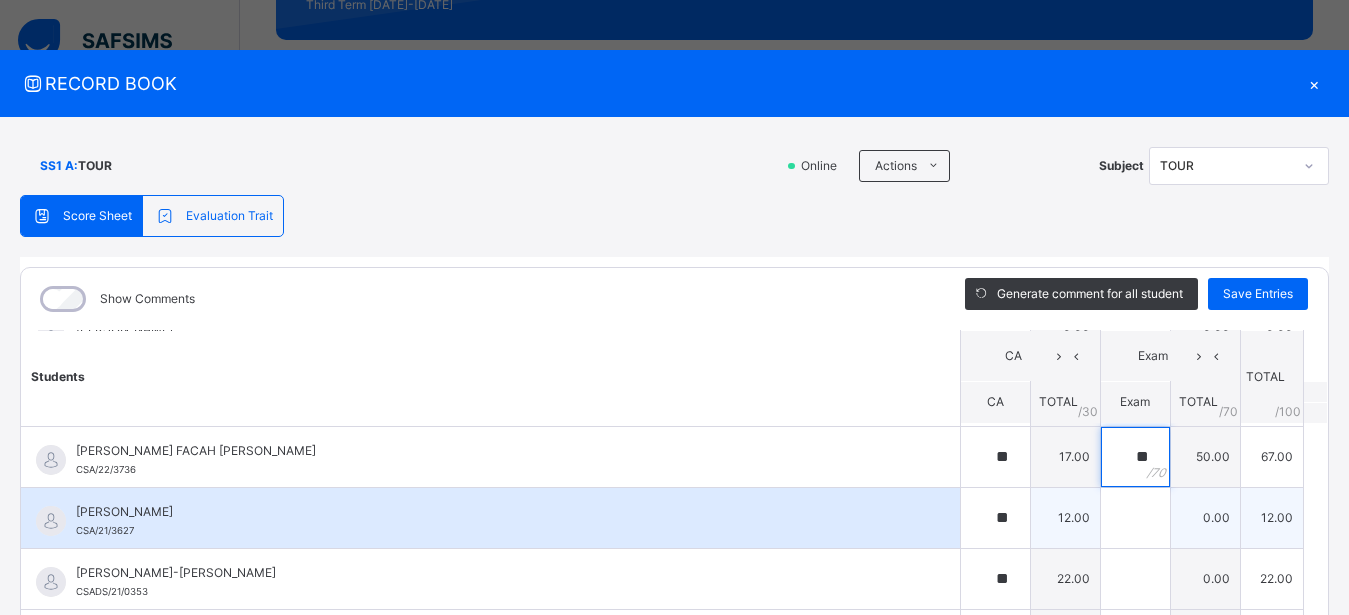 type on "**" 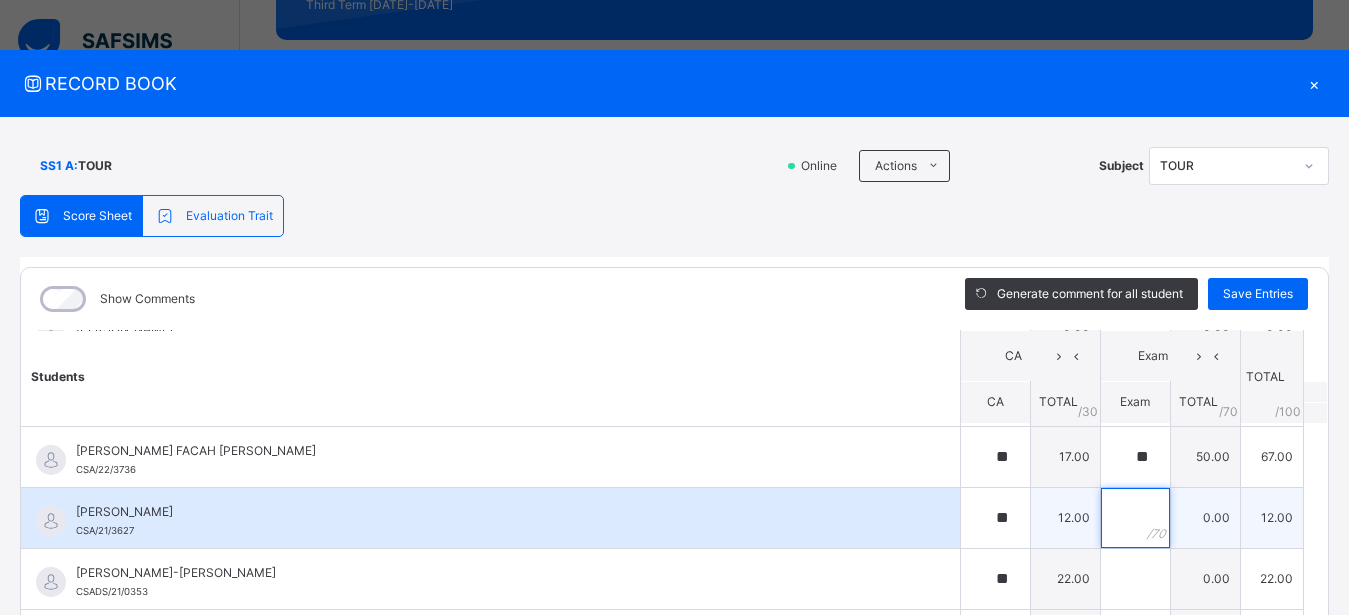 click at bounding box center [1135, 518] 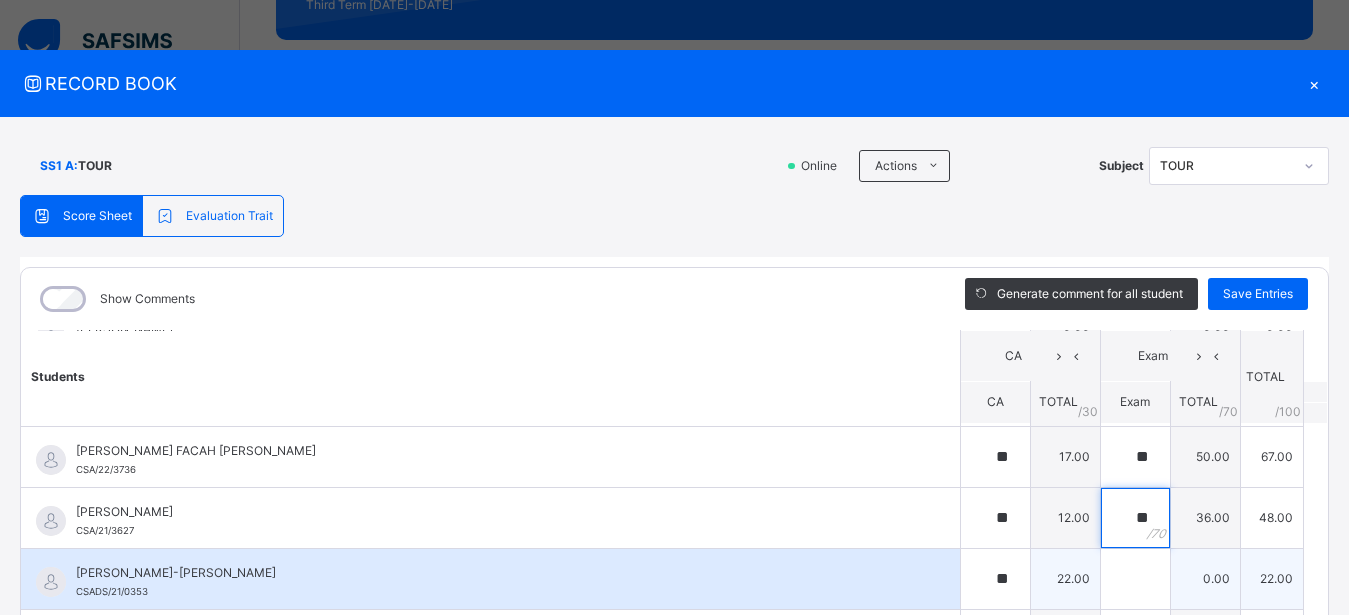 type on "**" 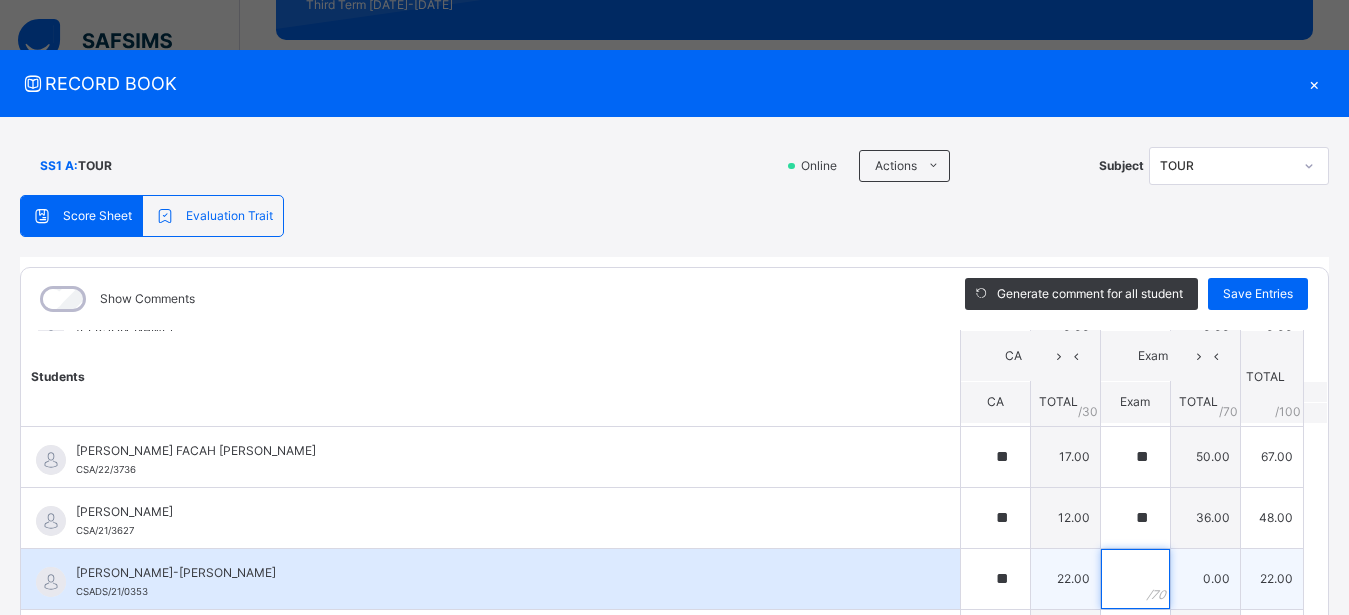 click at bounding box center (1135, 579) 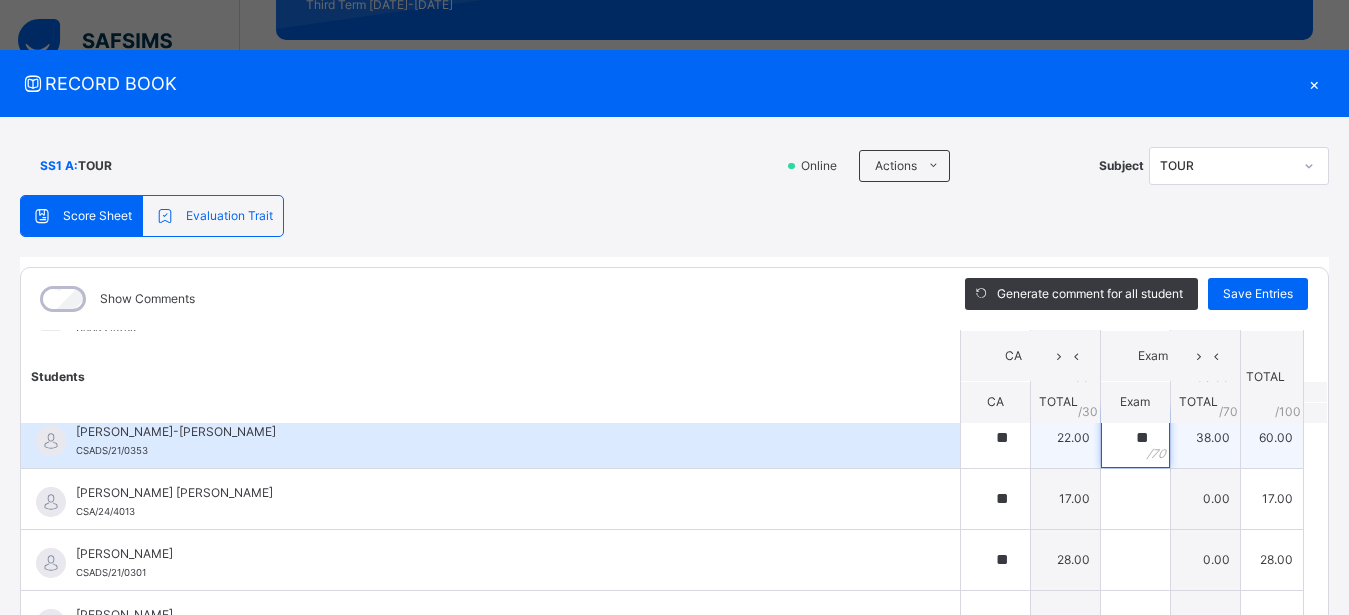 scroll, scrollTop: 326, scrollLeft: 0, axis: vertical 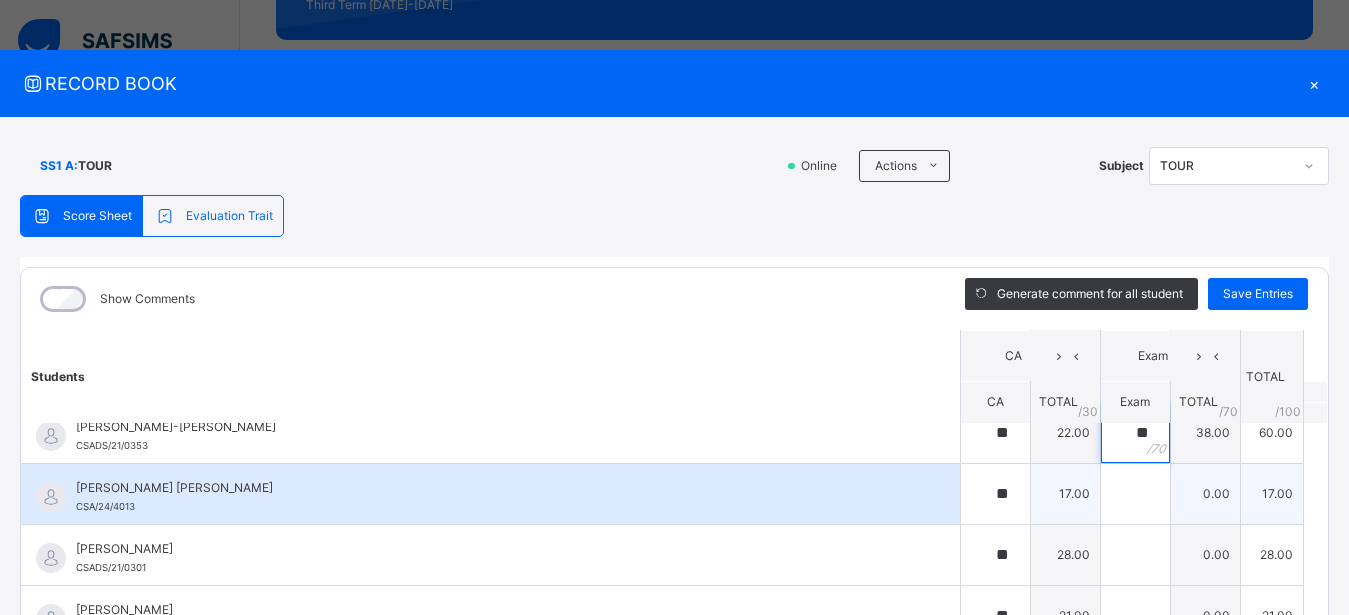 type on "**" 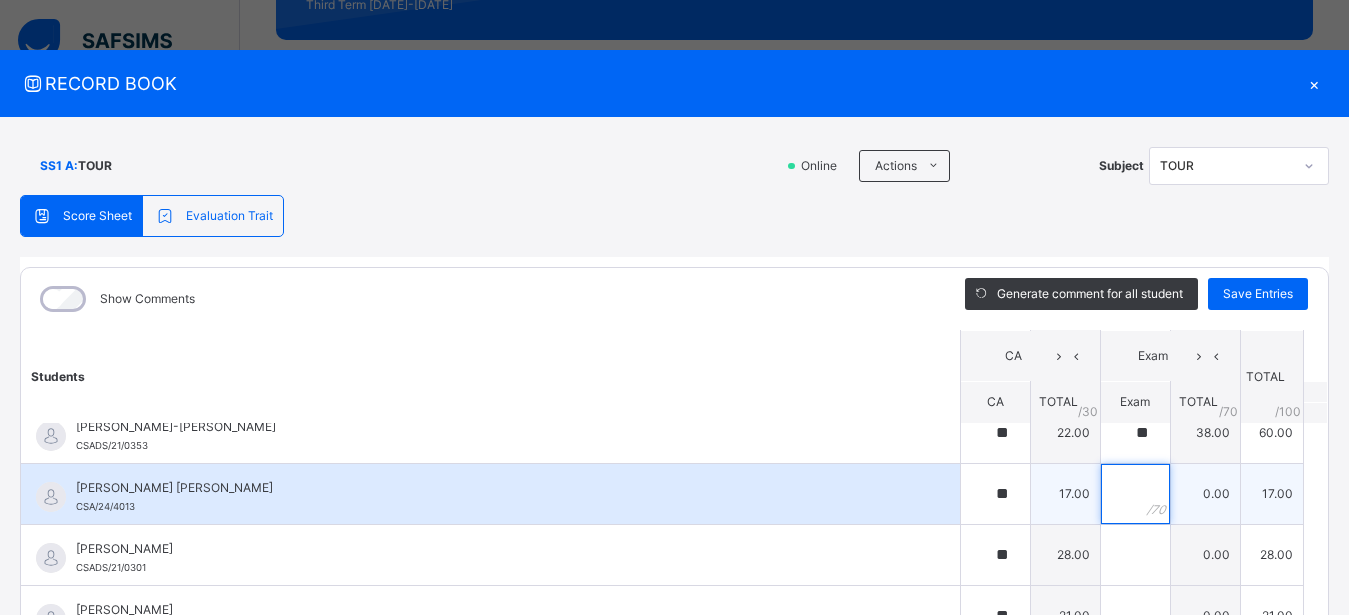 click at bounding box center [1135, 494] 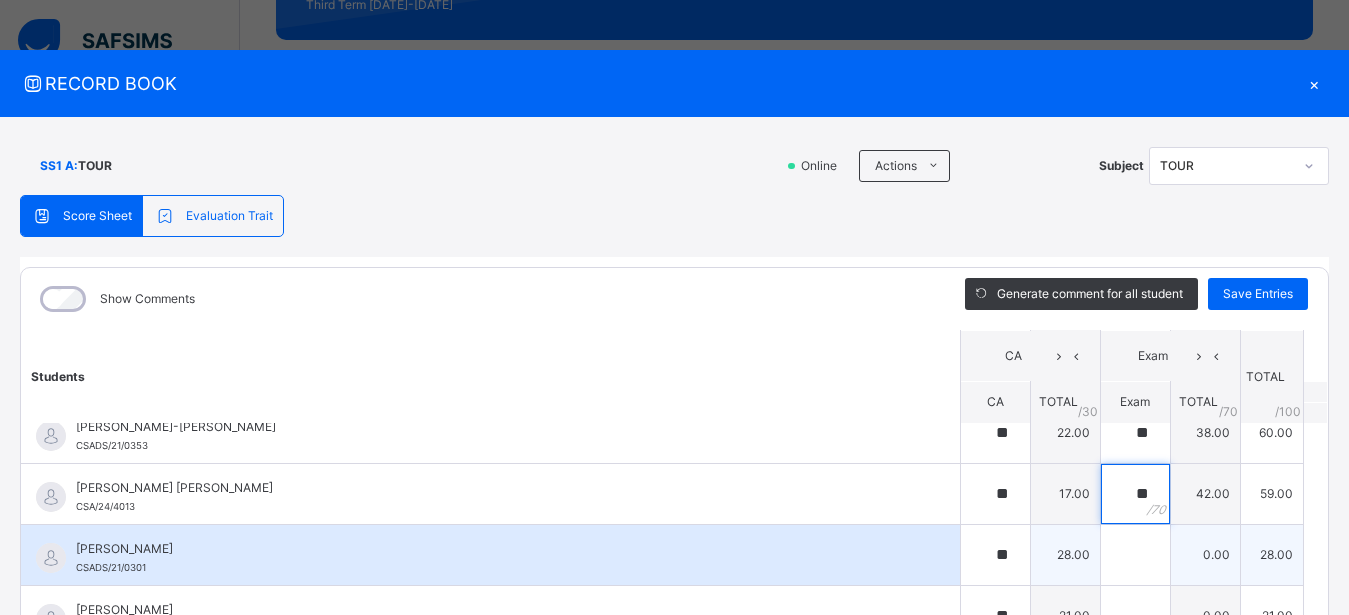 type on "**" 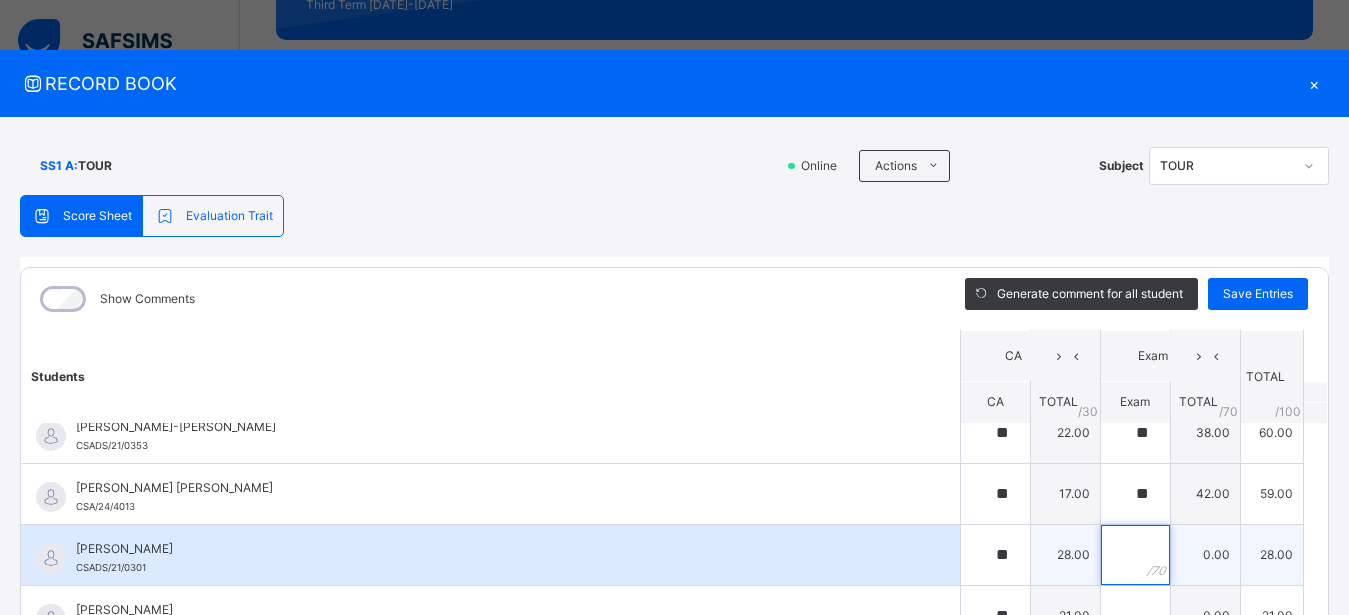 click at bounding box center [1135, 555] 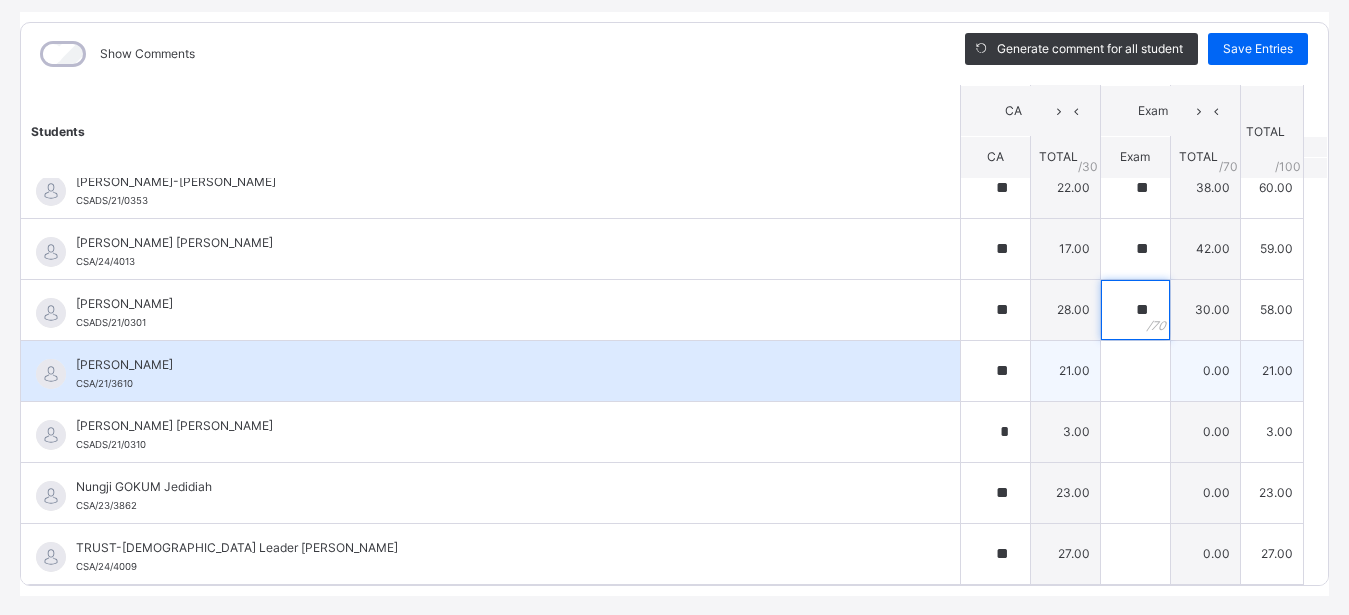 scroll, scrollTop: 296, scrollLeft: 0, axis: vertical 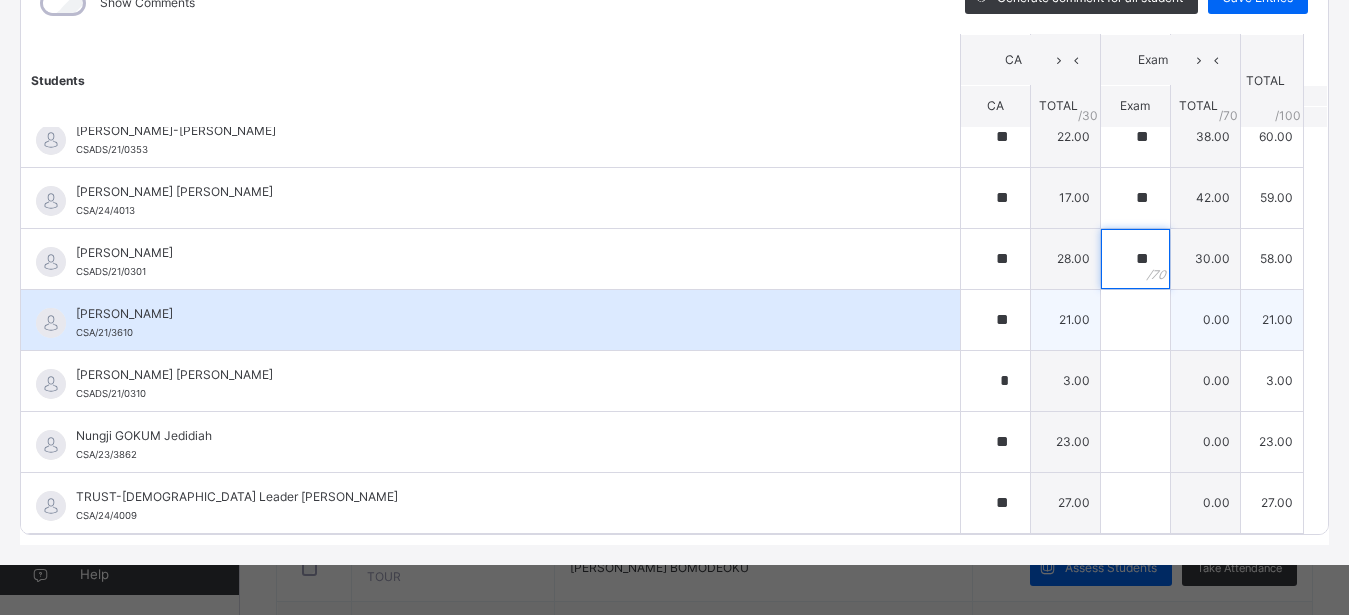 type on "**" 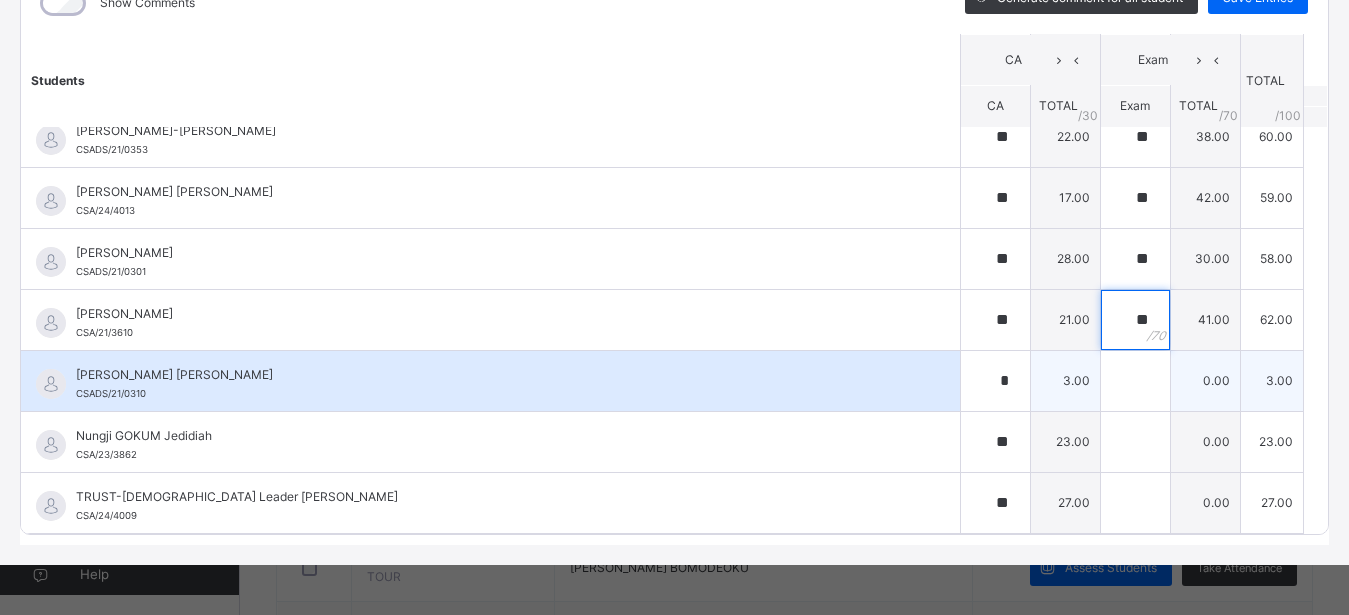 type on "**" 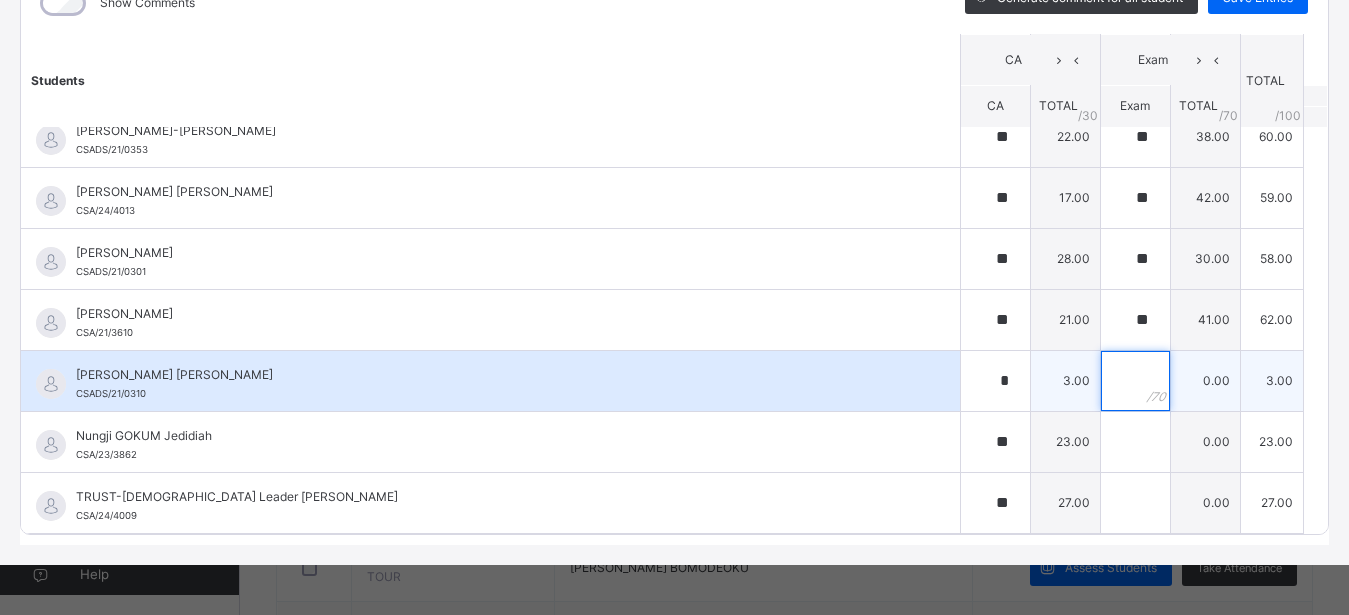 click at bounding box center (1135, 381) 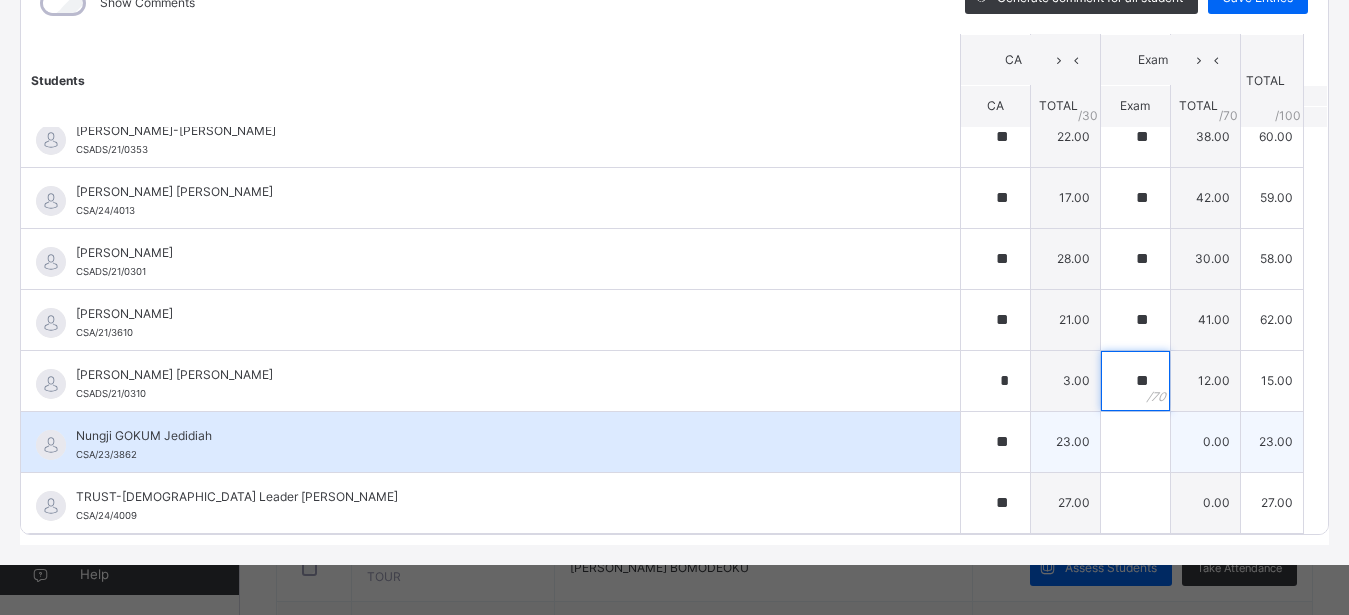 type on "**" 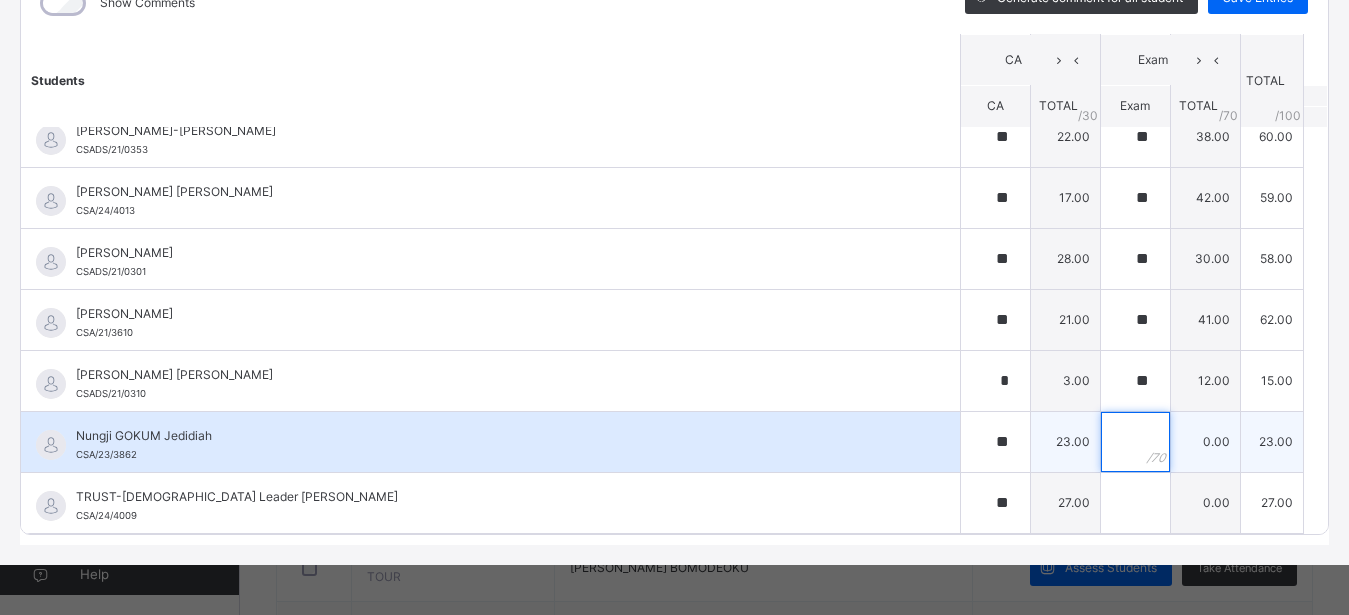 click at bounding box center [1135, 442] 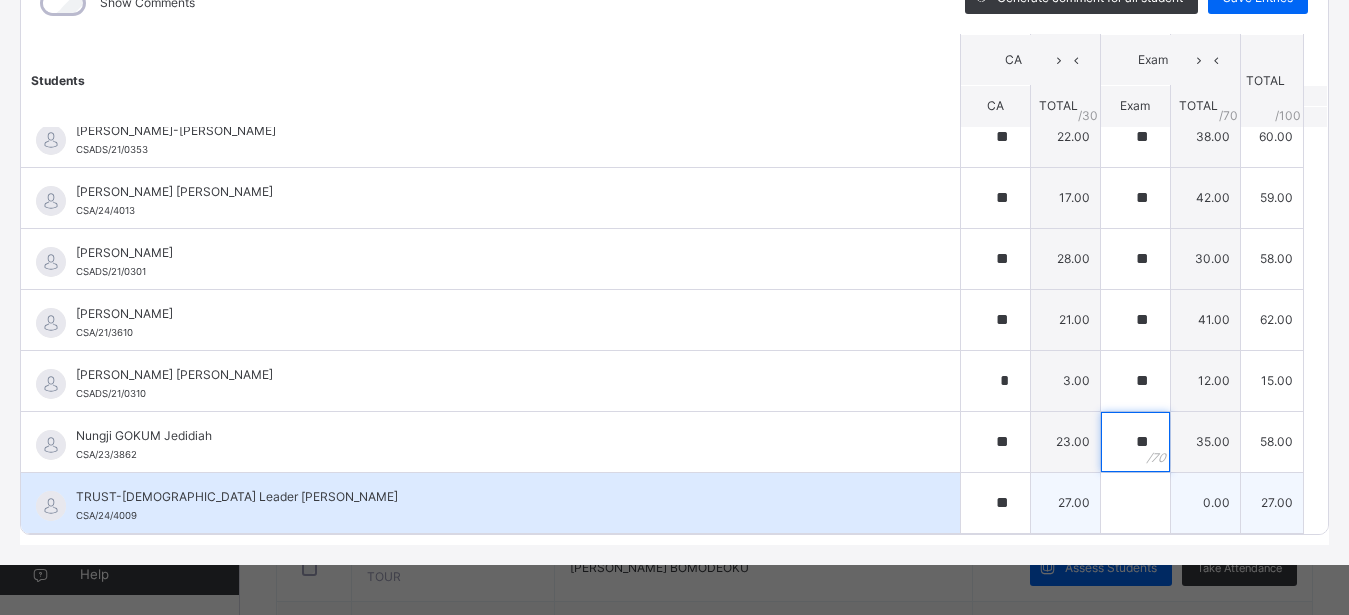 type on "**" 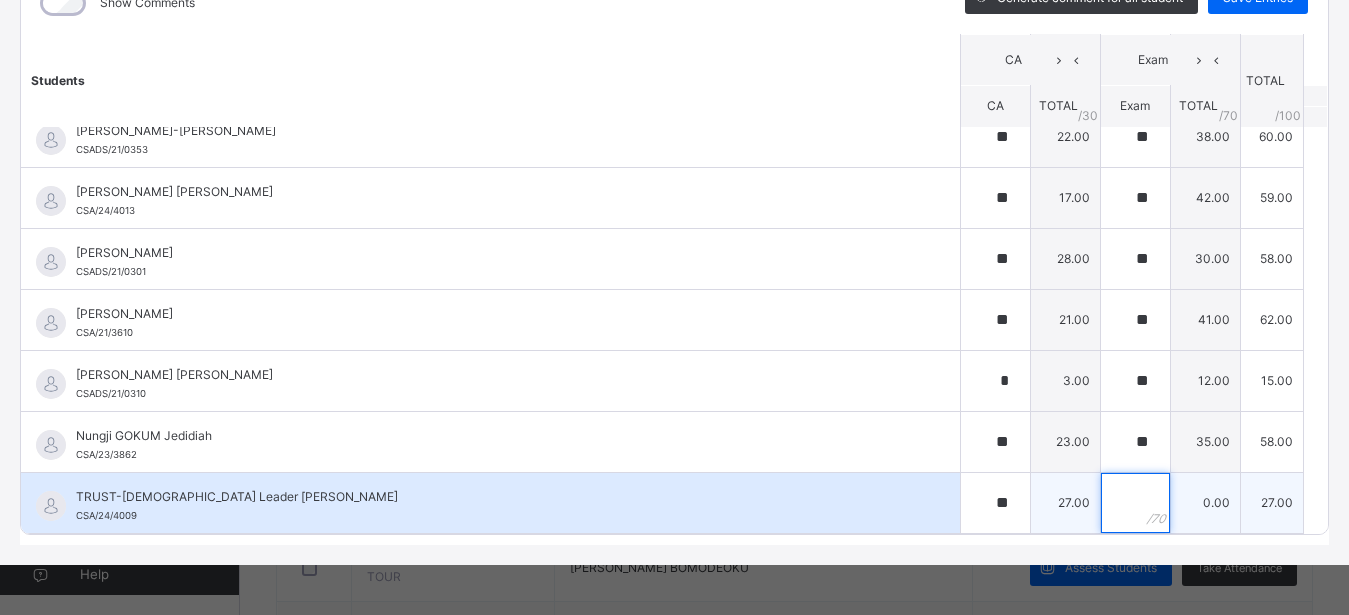 click at bounding box center (1135, 503) 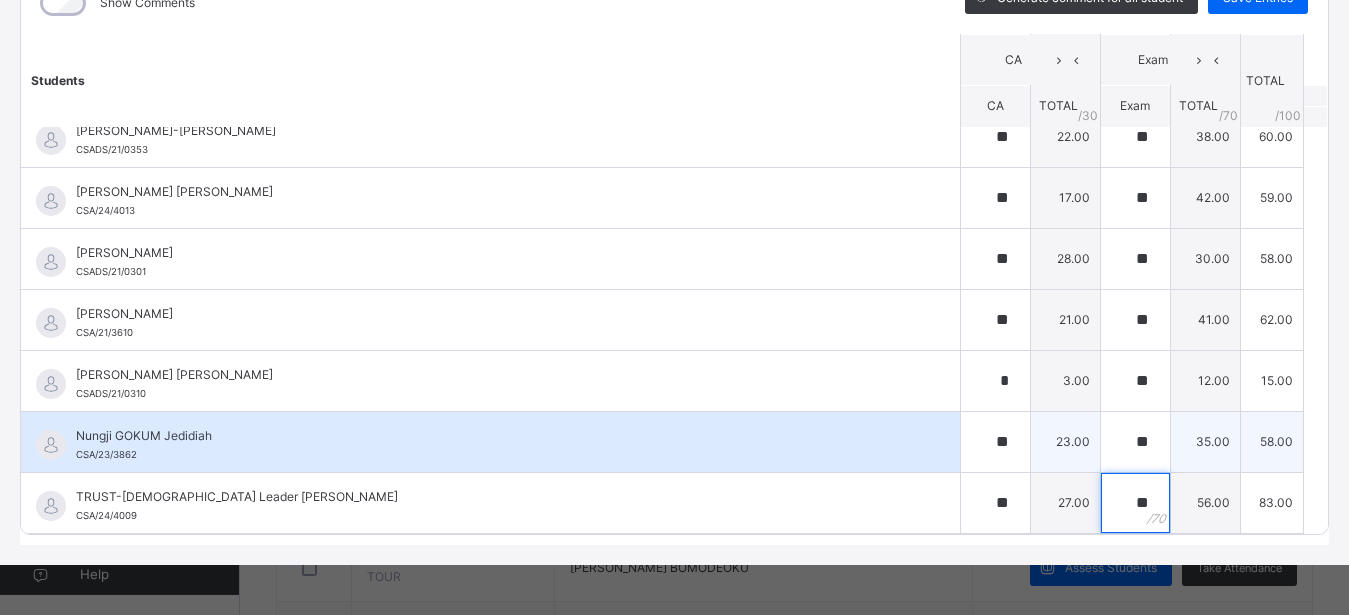 scroll, scrollTop: 102, scrollLeft: 0, axis: vertical 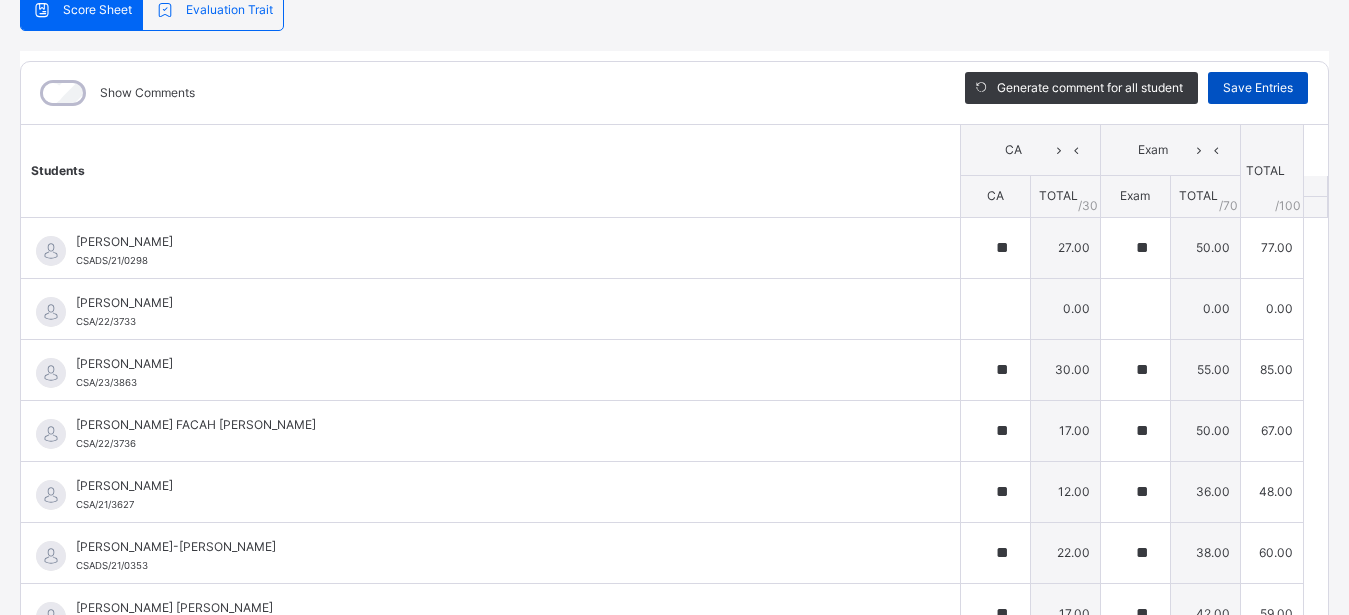 type on "**" 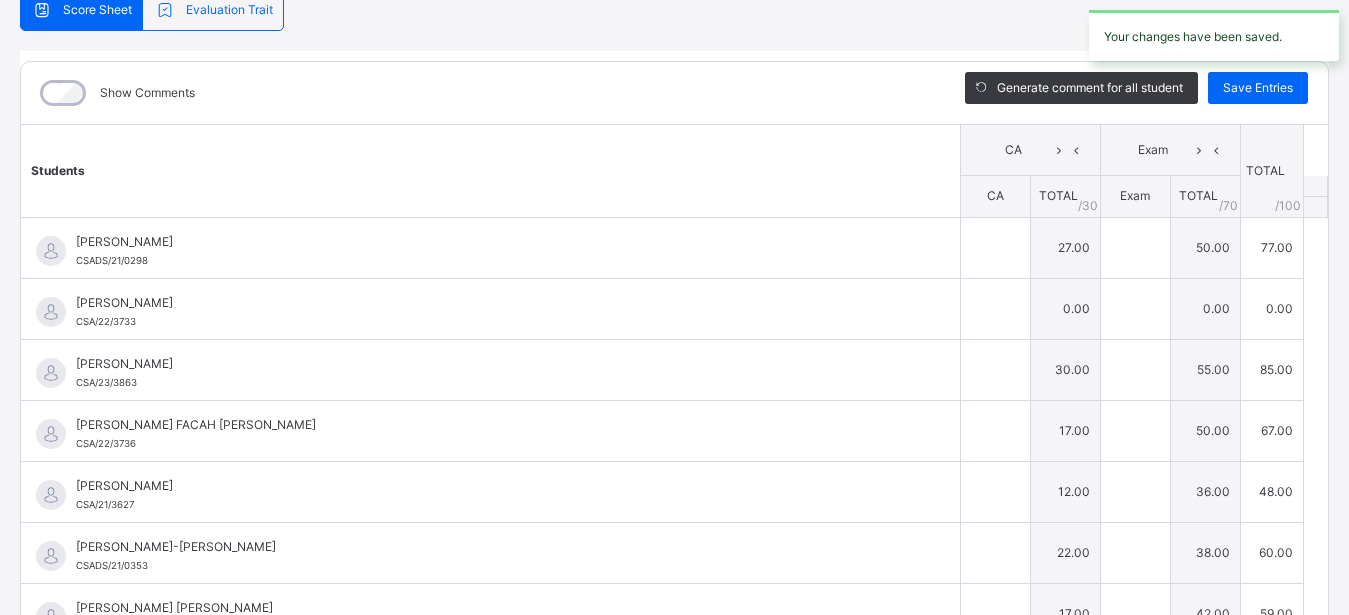 type on "**" 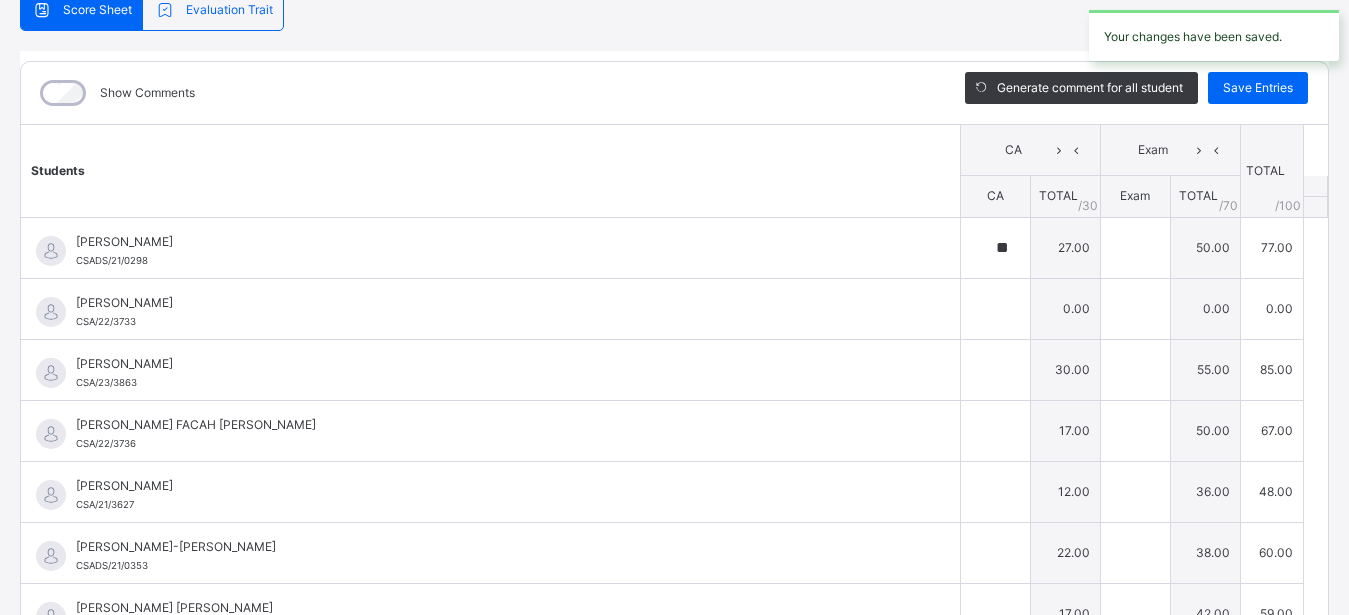 type on "**" 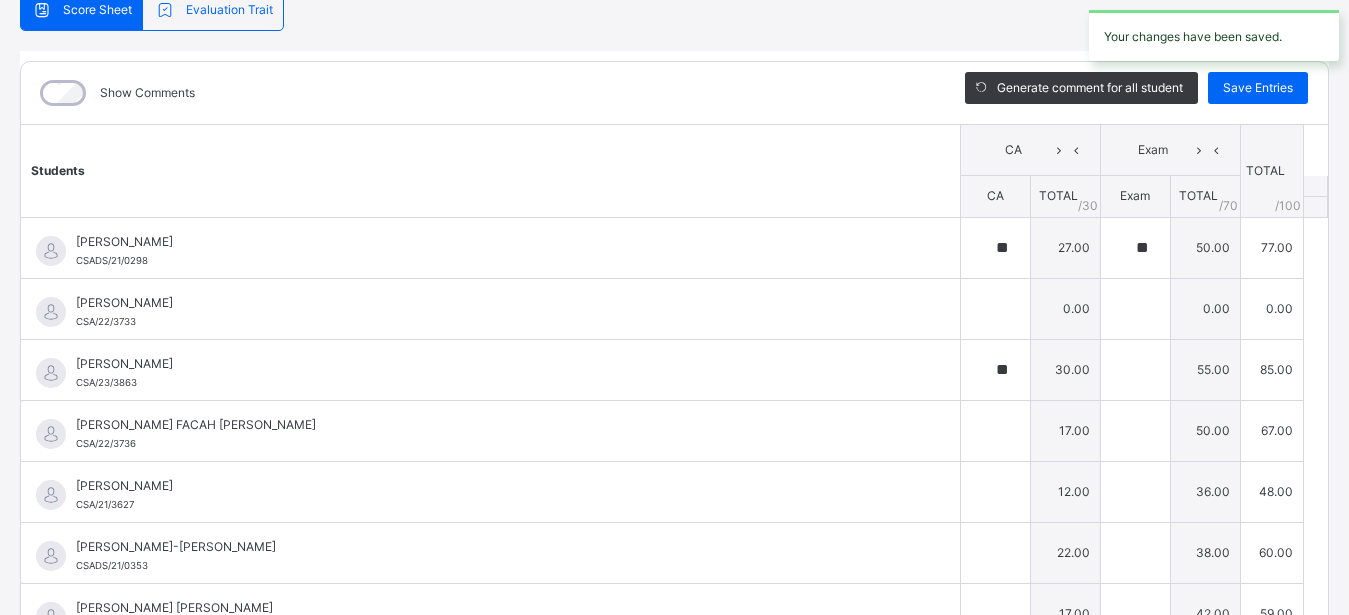 type on "**" 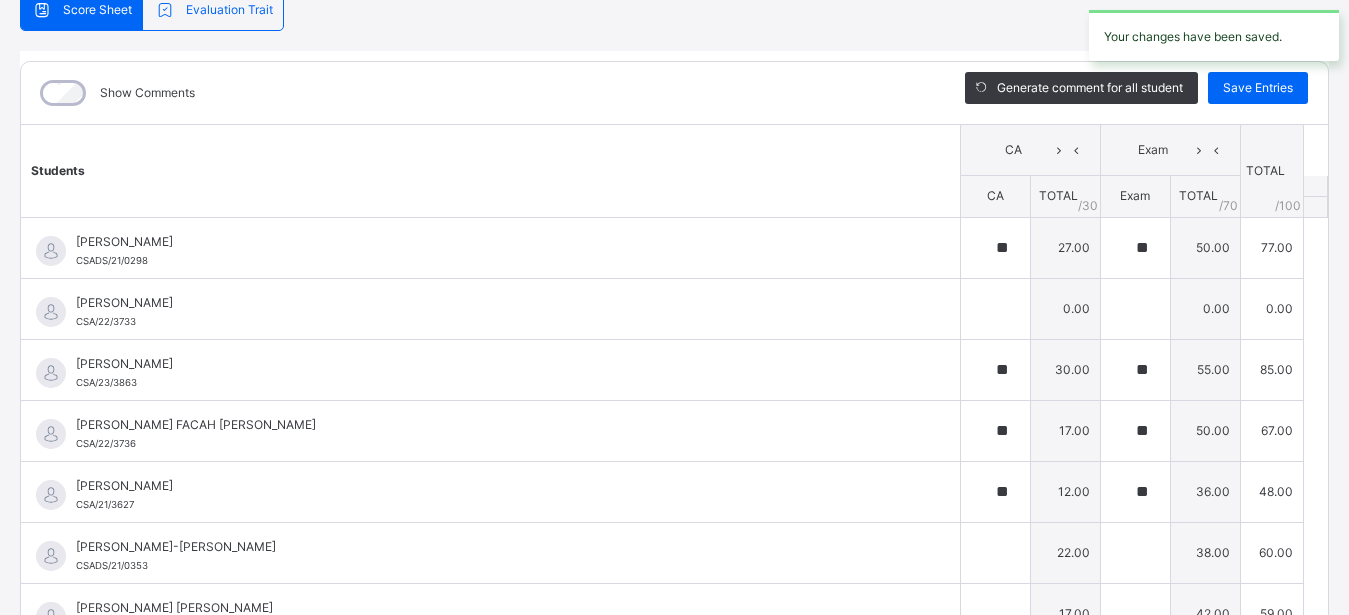 type on "**" 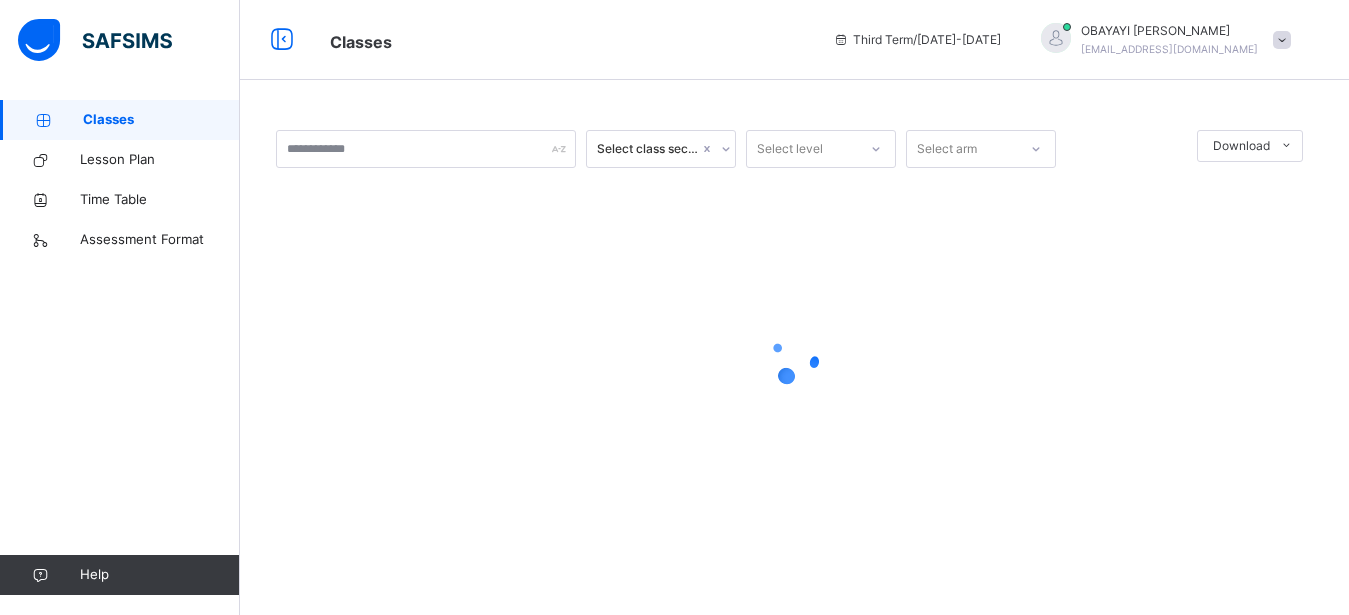scroll, scrollTop: 0, scrollLeft: 0, axis: both 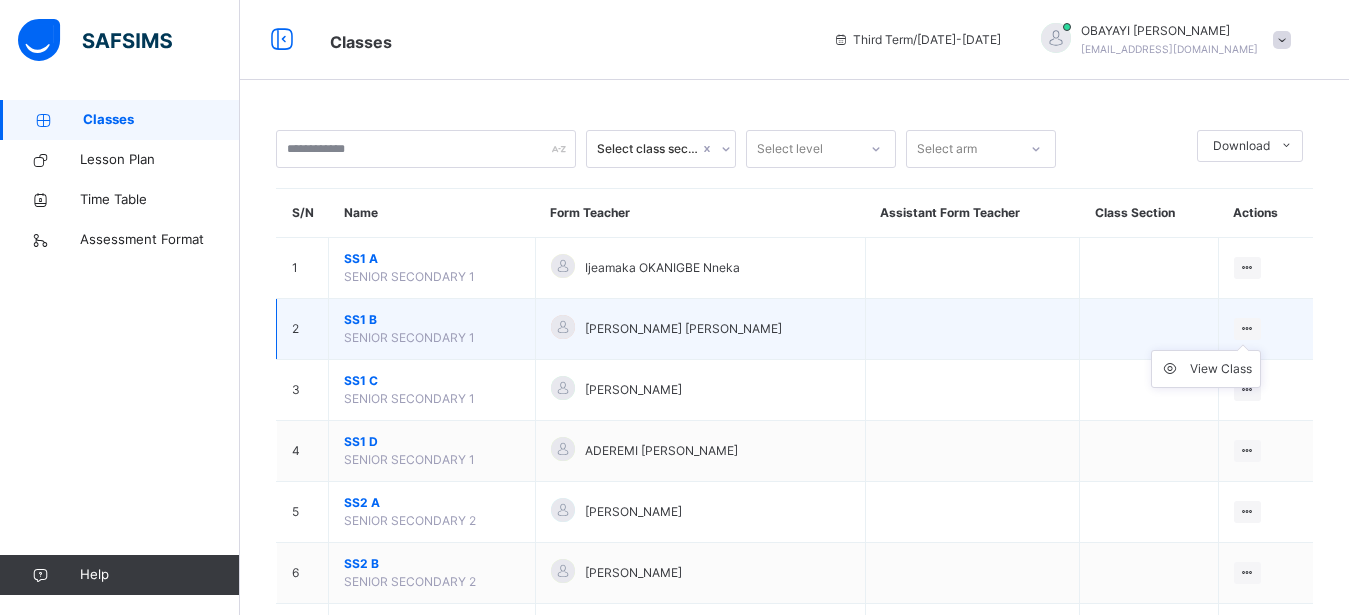 click at bounding box center (1247, 328) 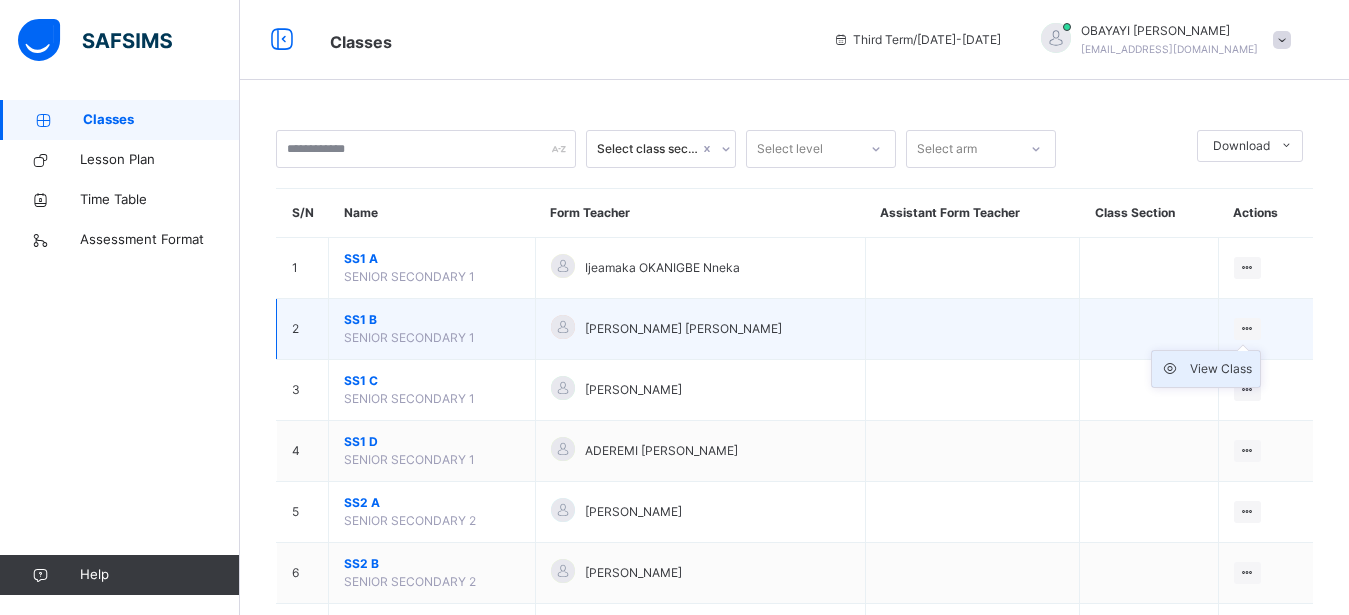 click on "View Class" at bounding box center (1221, 369) 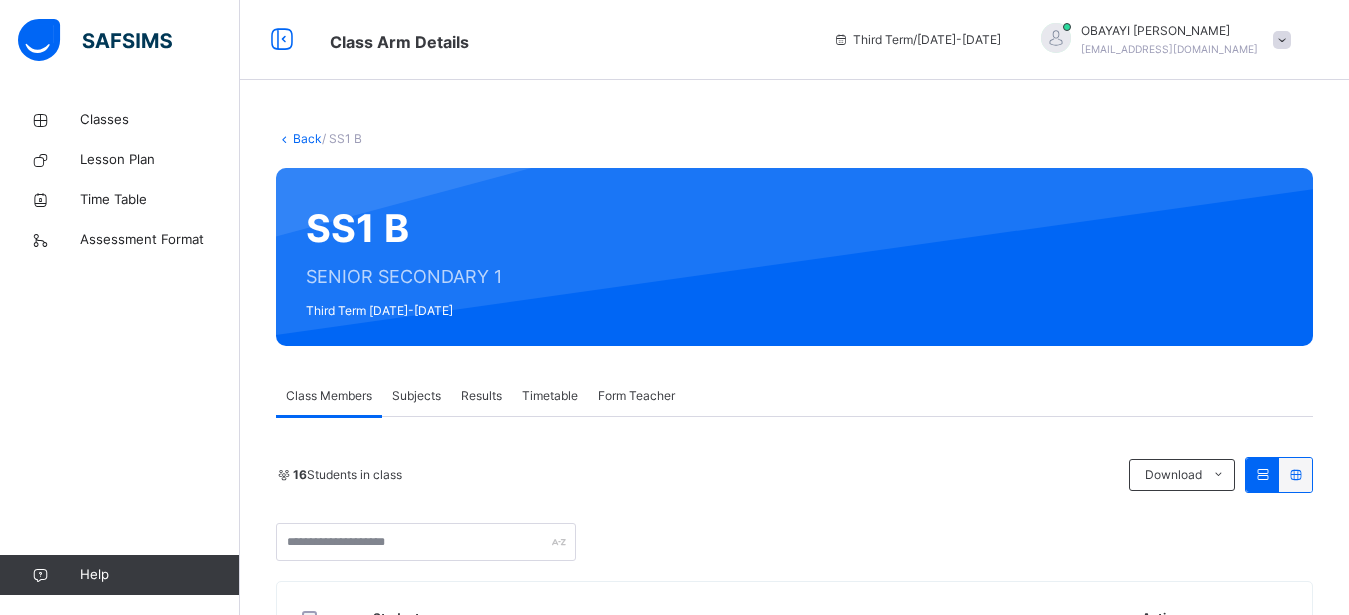 click on "Subjects" at bounding box center [416, 396] 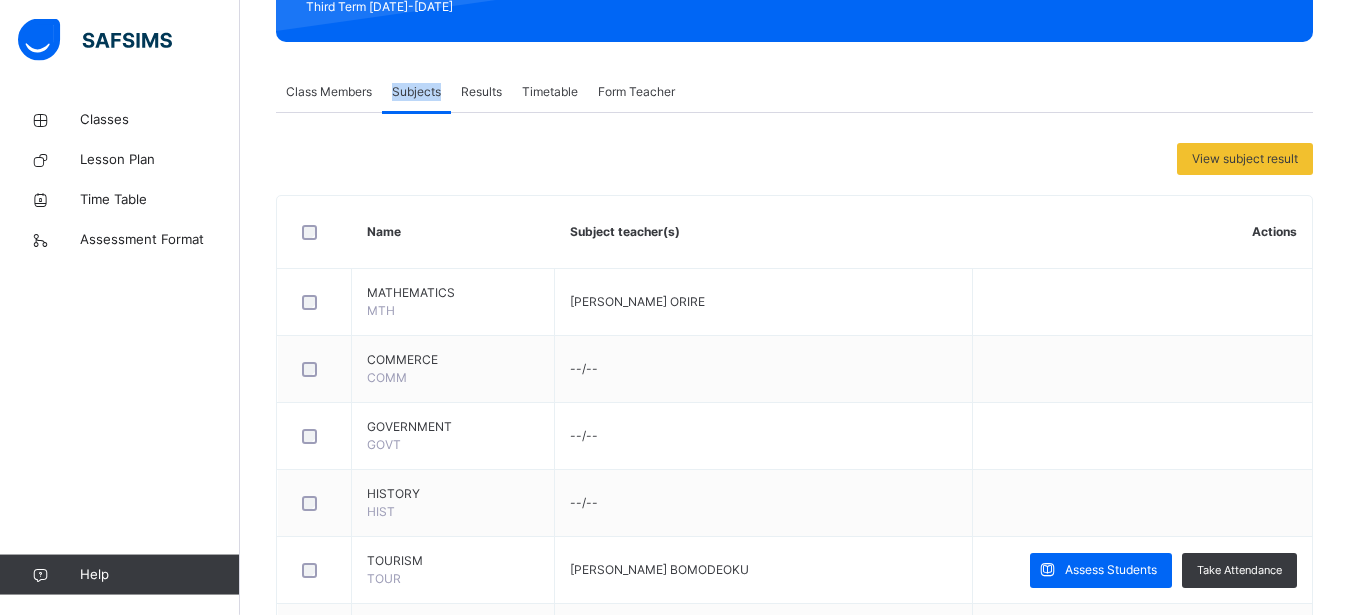 scroll, scrollTop: 306, scrollLeft: 0, axis: vertical 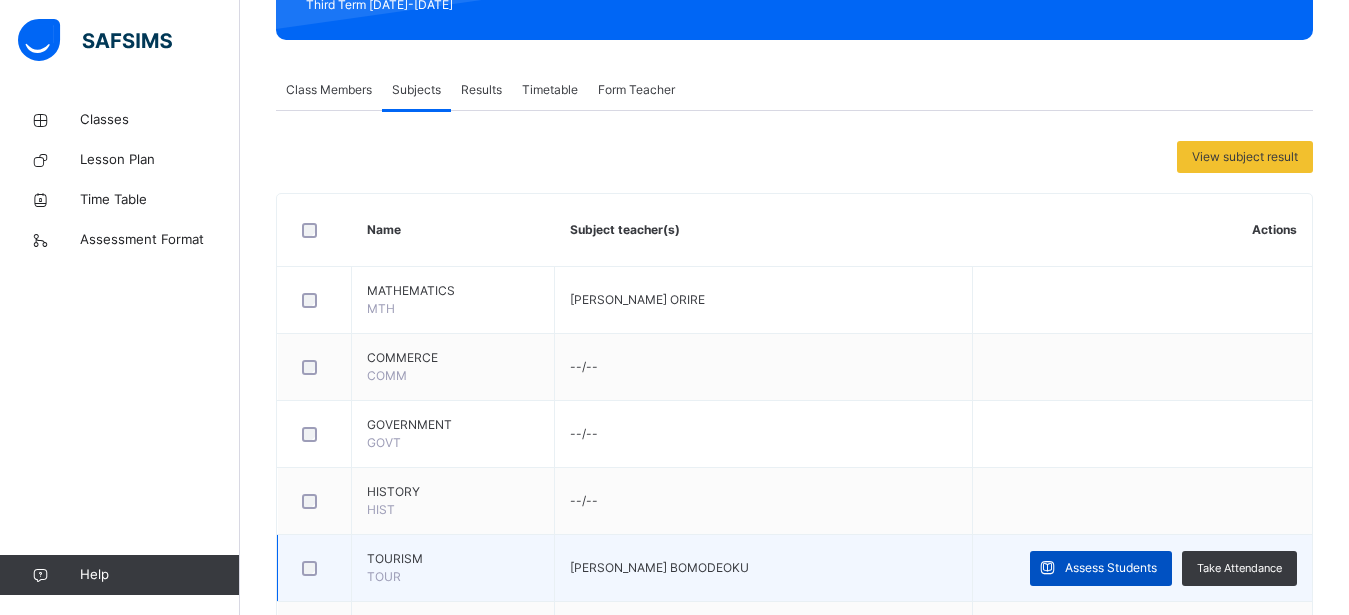 click on "Assess Students" at bounding box center (1111, 568) 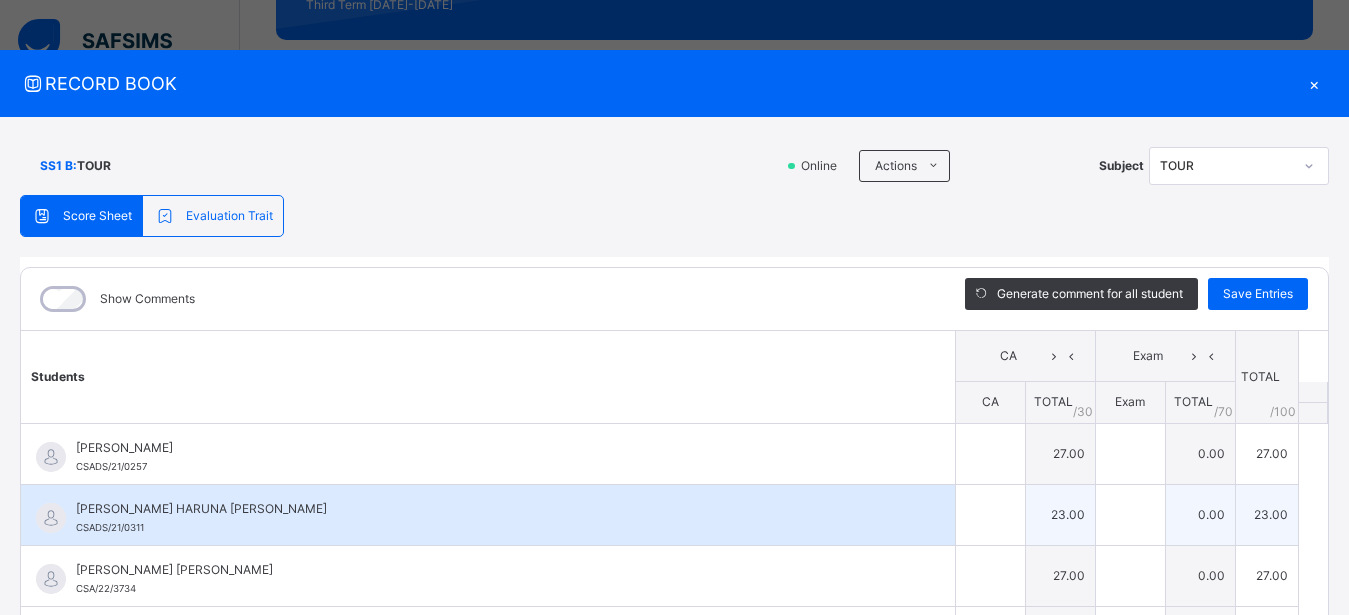 type on "**" 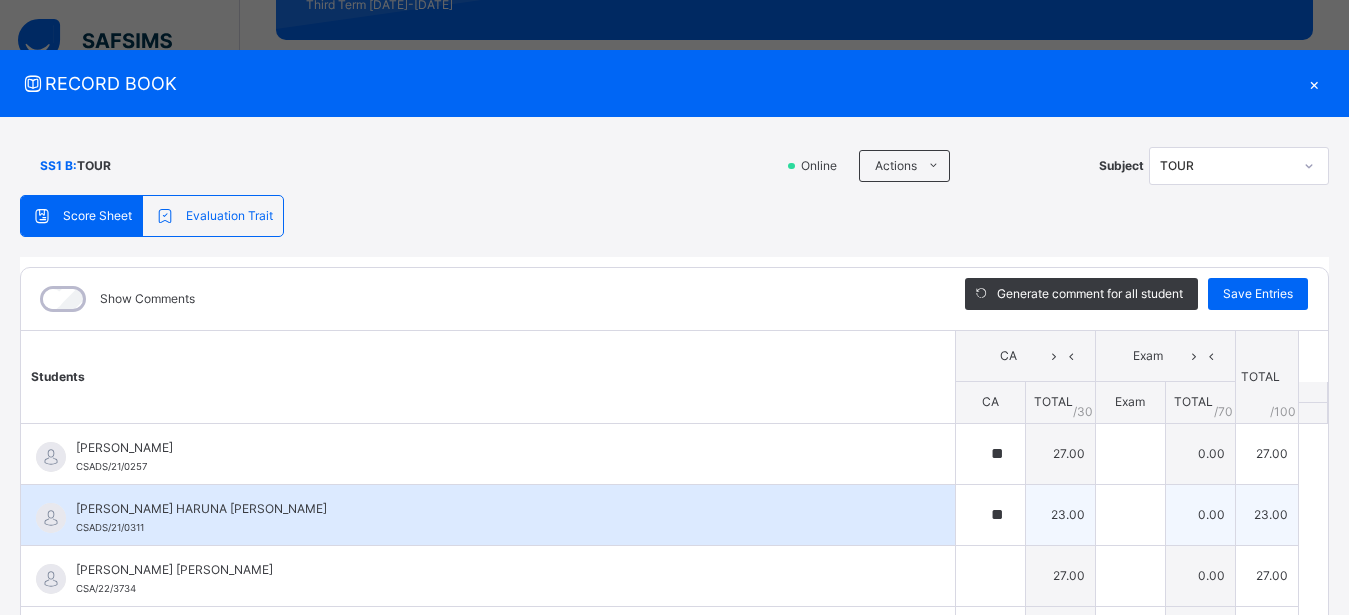 type on "**" 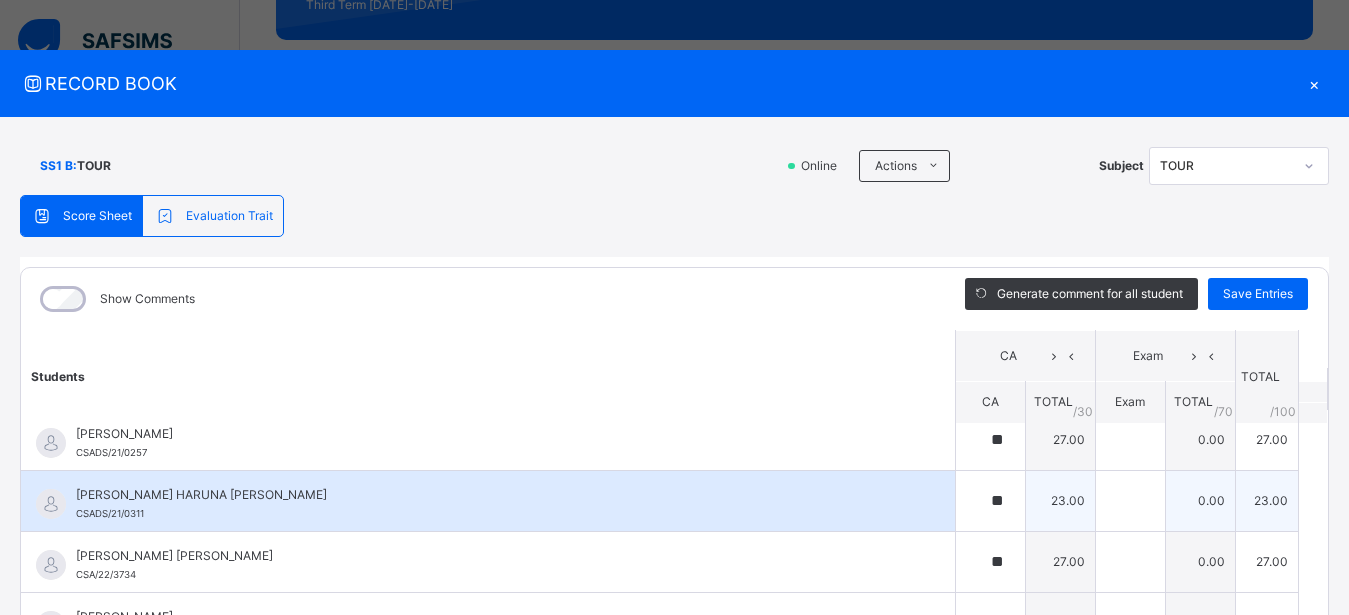 scroll, scrollTop: 0, scrollLeft: 0, axis: both 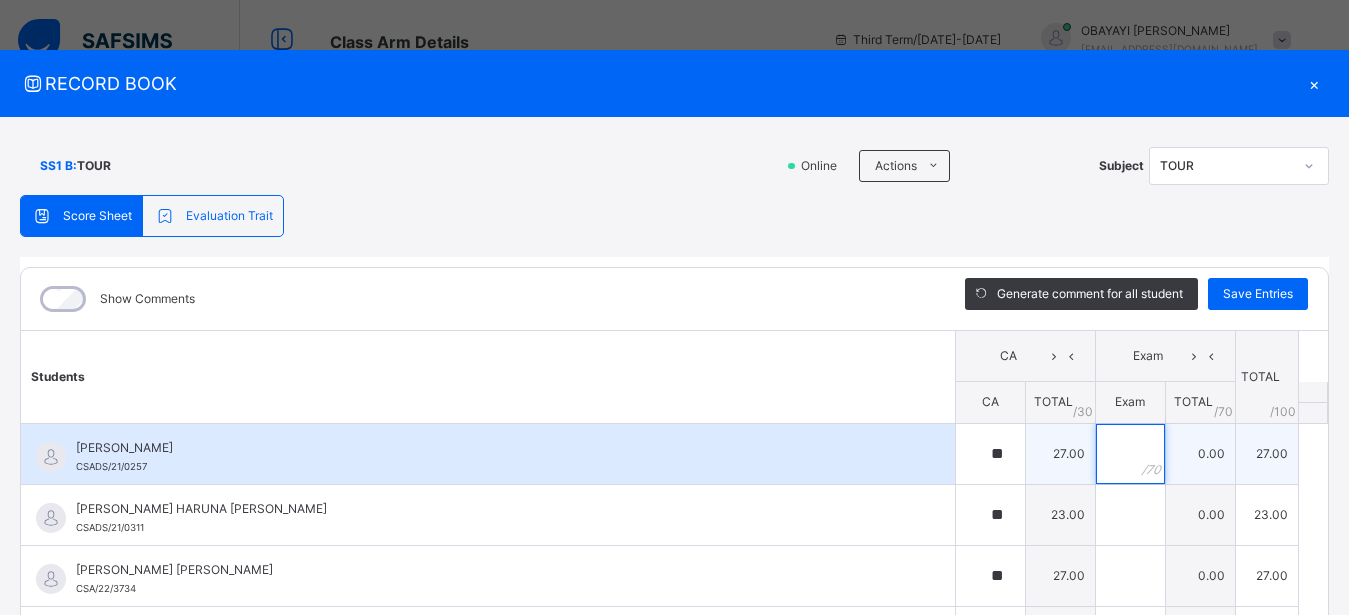 click at bounding box center [1130, 454] 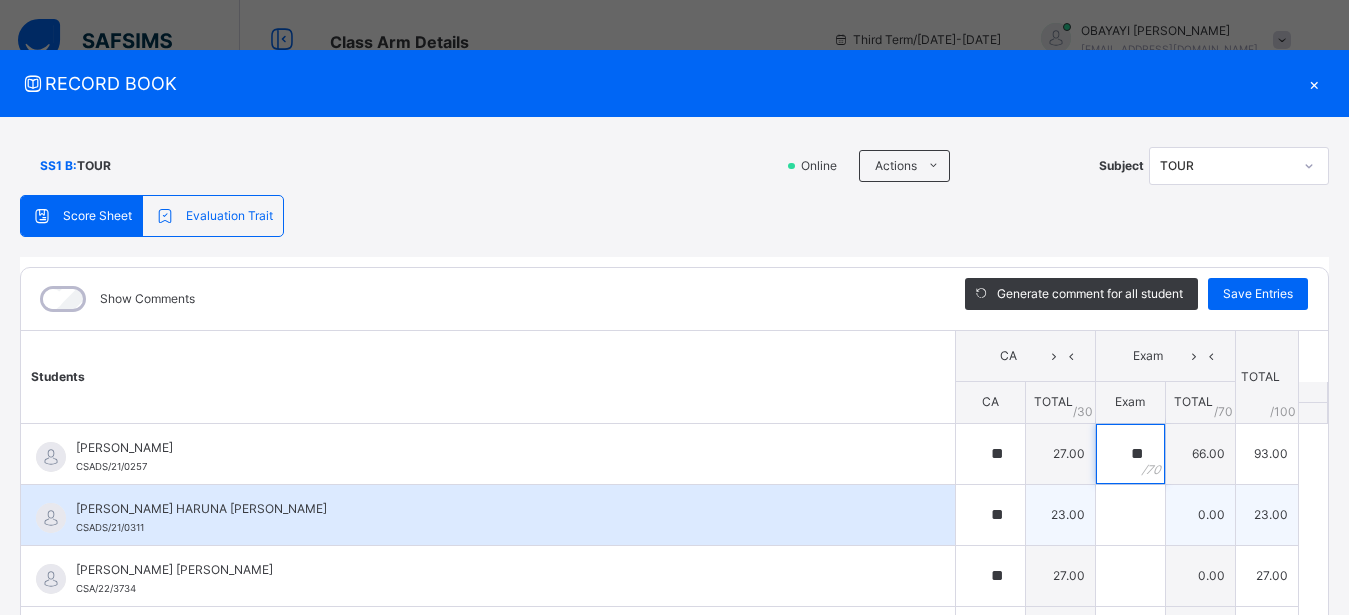 type on "**" 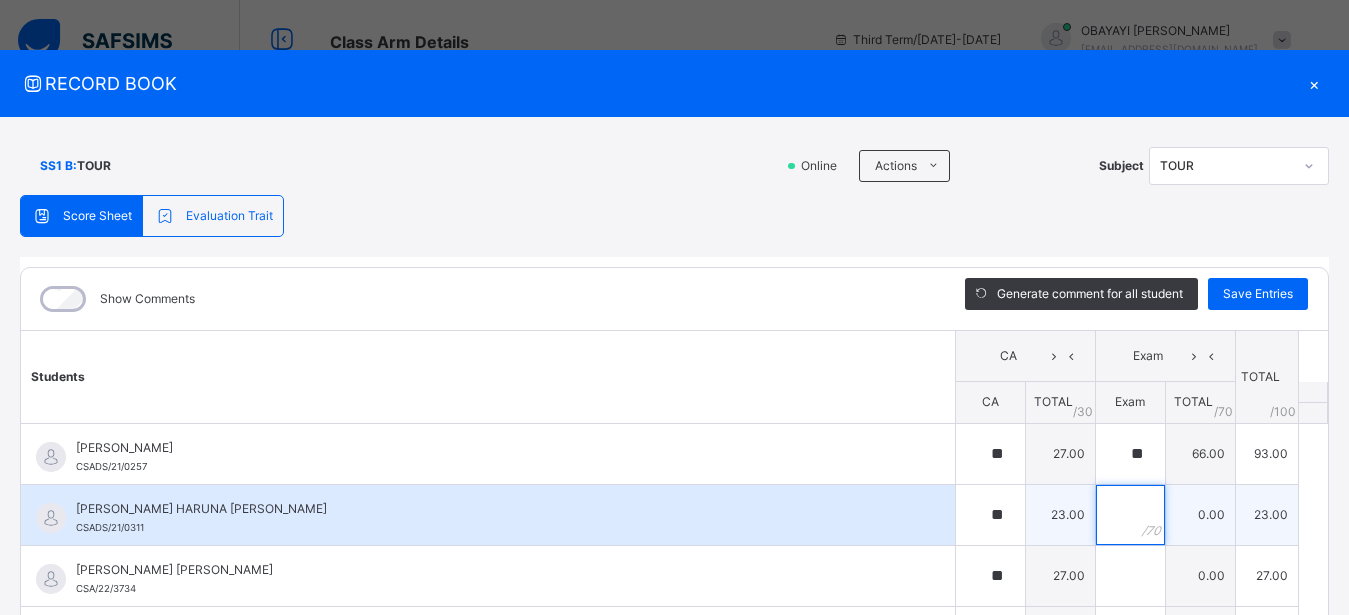 click at bounding box center [1130, 515] 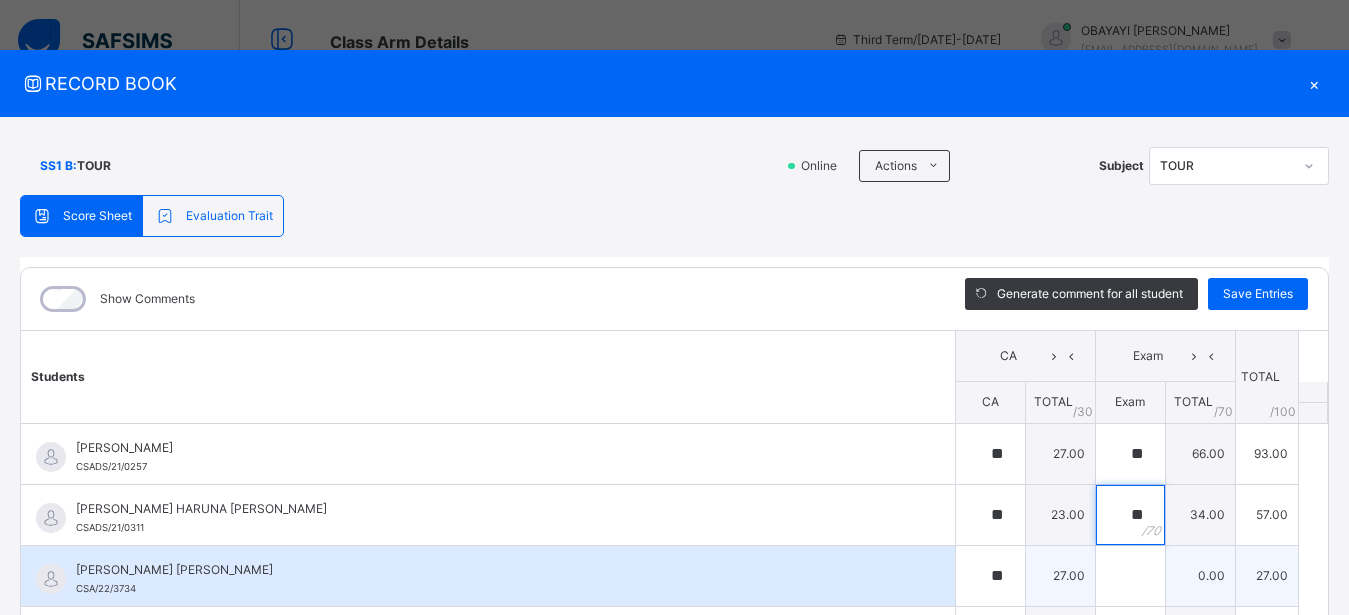 type on "**" 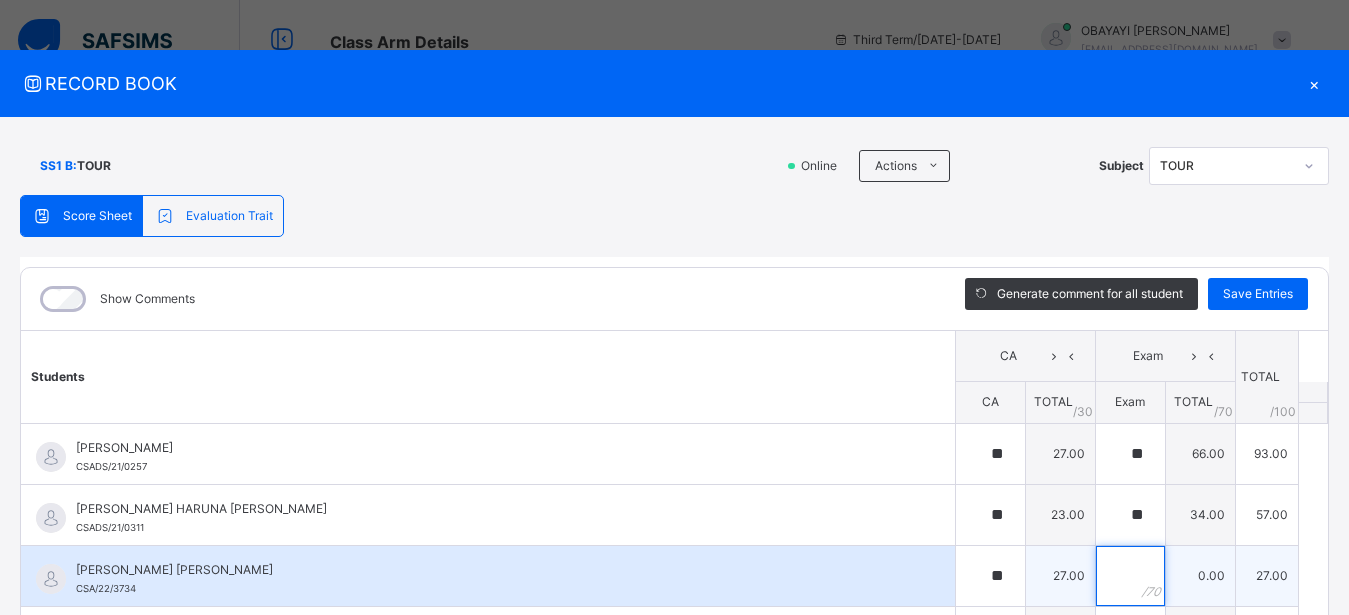 click at bounding box center [1130, 576] 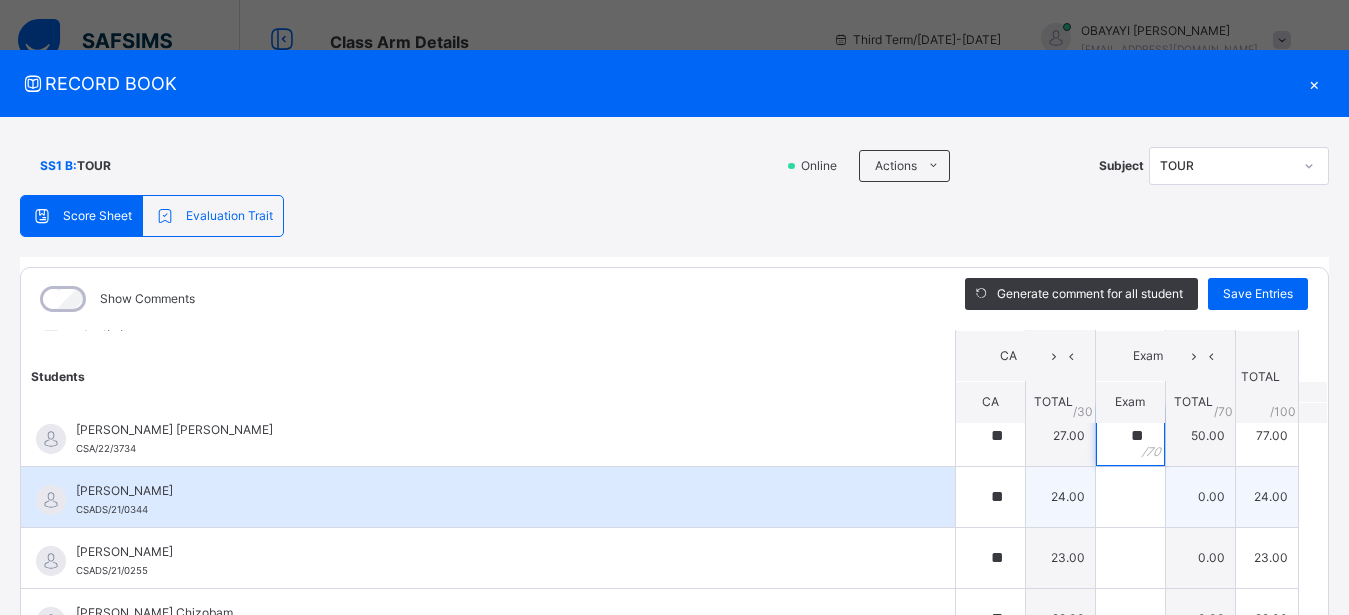 scroll, scrollTop: 143, scrollLeft: 0, axis: vertical 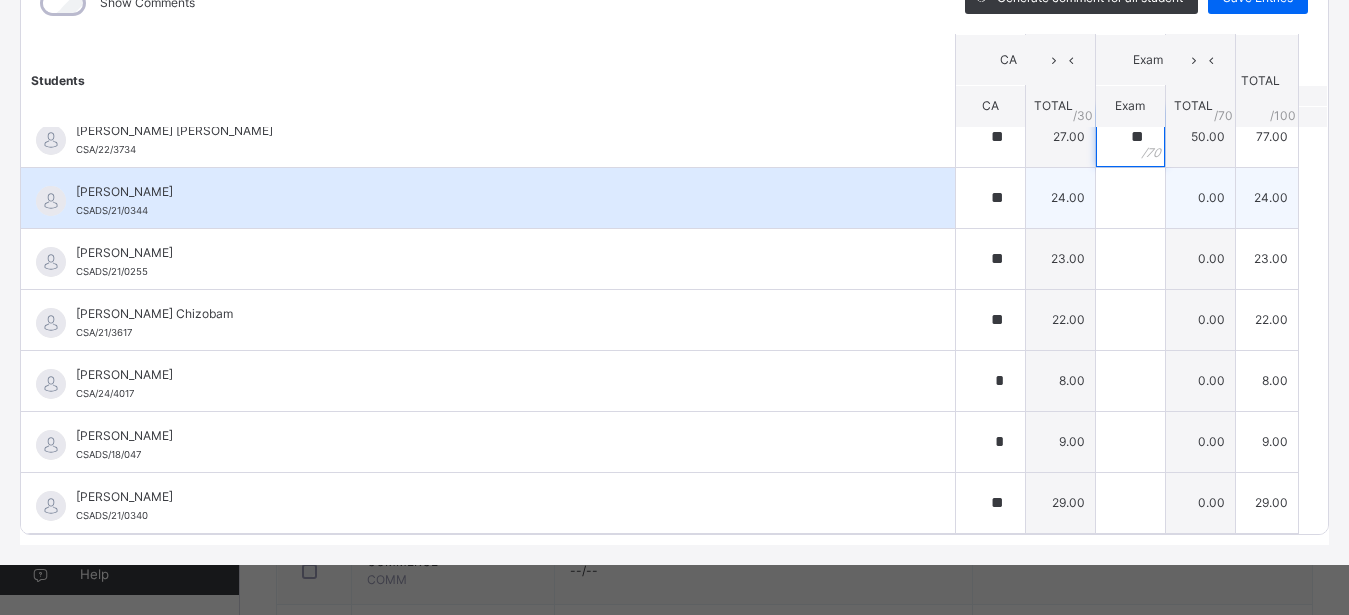 type on "**" 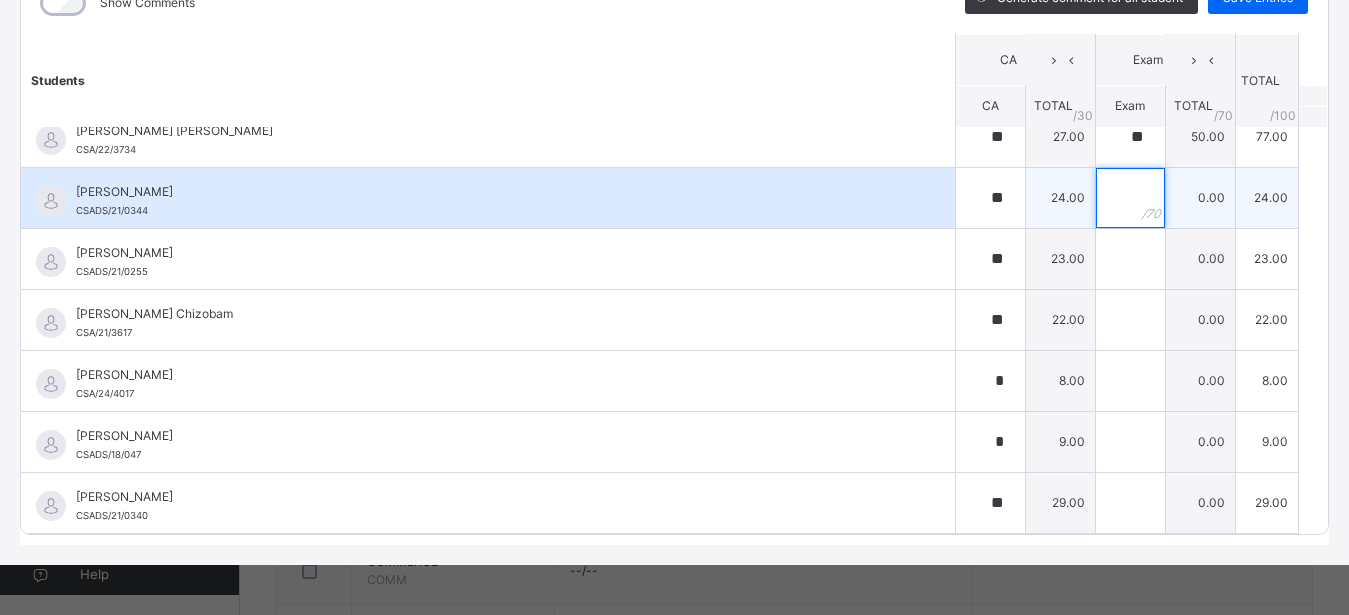 click at bounding box center (1130, 198) 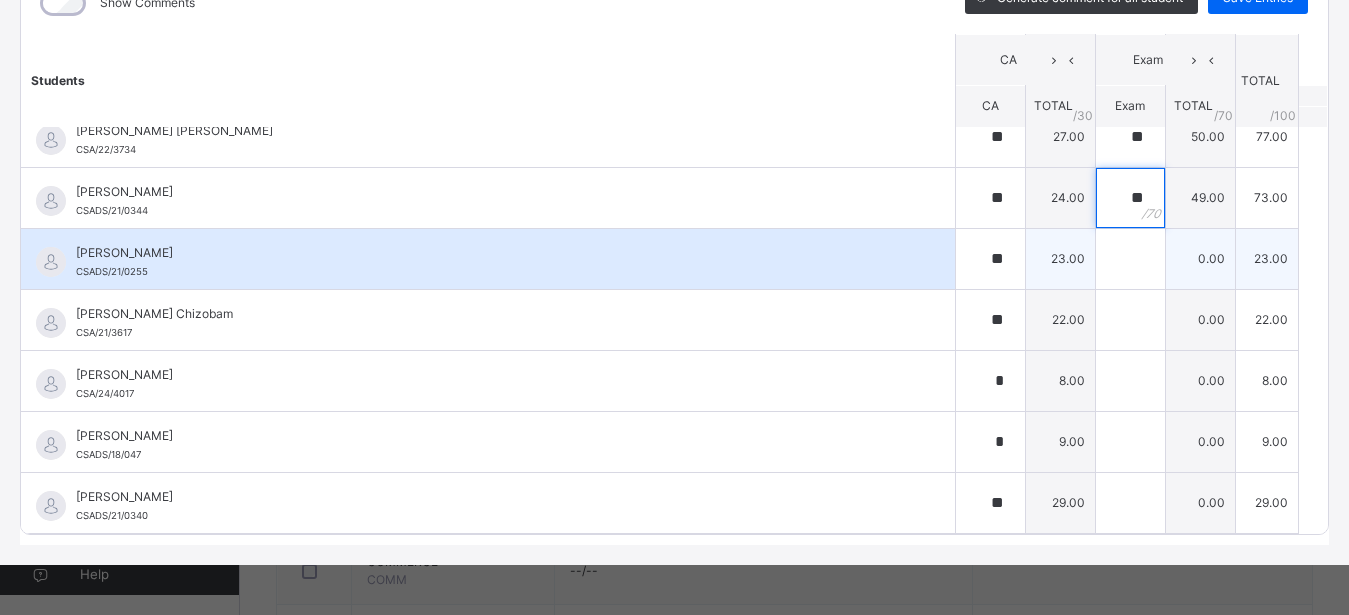 type on "**" 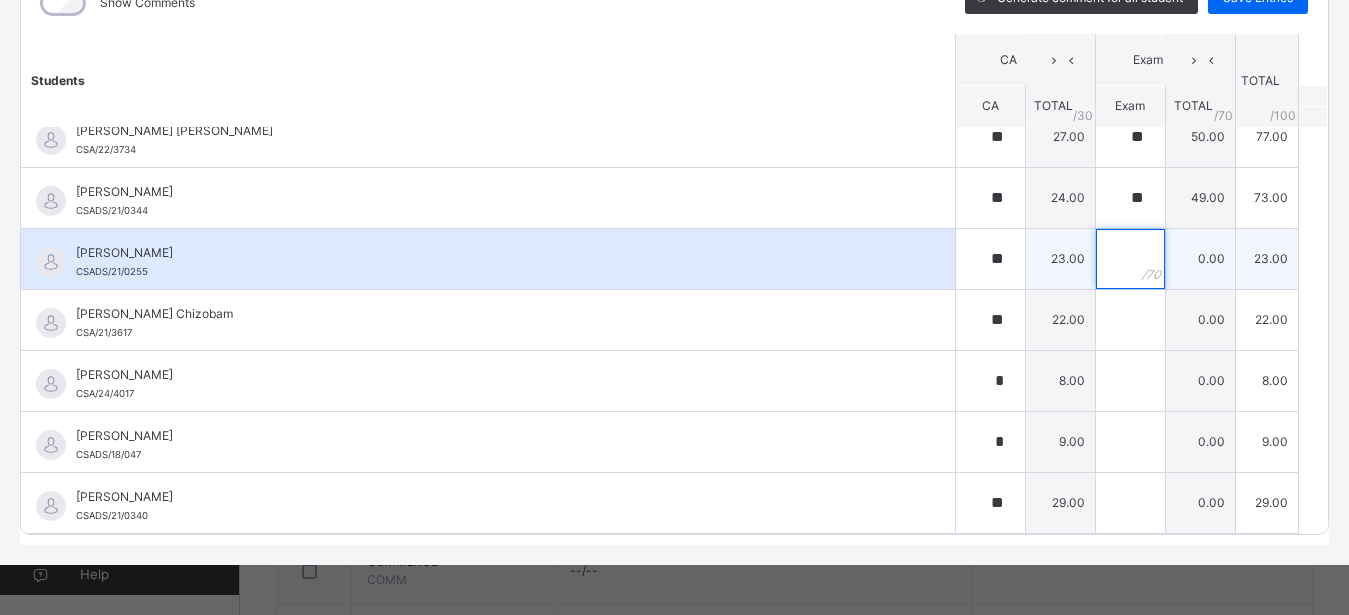 click at bounding box center [1130, 259] 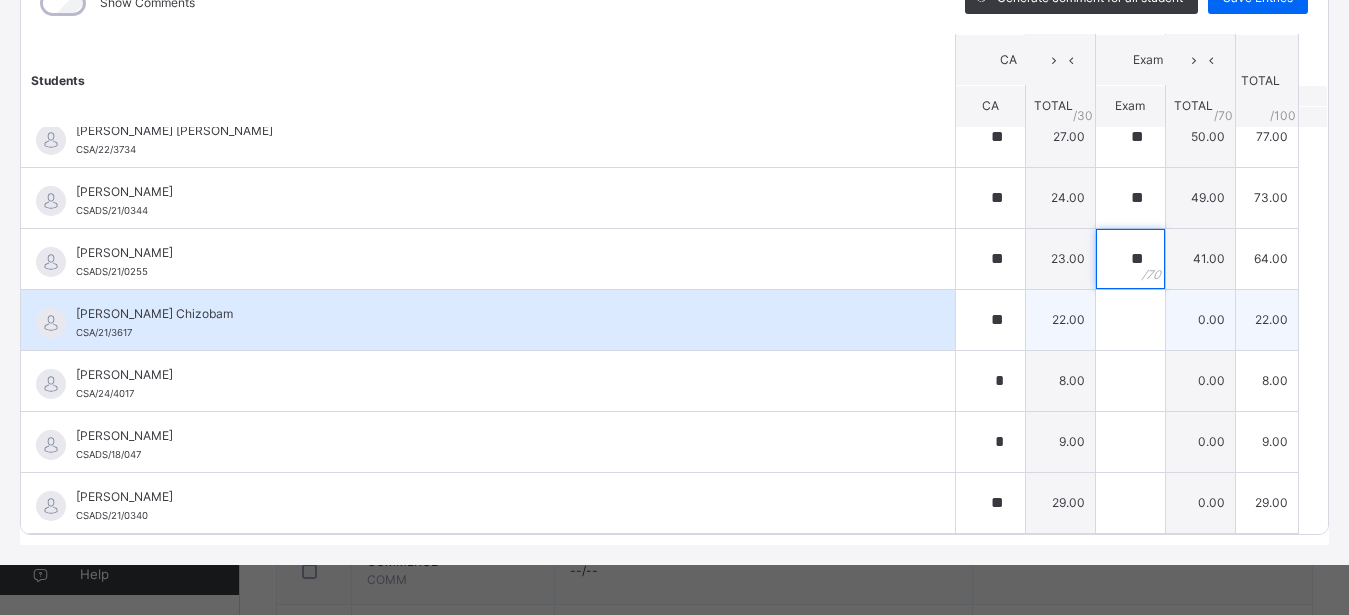 type on "**" 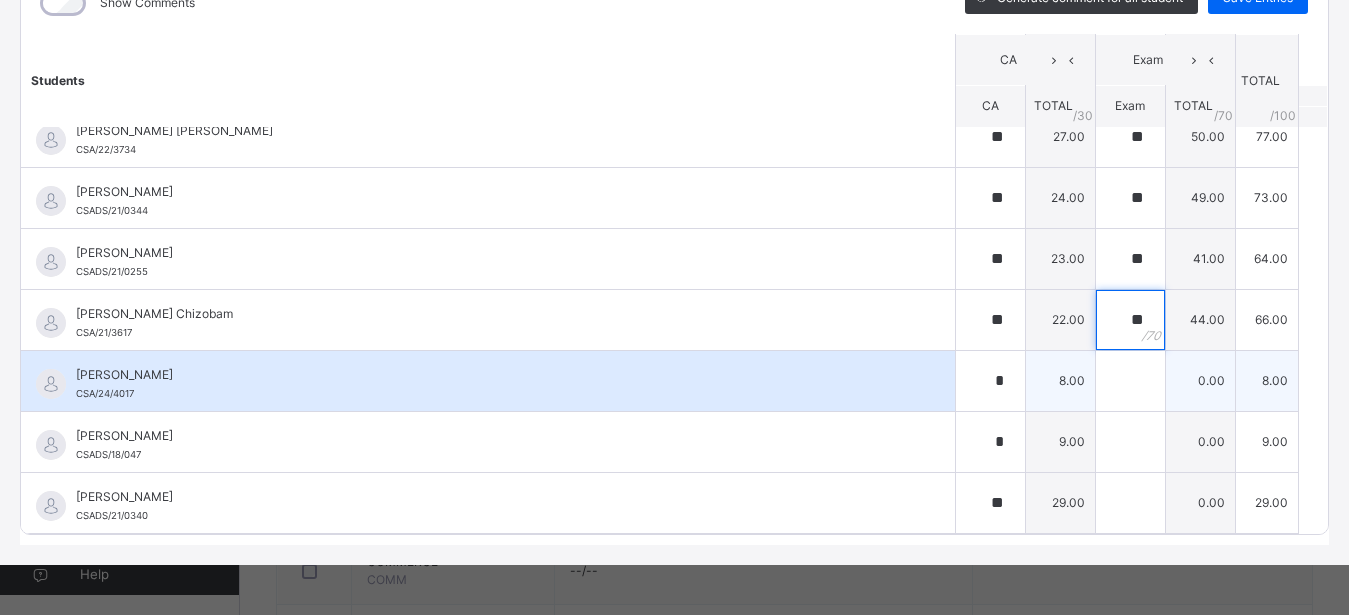 type on "**" 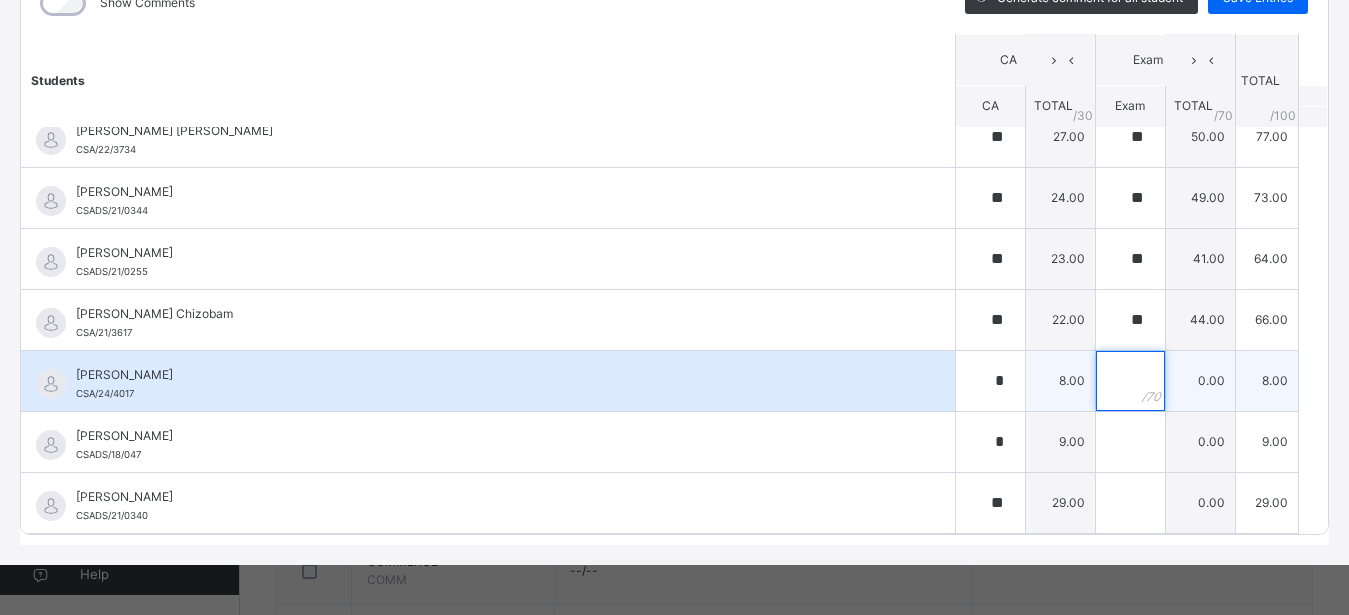 click at bounding box center (1130, 381) 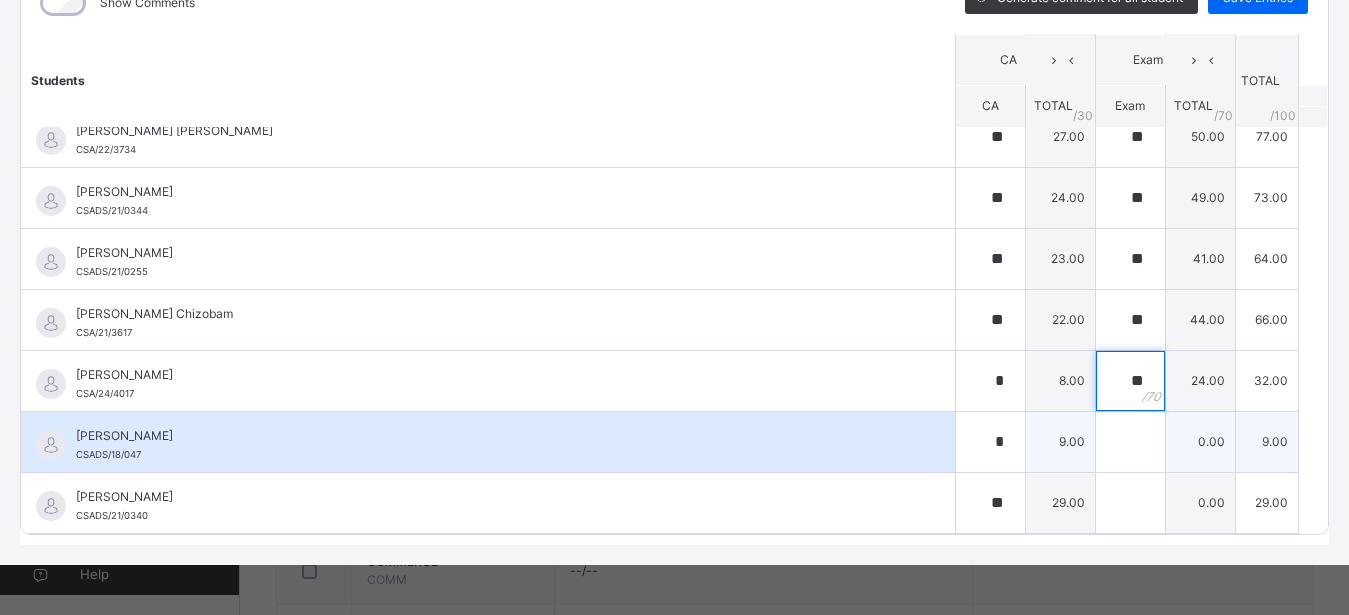 type on "**" 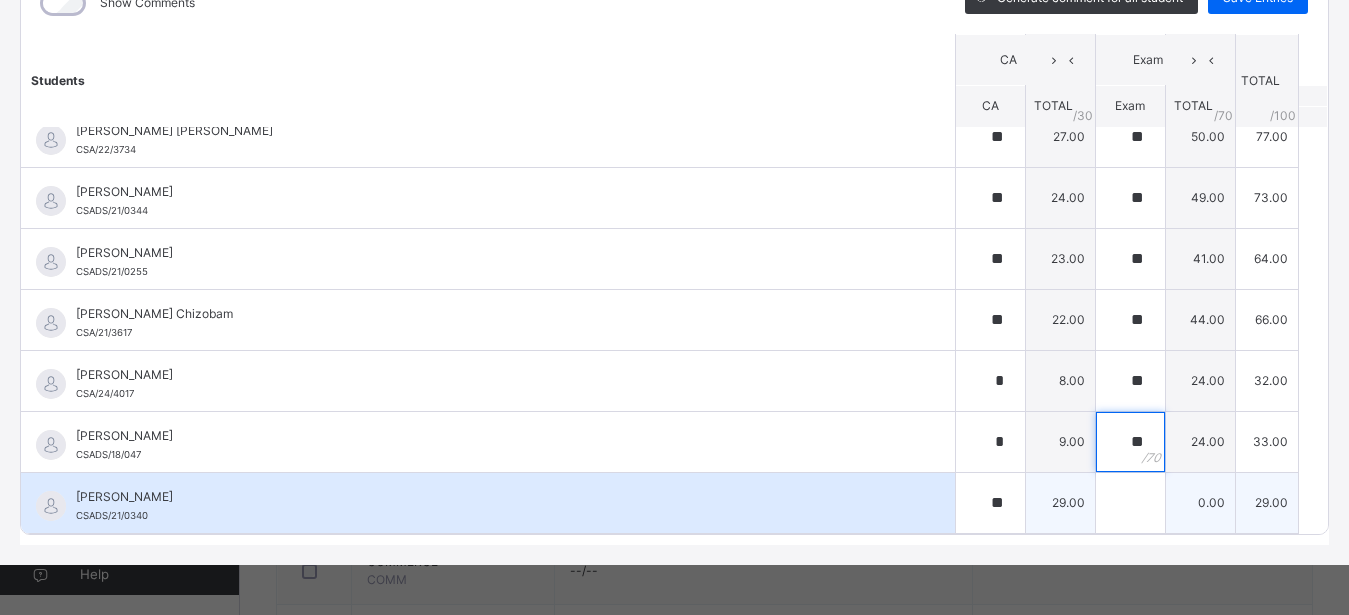 type on "**" 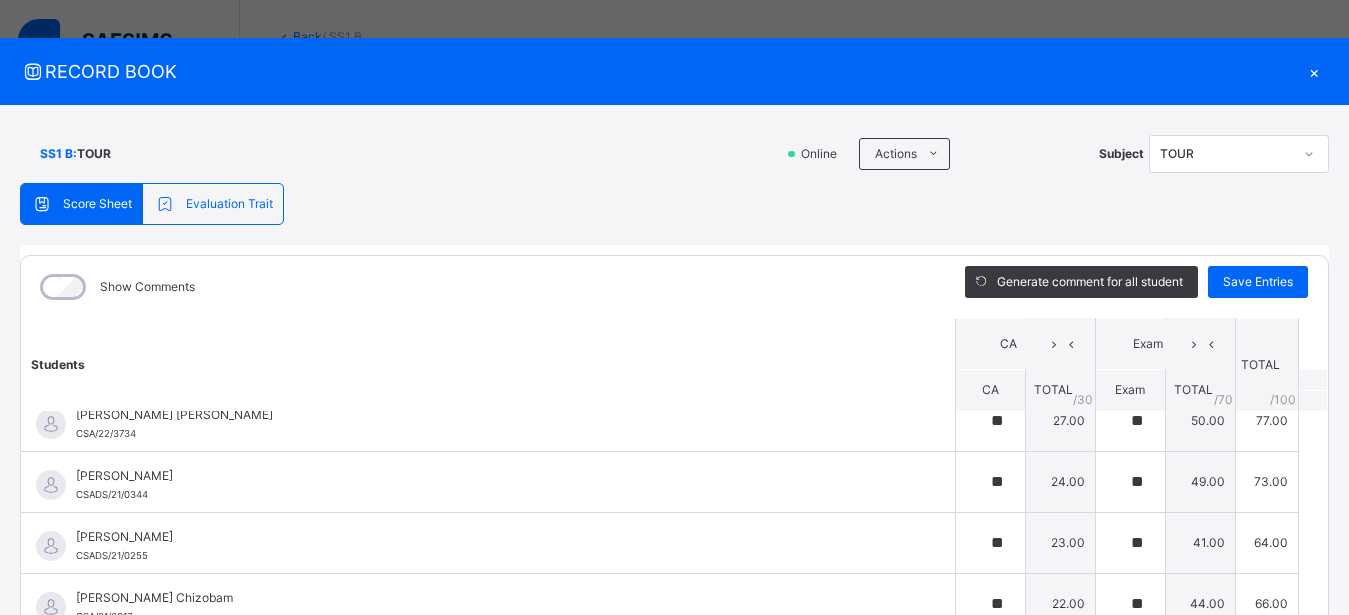 scroll, scrollTop: 0, scrollLeft: 0, axis: both 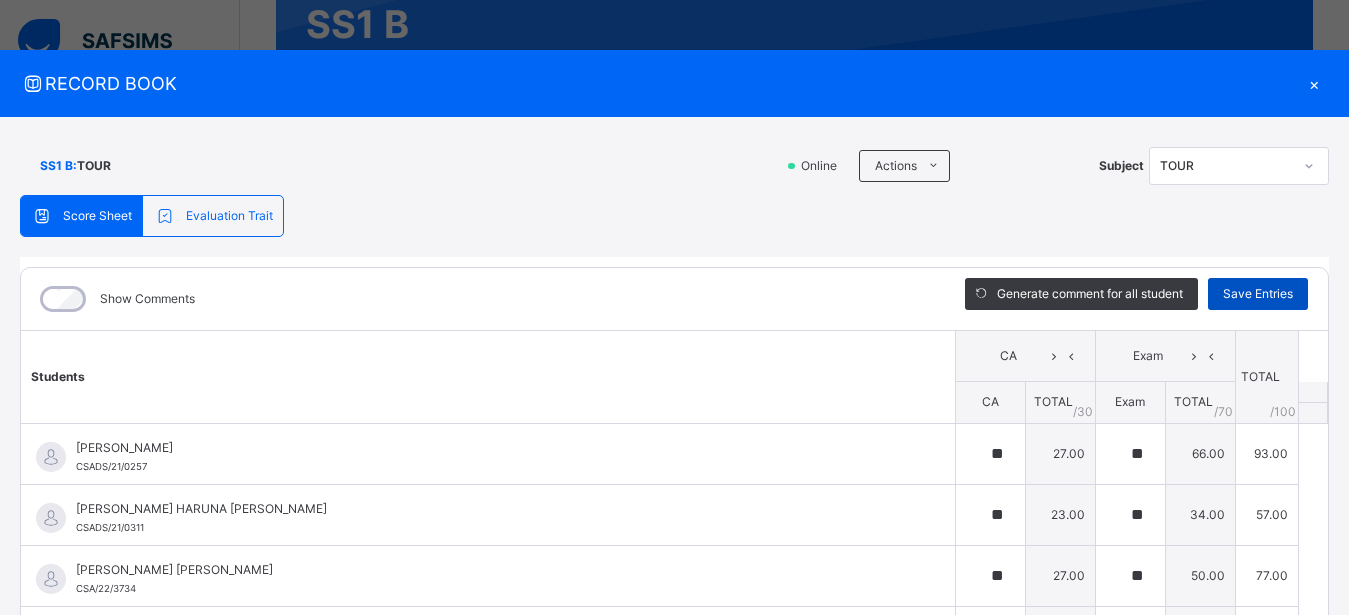 type on "**" 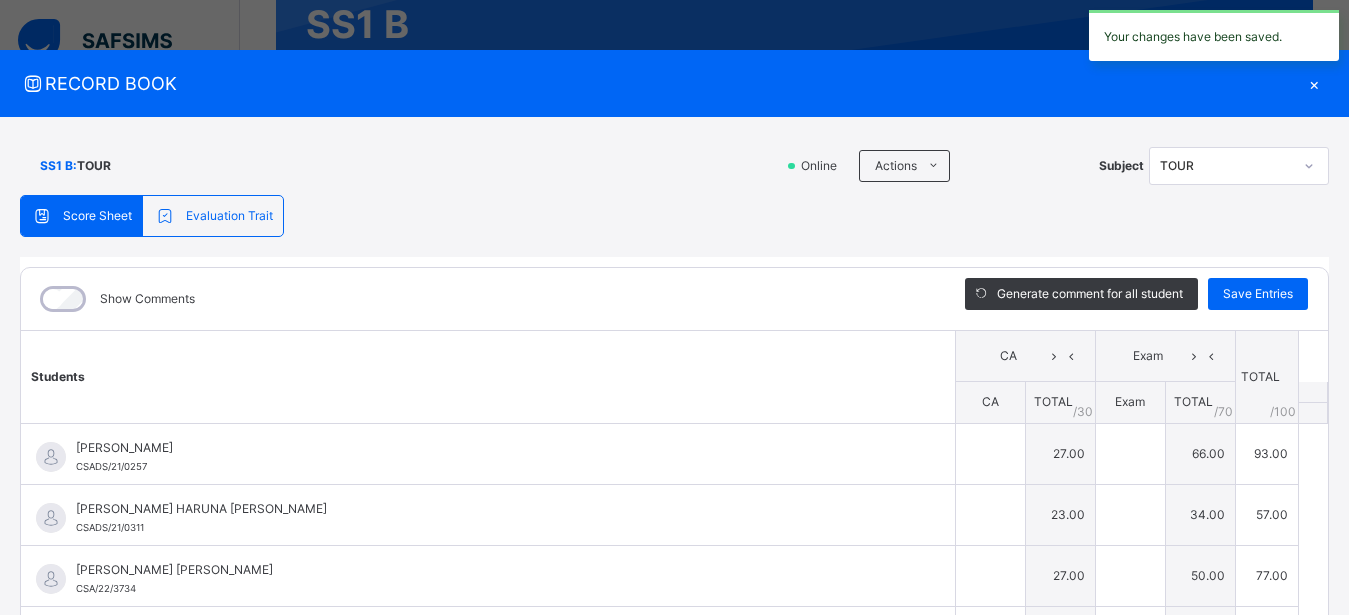 type on "**" 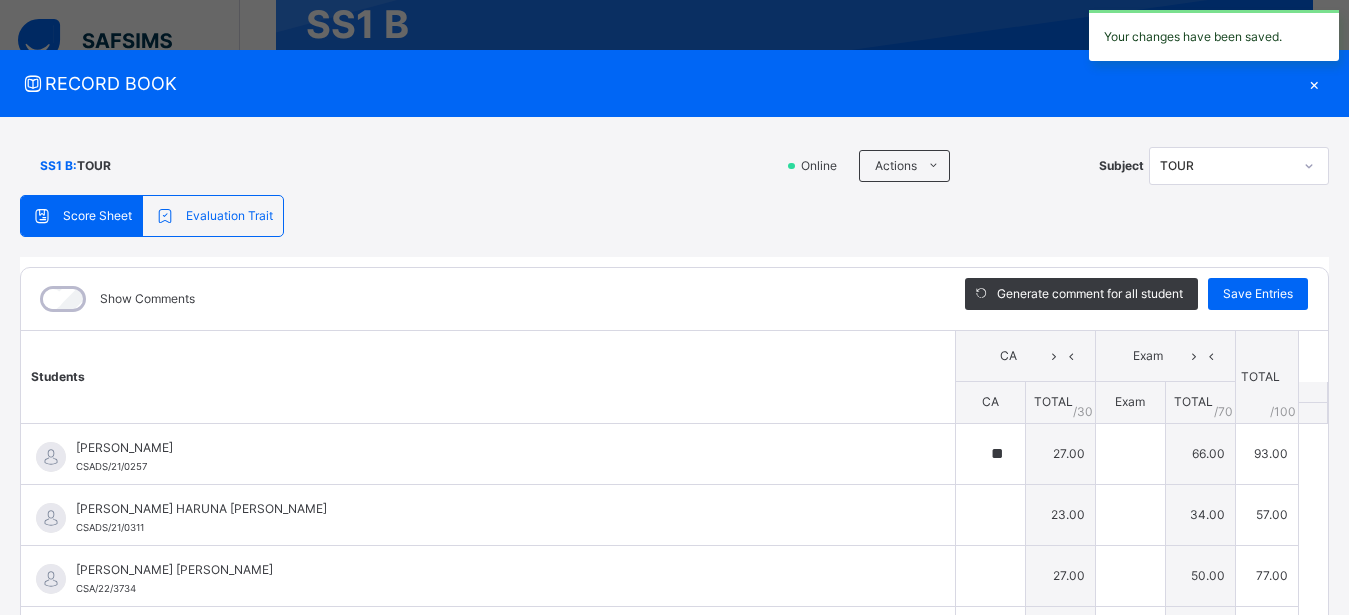 type on "**" 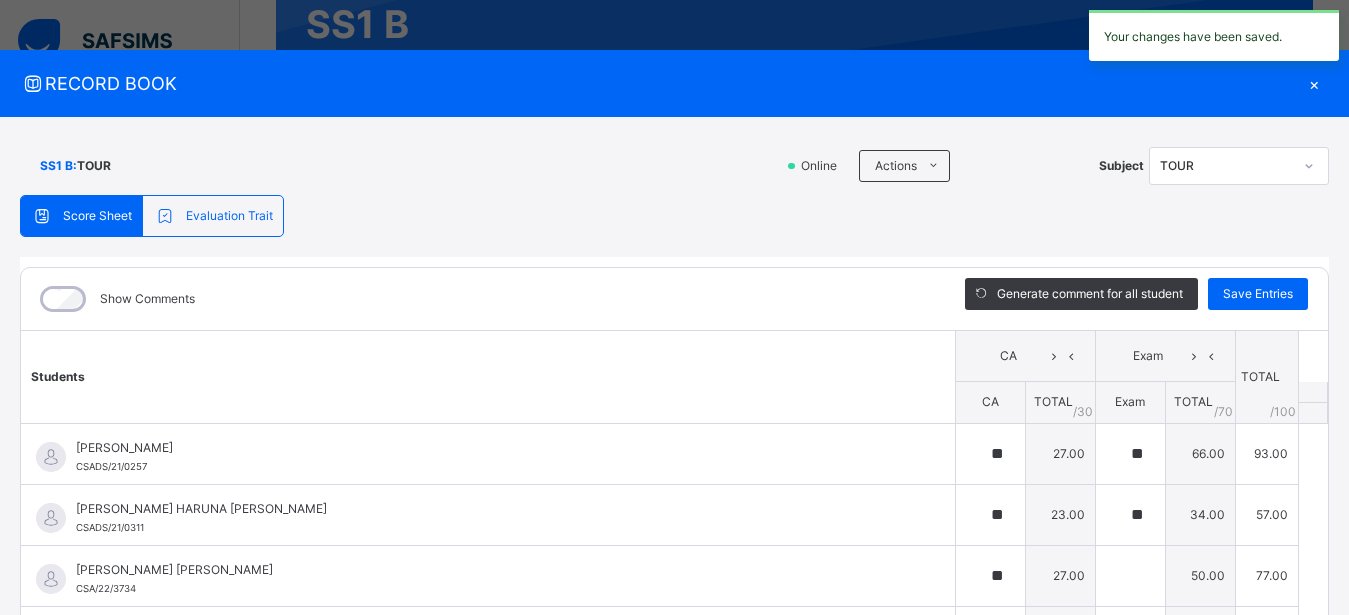 type on "**" 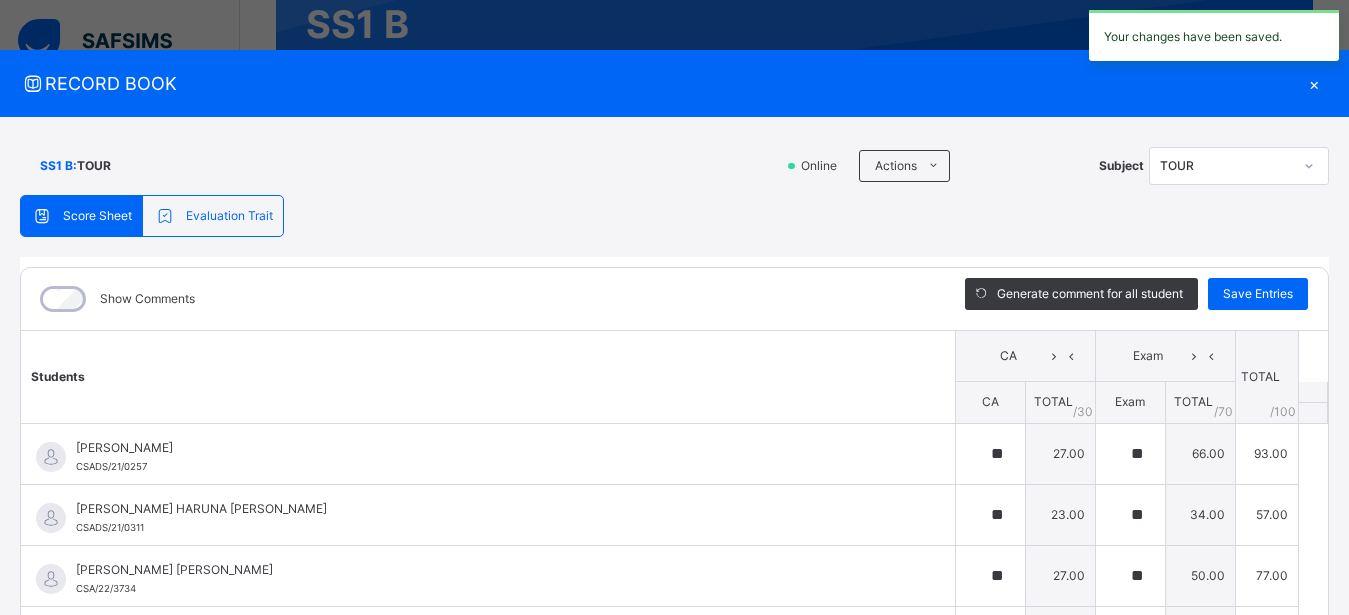 type on "*" 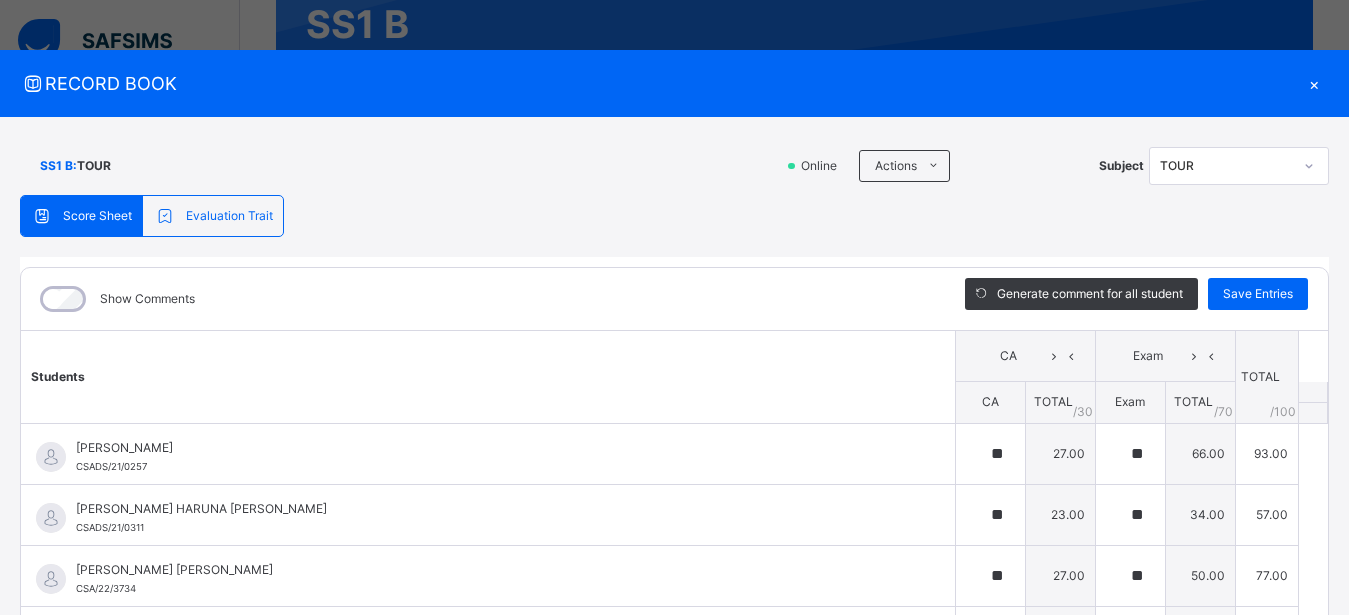 scroll, scrollTop: 0, scrollLeft: 0, axis: both 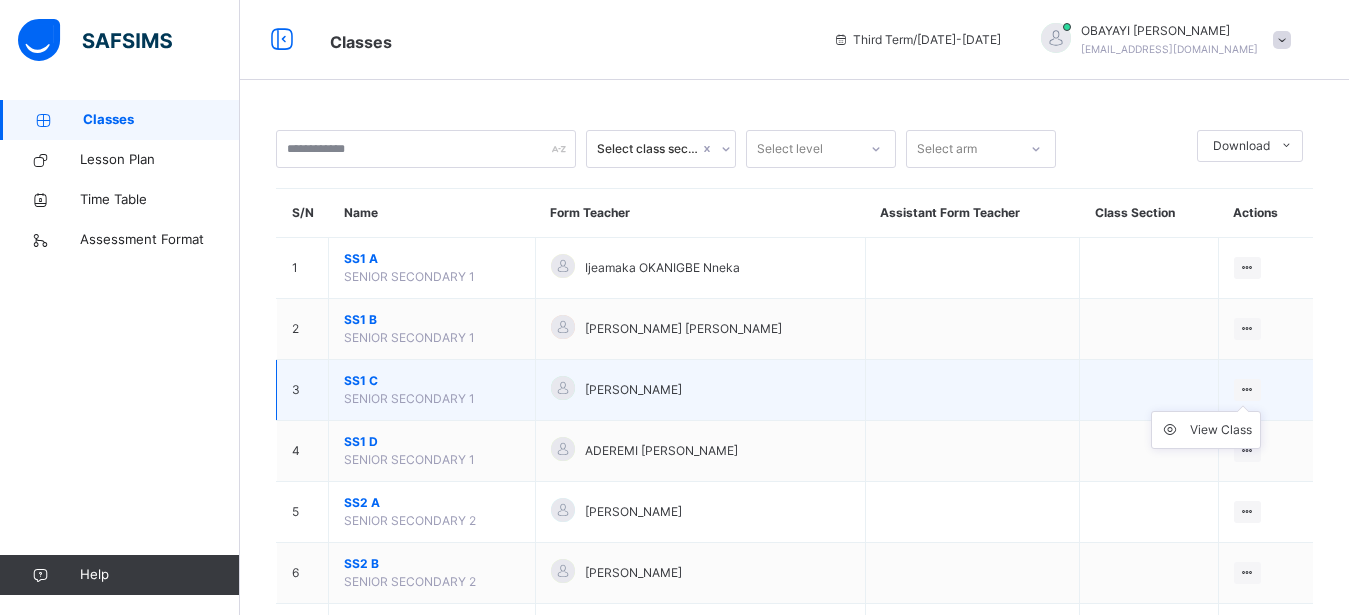 click at bounding box center [1247, 389] 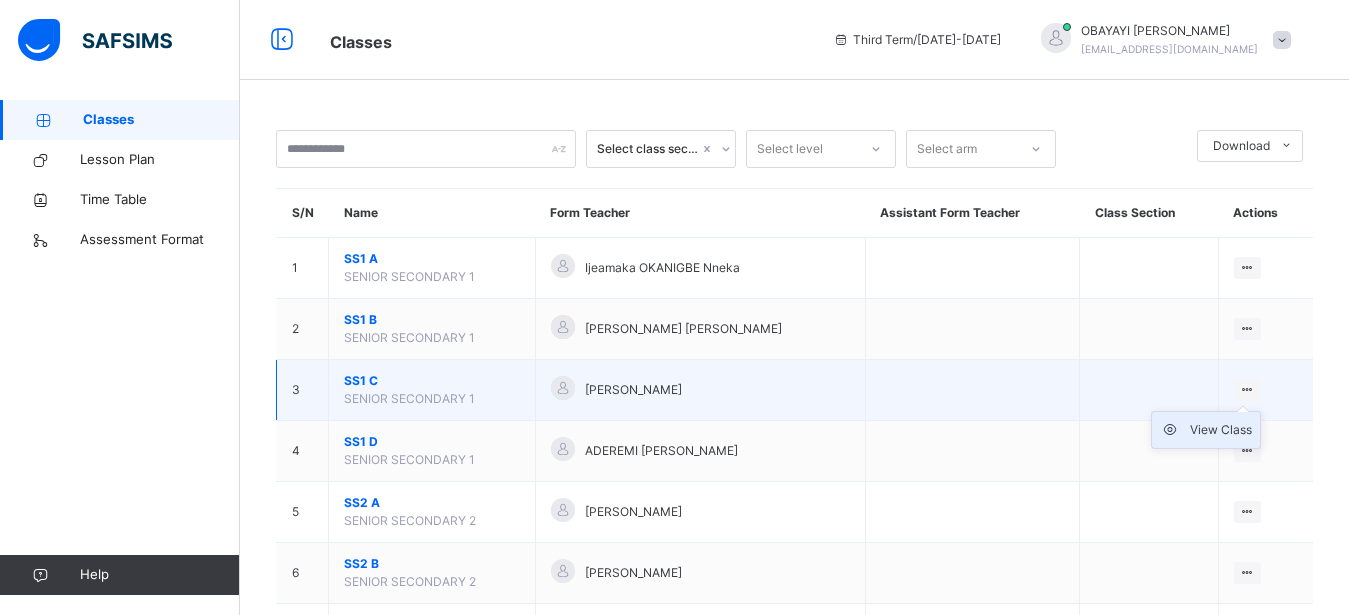 click on "View Class" at bounding box center [1221, 430] 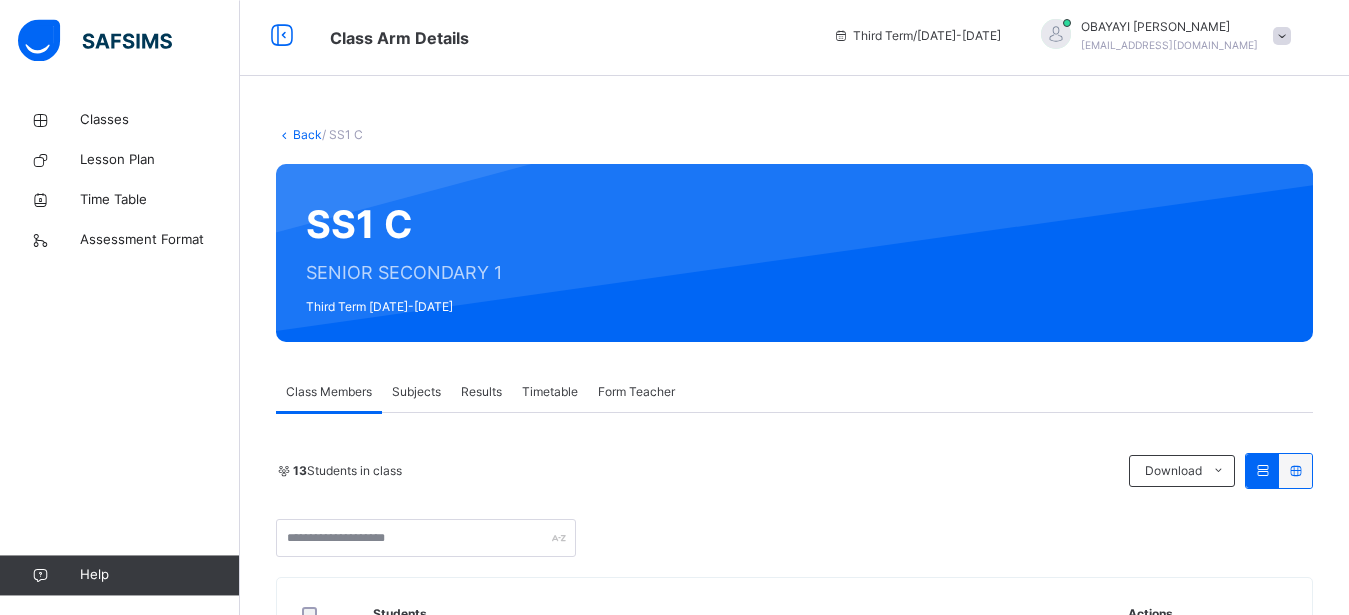 scroll, scrollTop: 0, scrollLeft: 0, axis: both 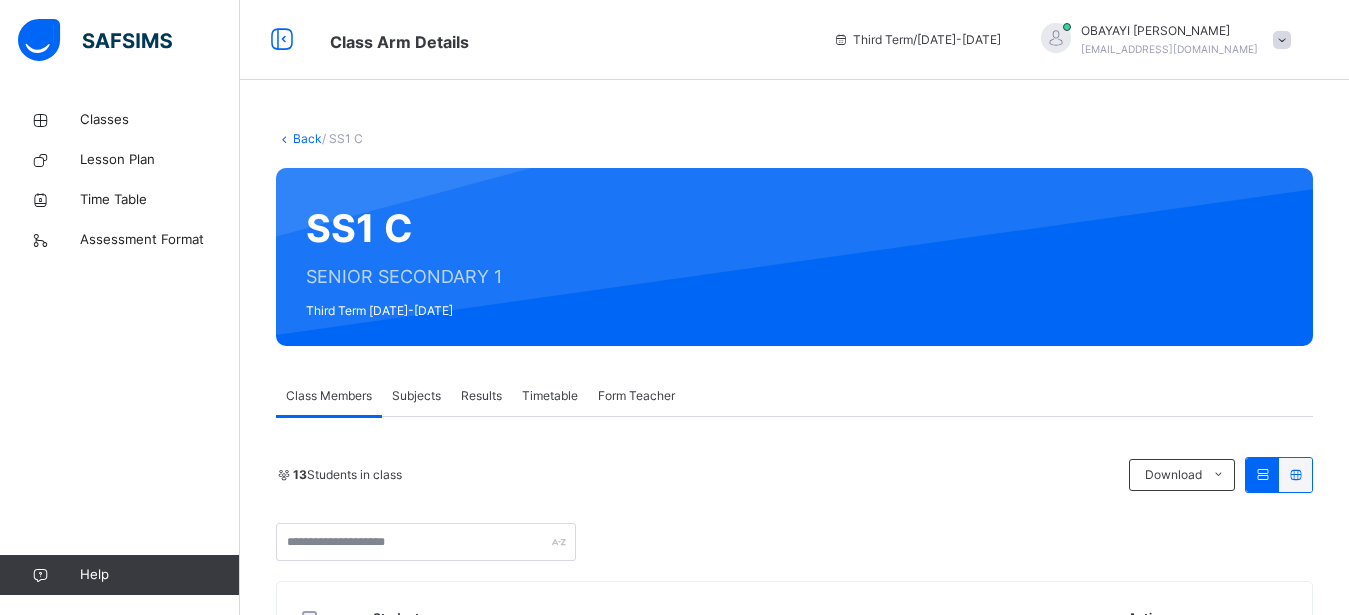click on "Subjects" at bounding box center (416, 396) 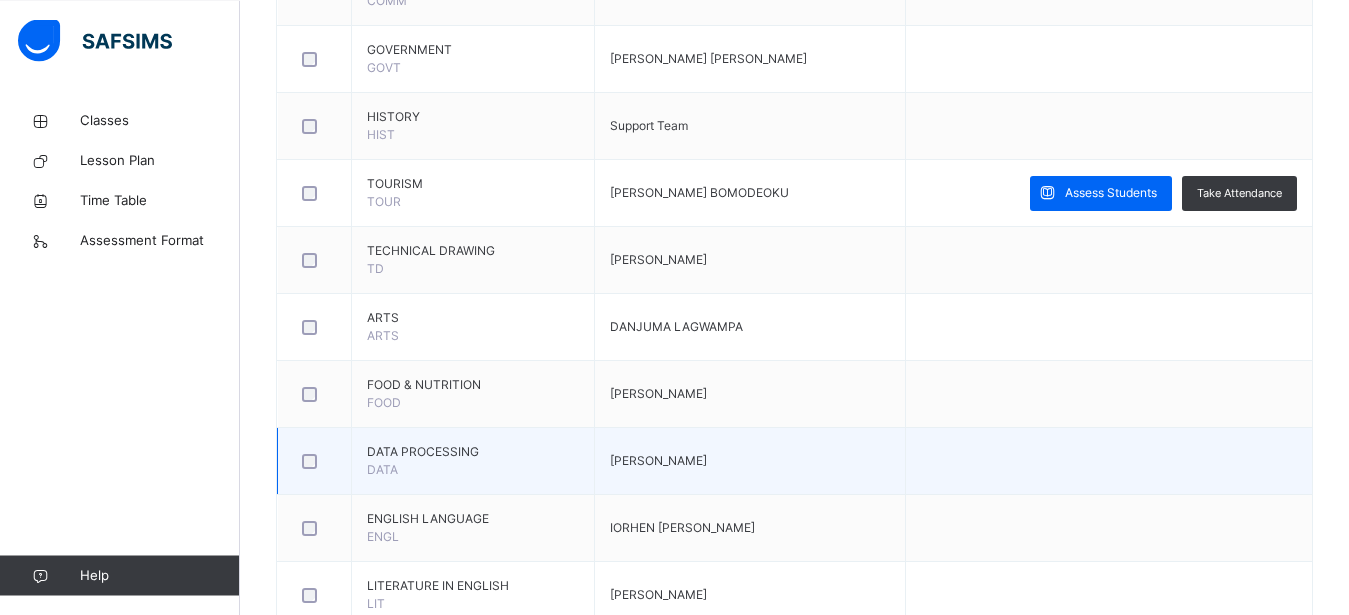 scroll, scrollTop: 714, scrollLeft: 0, axis: vertical 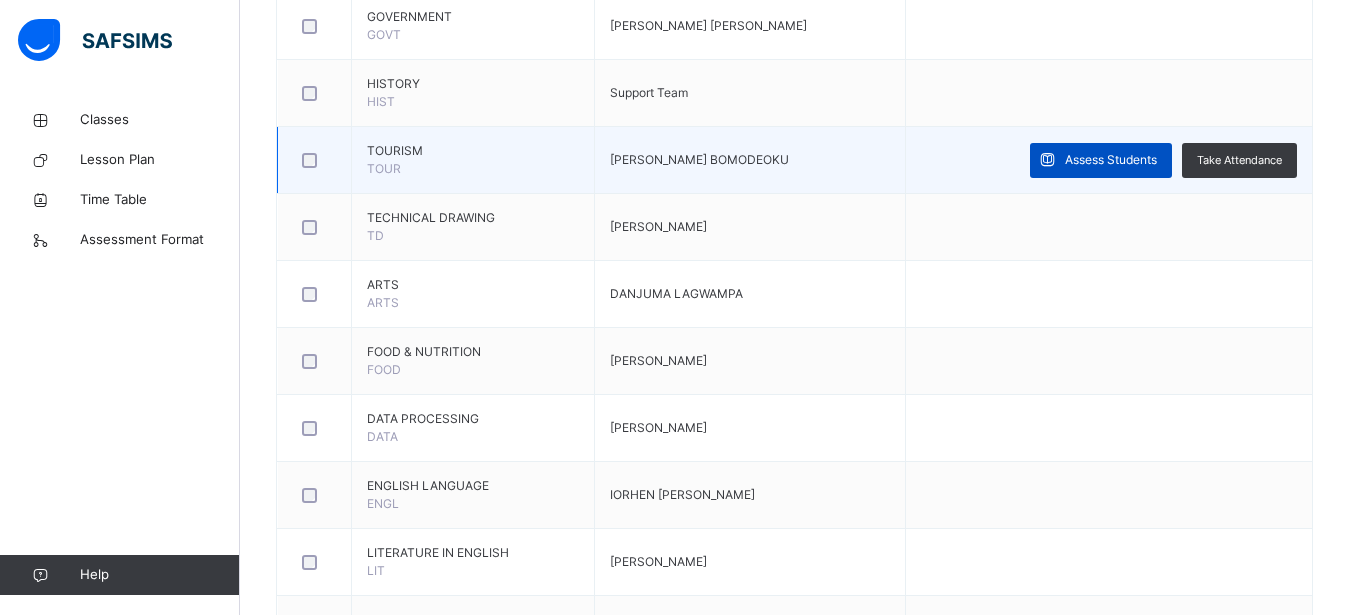 click on "Assess Students" at bounding box center (1111, 160) 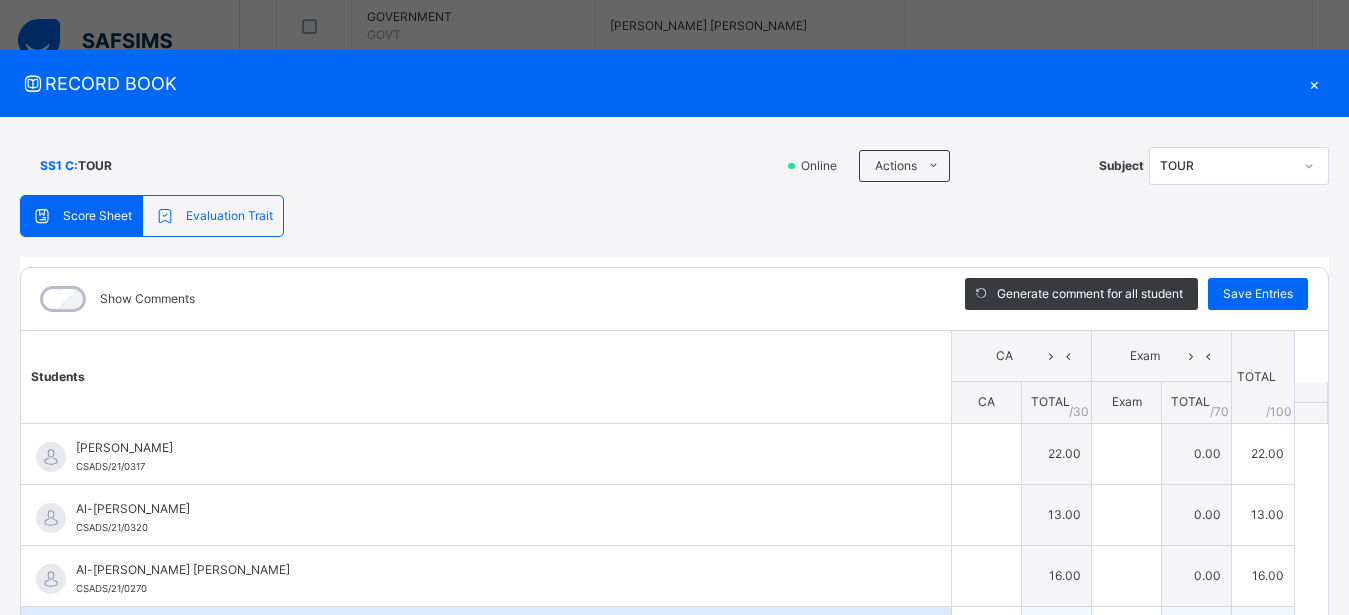 scroll, scrollTop: 296, scrollLeft: 0, axis: vertical 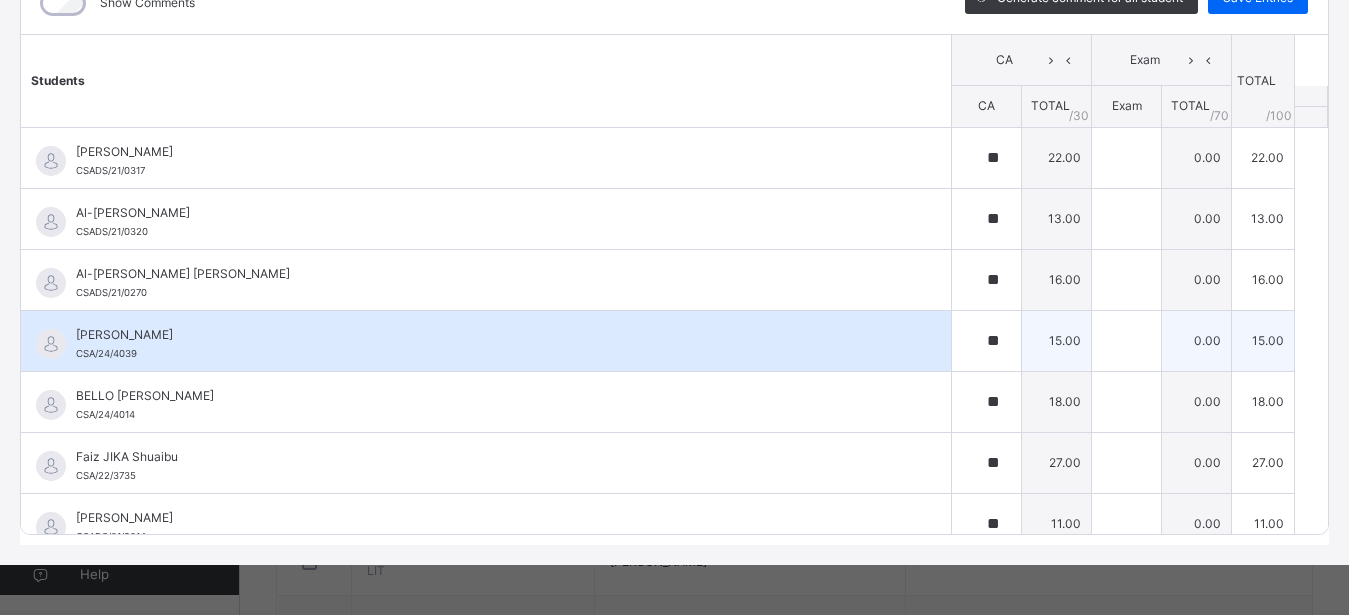 type on "**" 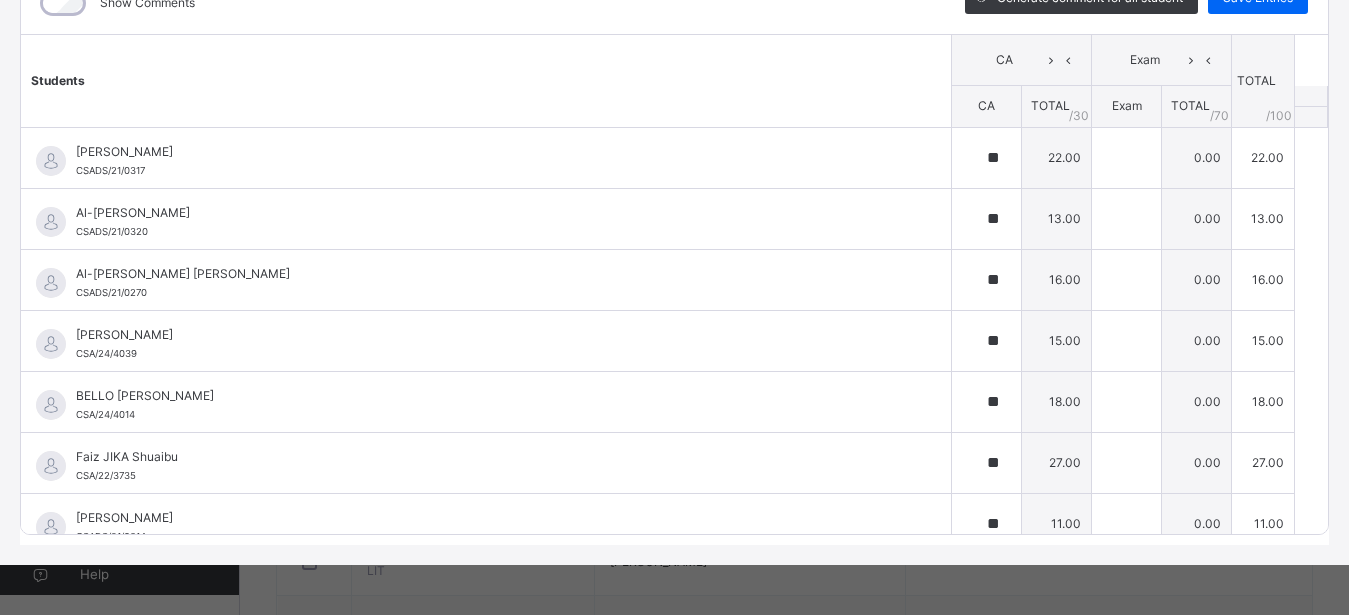 scroll, scrollTop: 265, scrollLeft: 0, axis: vertical 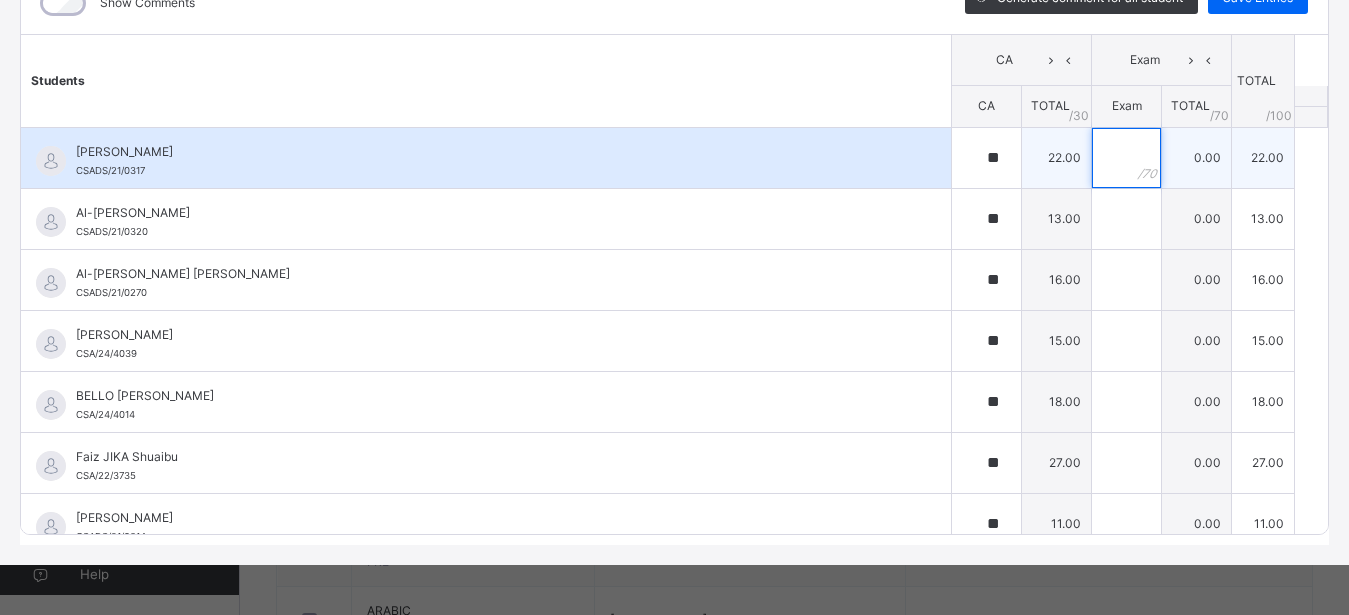 click at bounding box center (1126, 158) 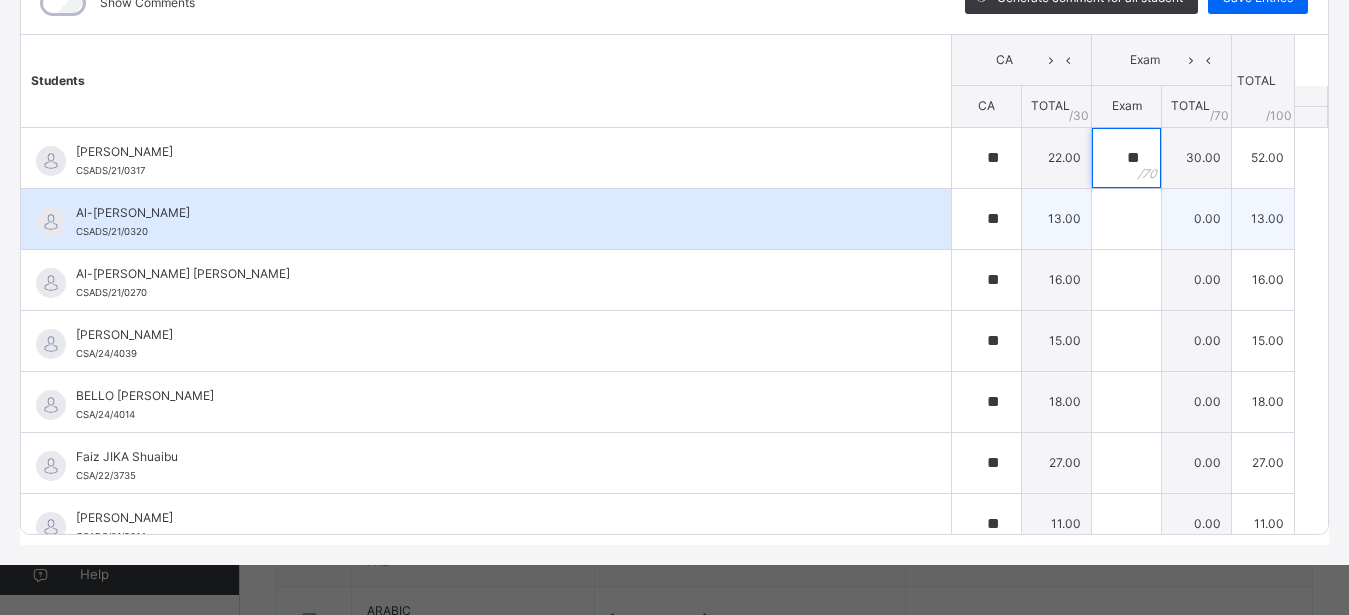 type on "**" 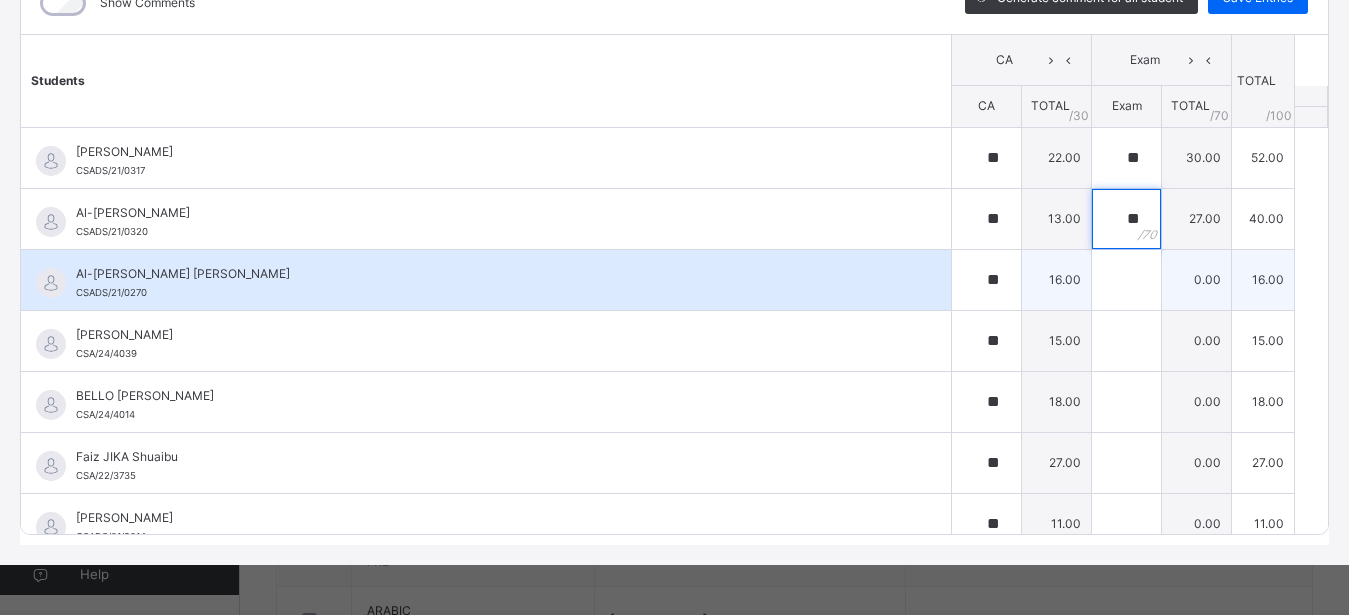 type on "**" 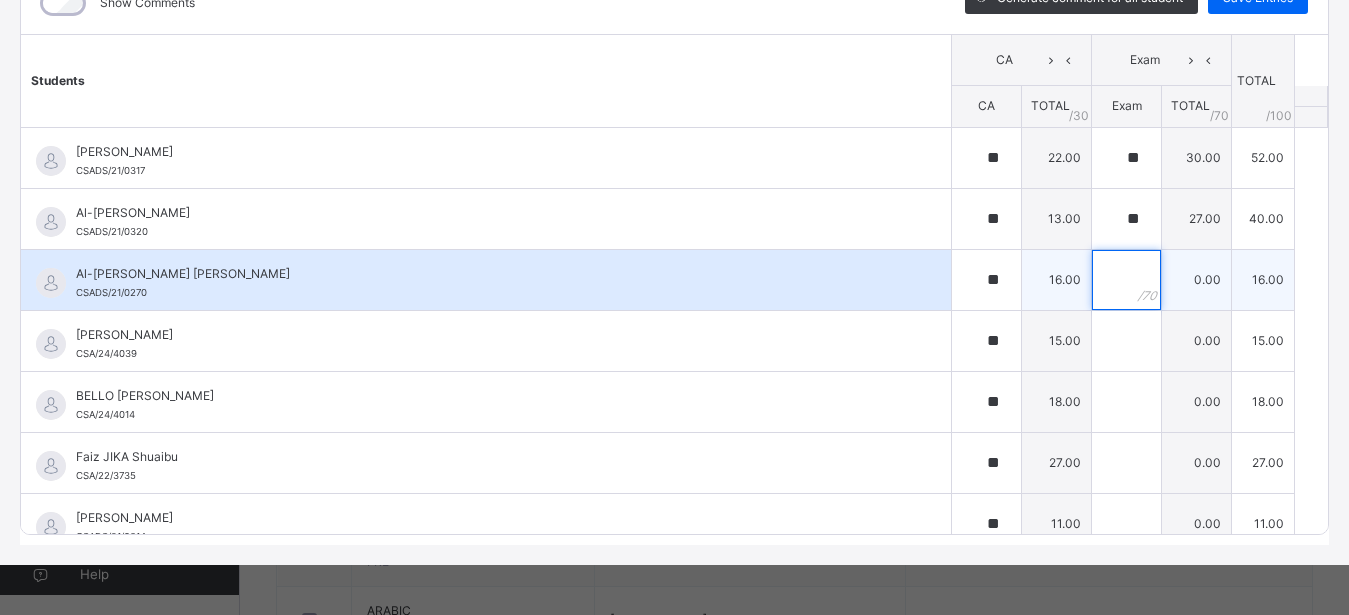 click at bounding box center (1126, 280) 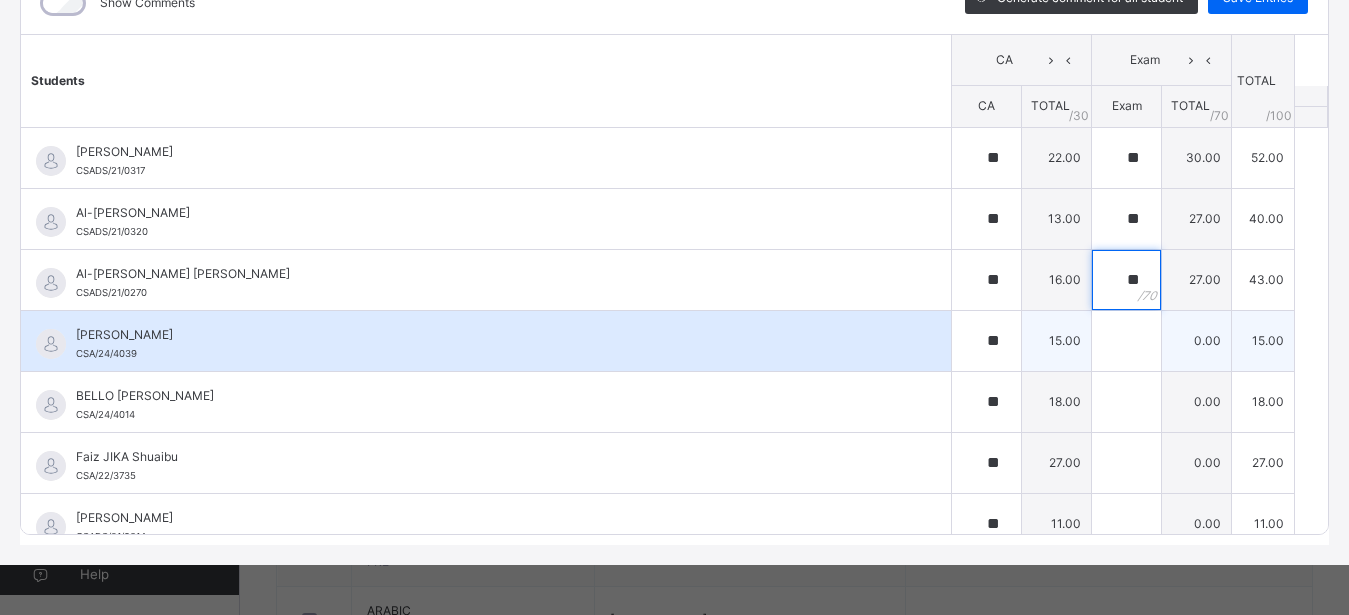 type on "**" 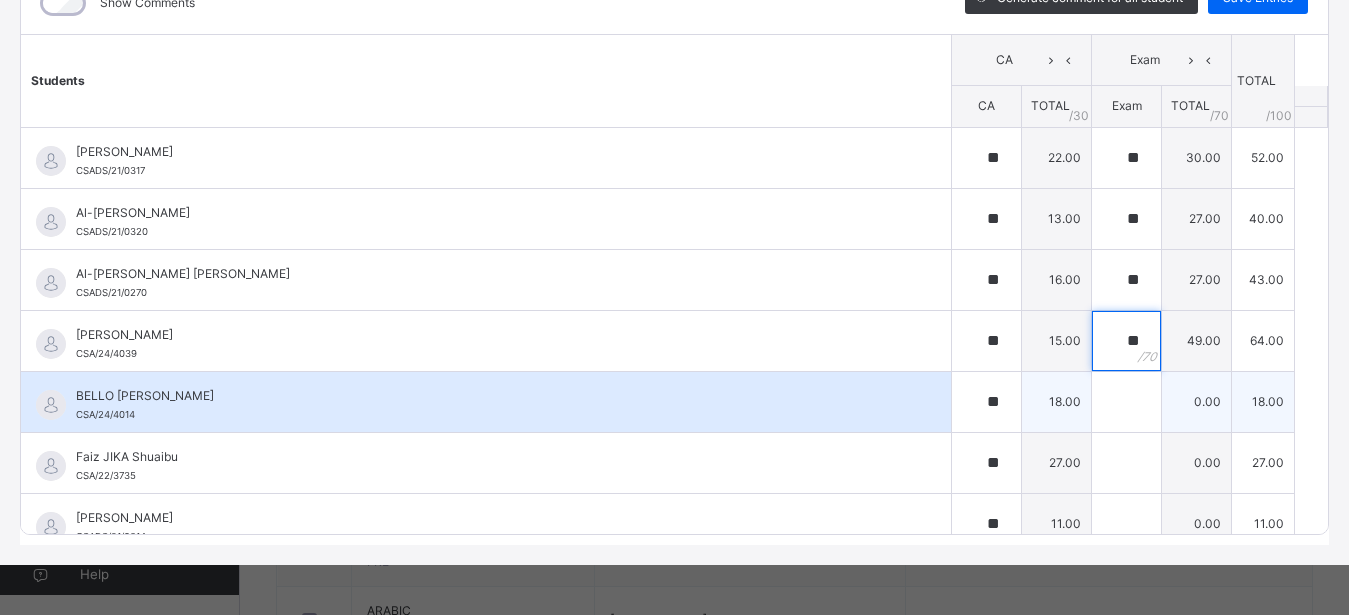 type on "**" 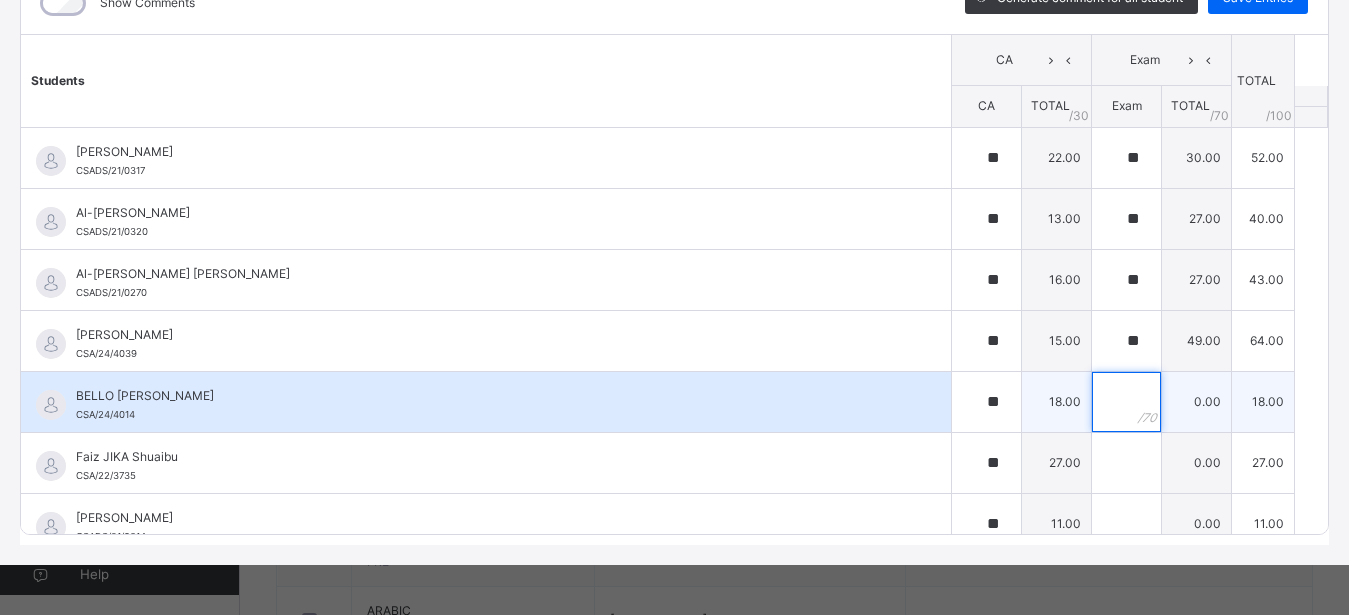 click at bounding box center (1126, 402) 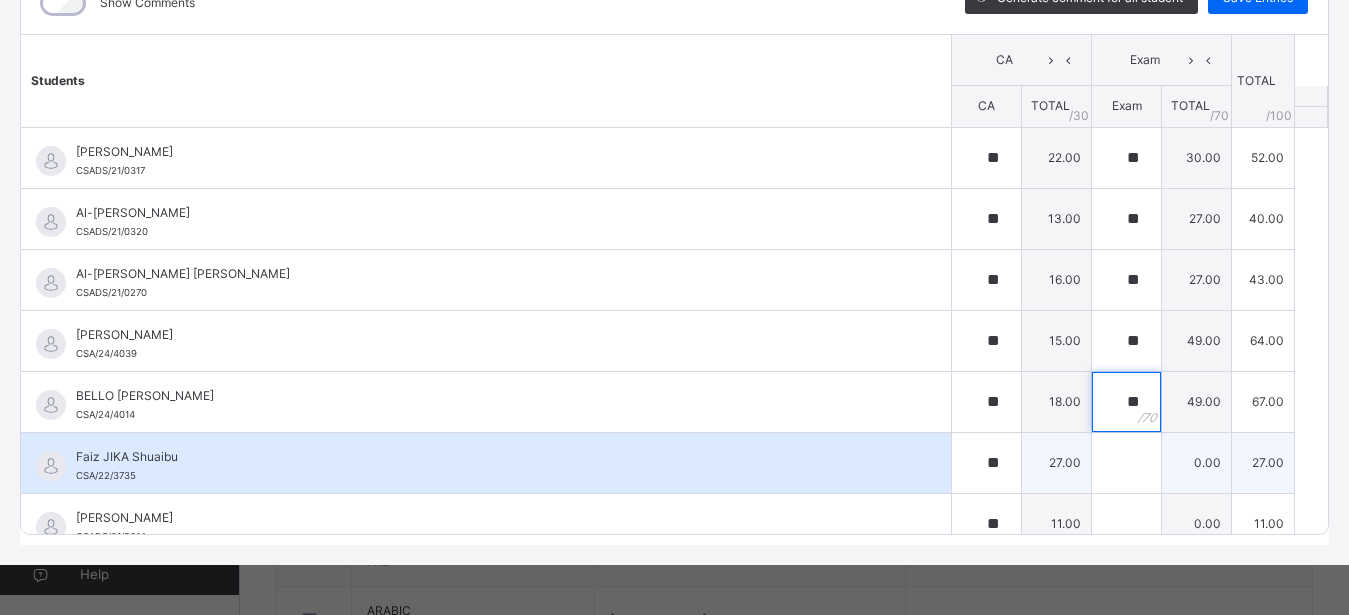 type on "**" 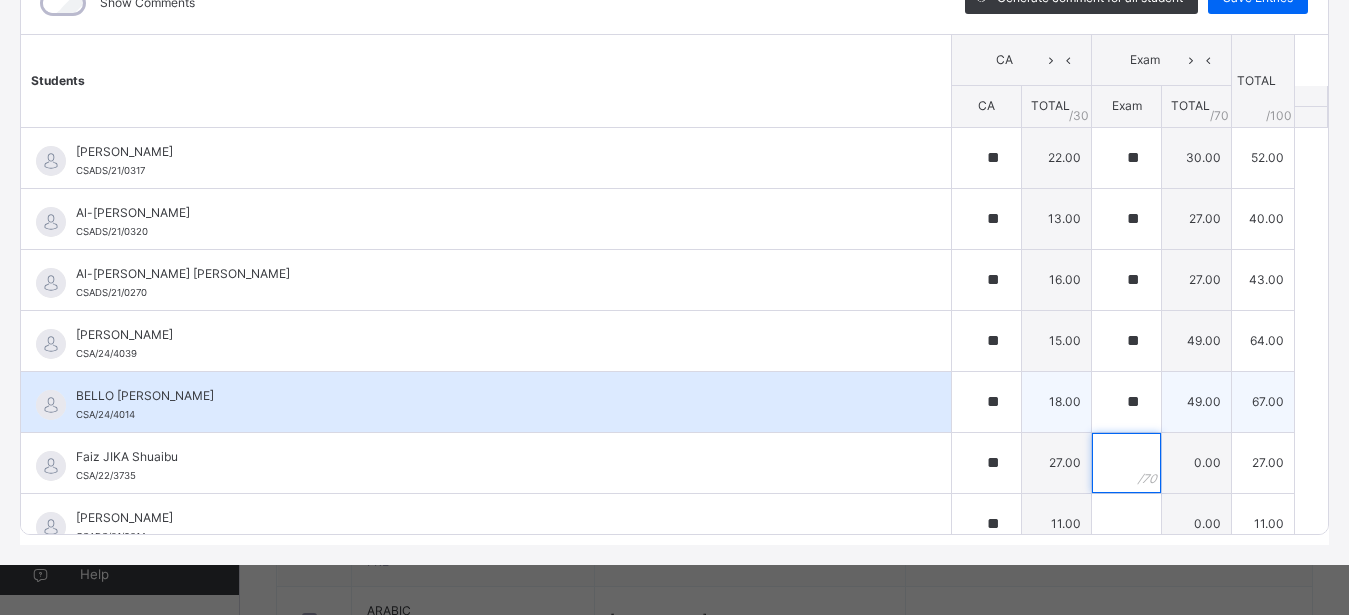 drag, startPoint x: 1105, startPoint y: 440, endPoint x: 1117, endPoint y: 423, distance: 20.808653 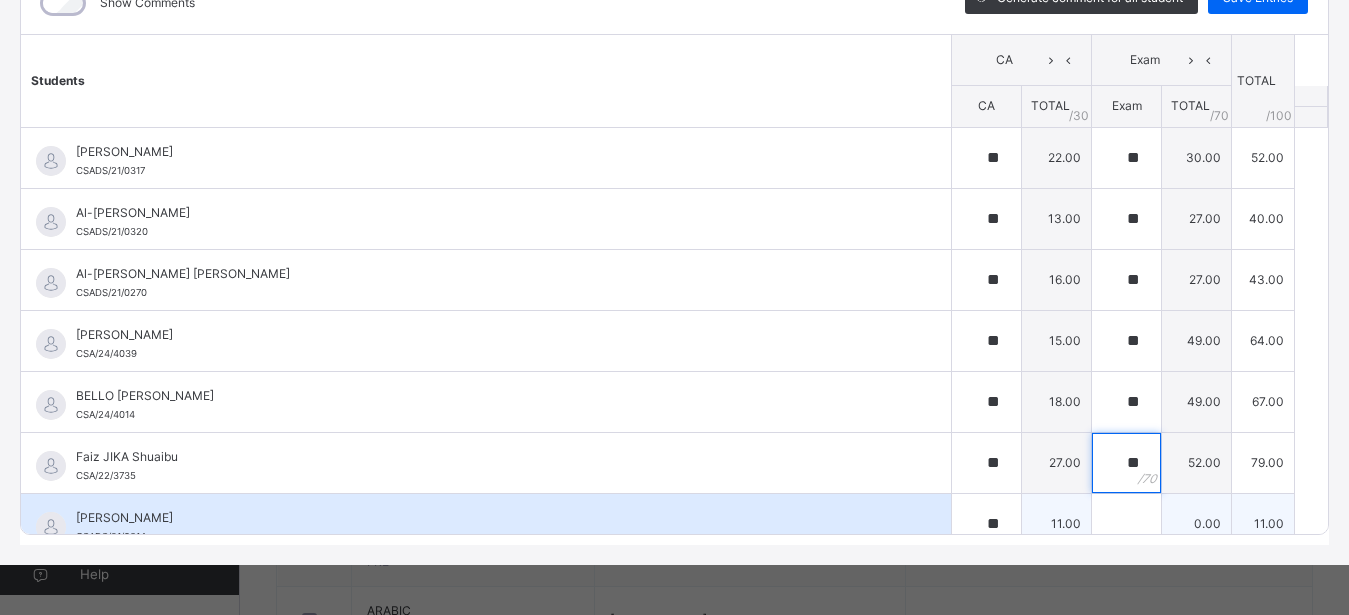 type on "**" 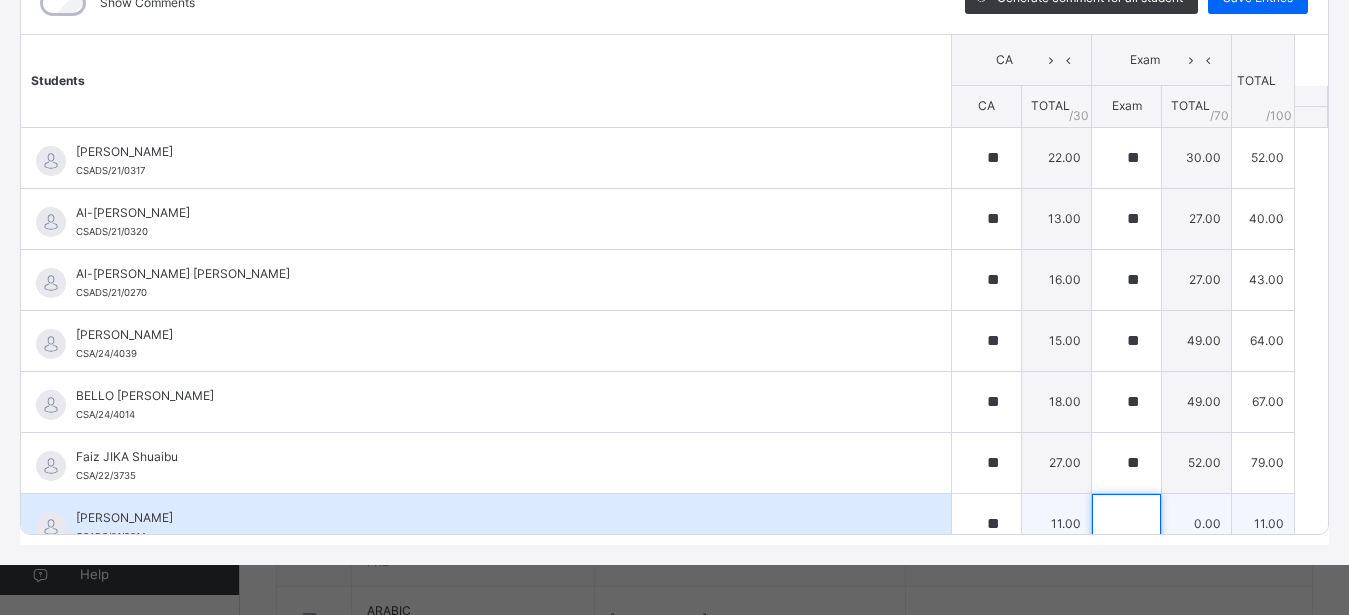 click at bounding box center (1126, 524) 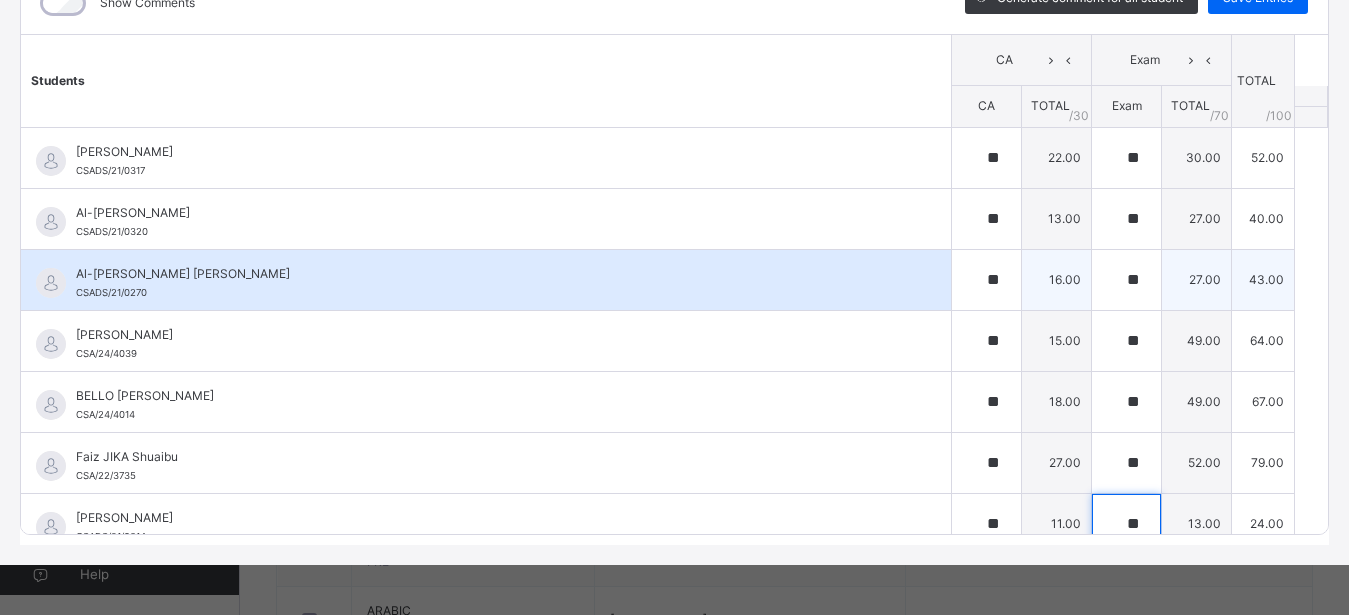 type on "**" 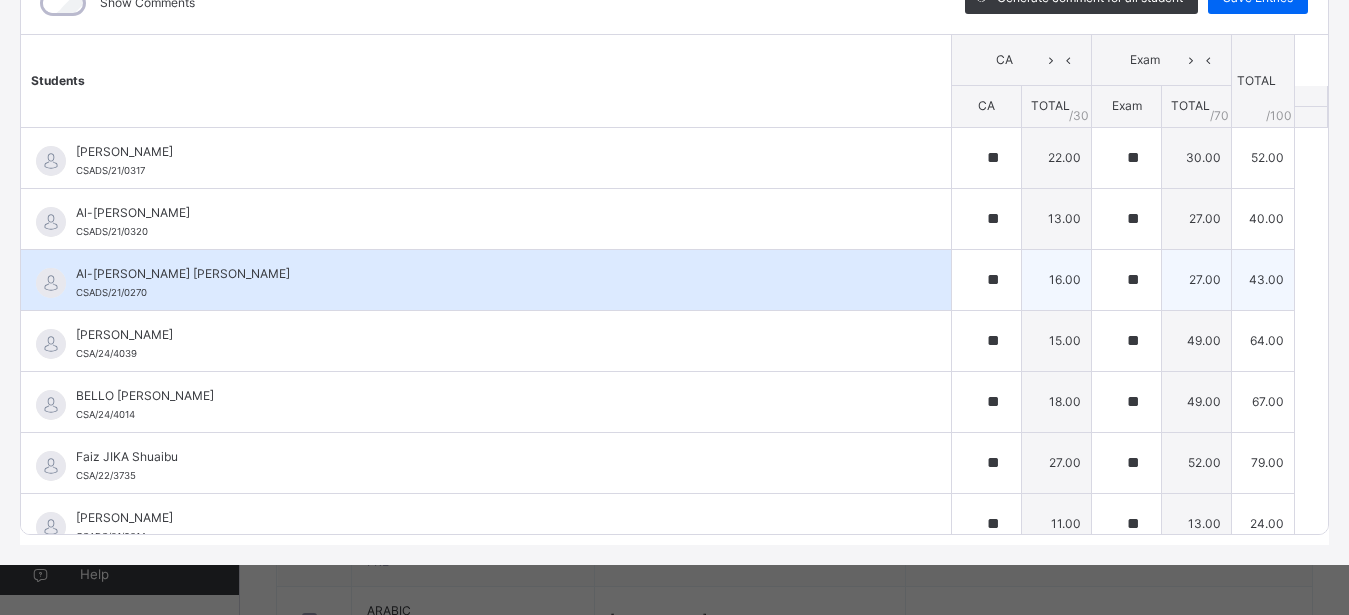 click on "Al-[PERSON_NAME] [PERSON_NAME] CSADS/21/0270" at bounding box center (486, 280) 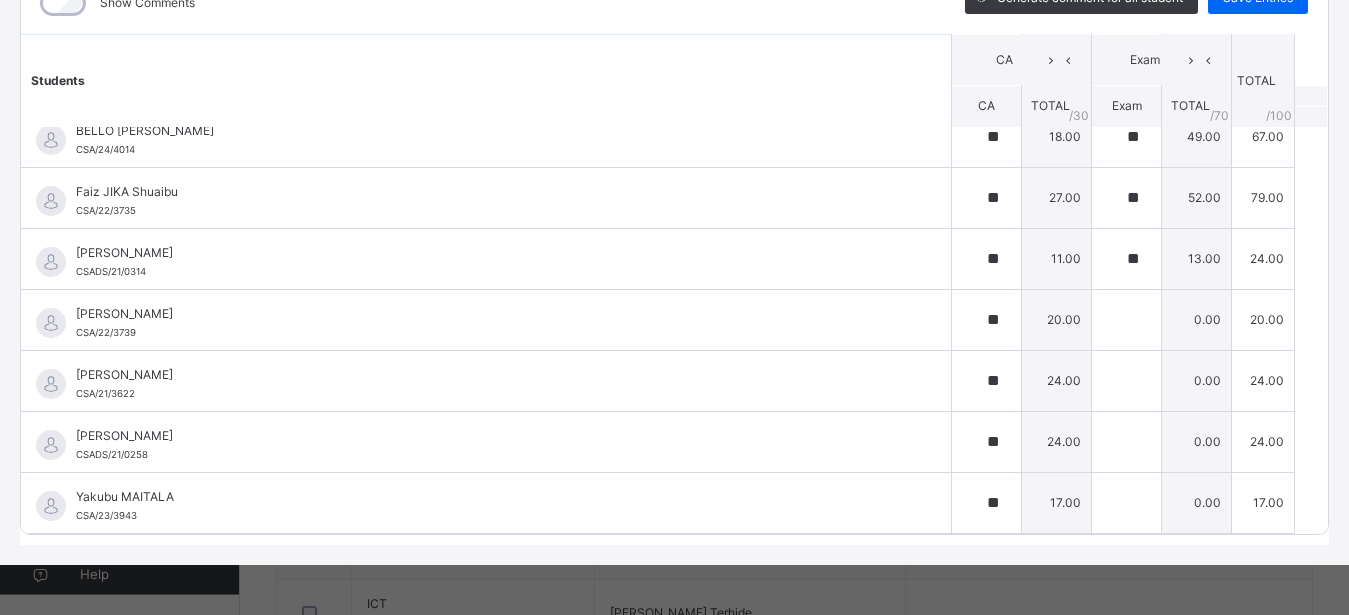 scroll, scrollTop: 1632, scrollLeft: 0, axis: vertical 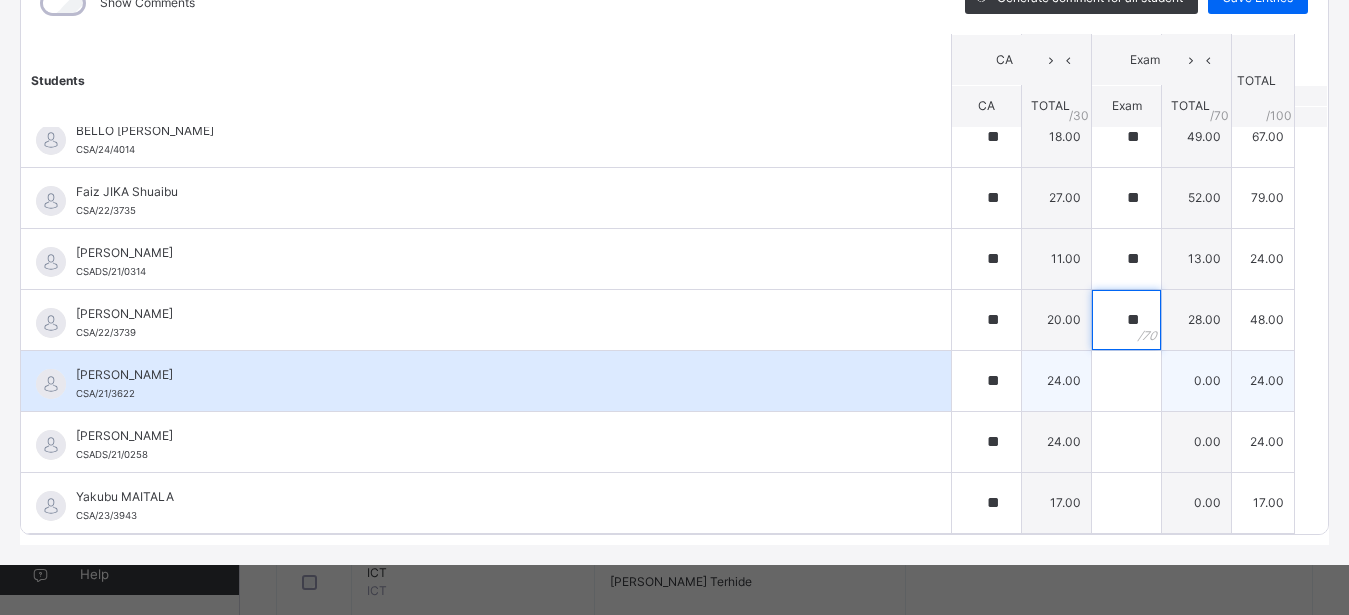 type on "**" 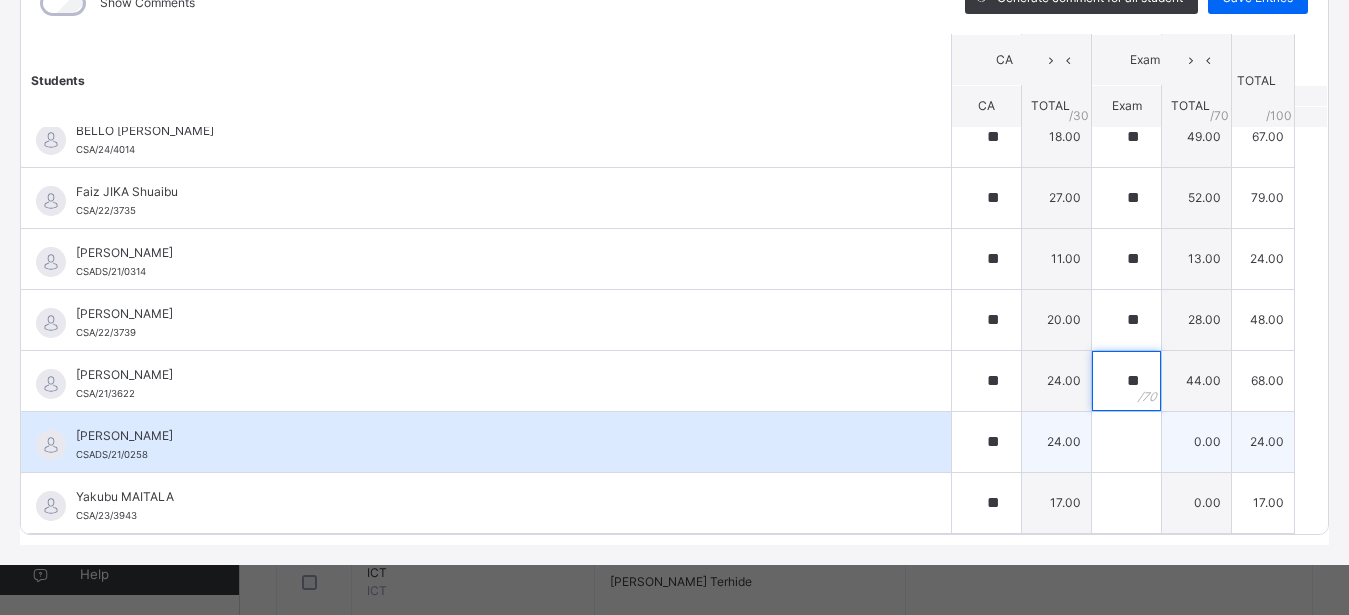 type on "**" 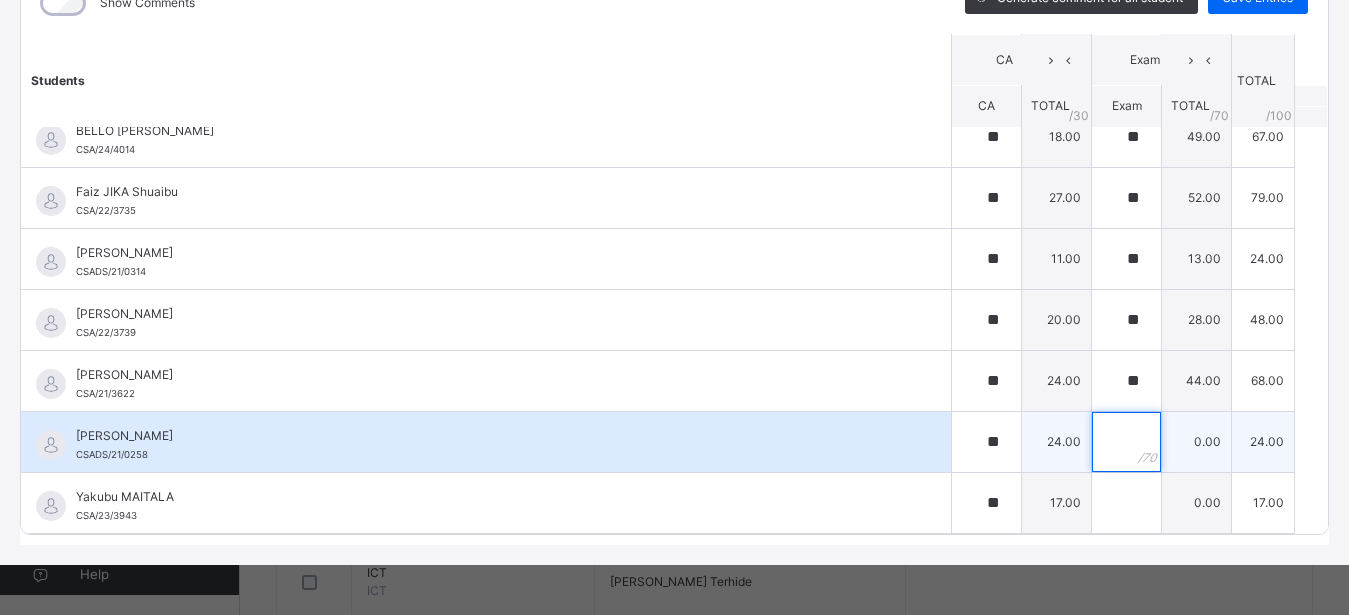 click at bounding box center (1126, 442) 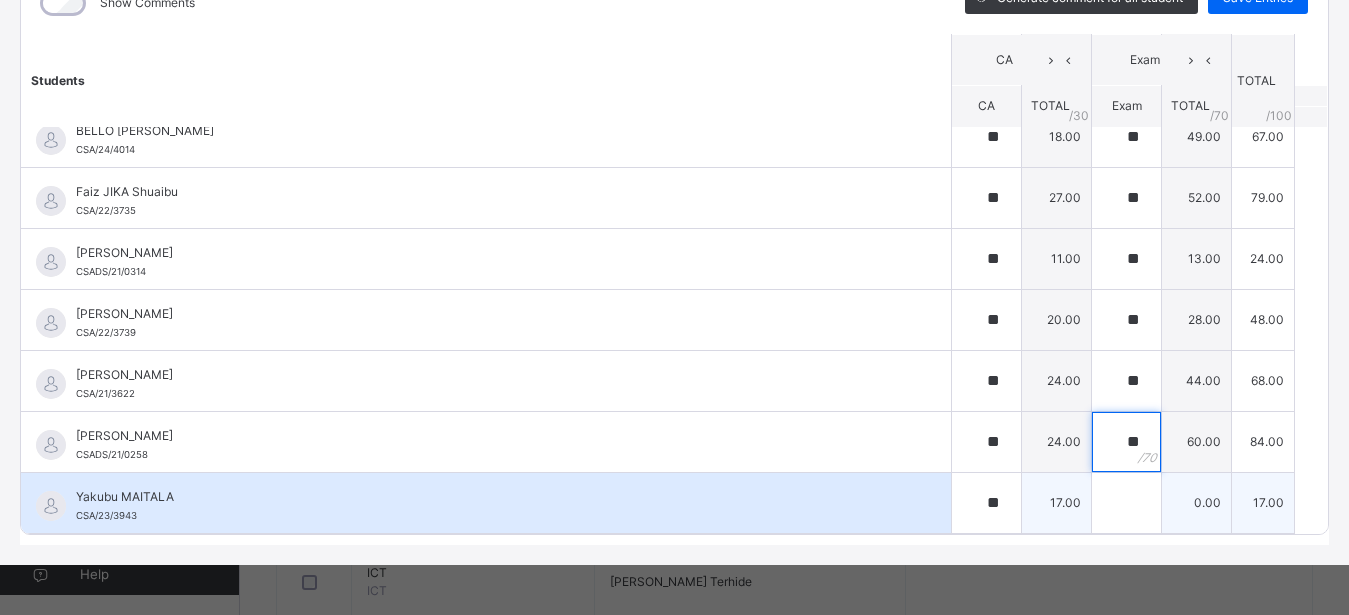 type on "**" 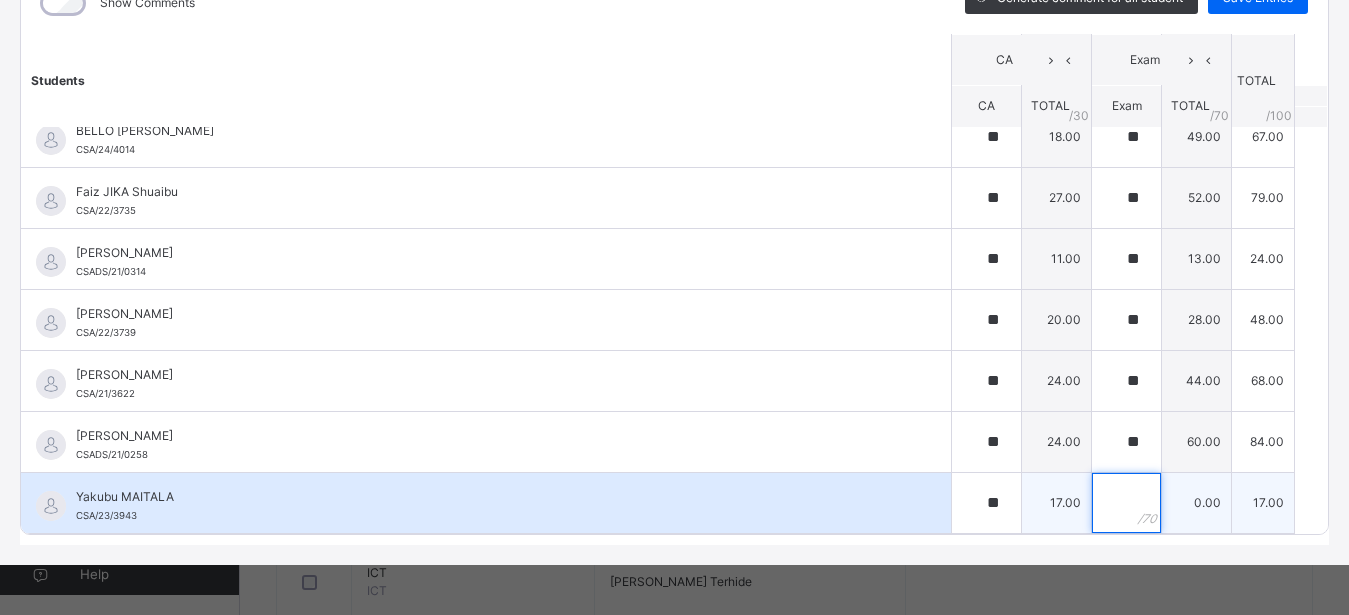 click at bounding box center [1126, 503] 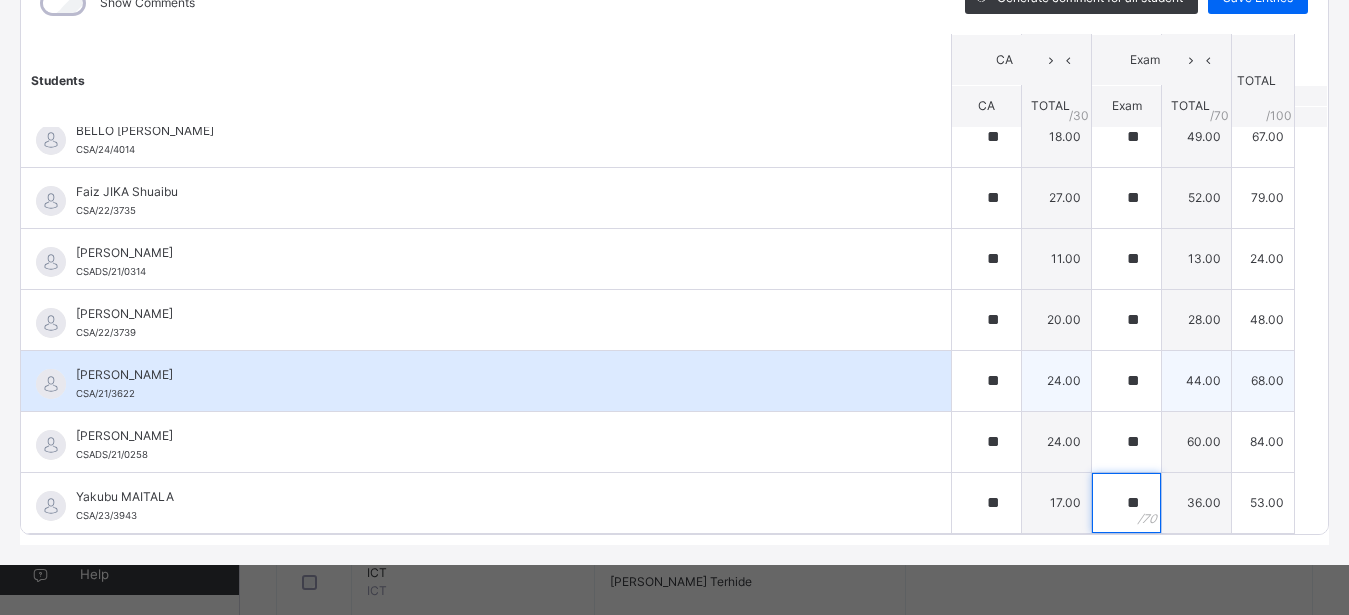 scroll, scrollTop: 1750, scrollLeft: 0, axis: vertical 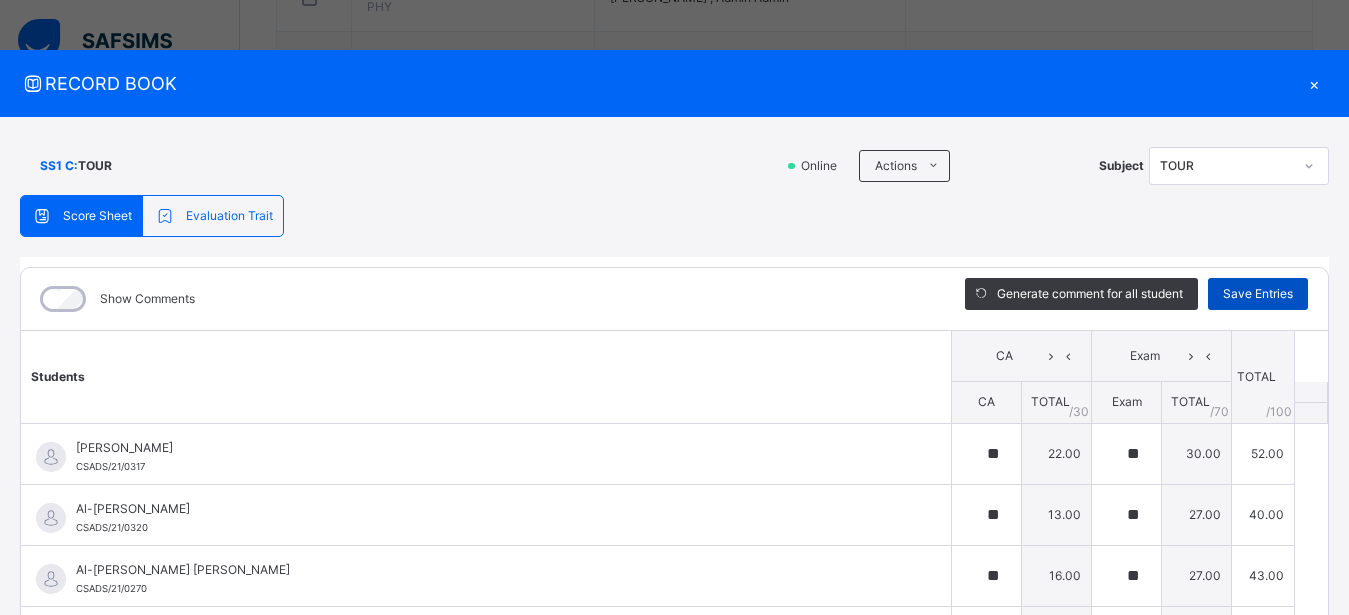 type on "**" 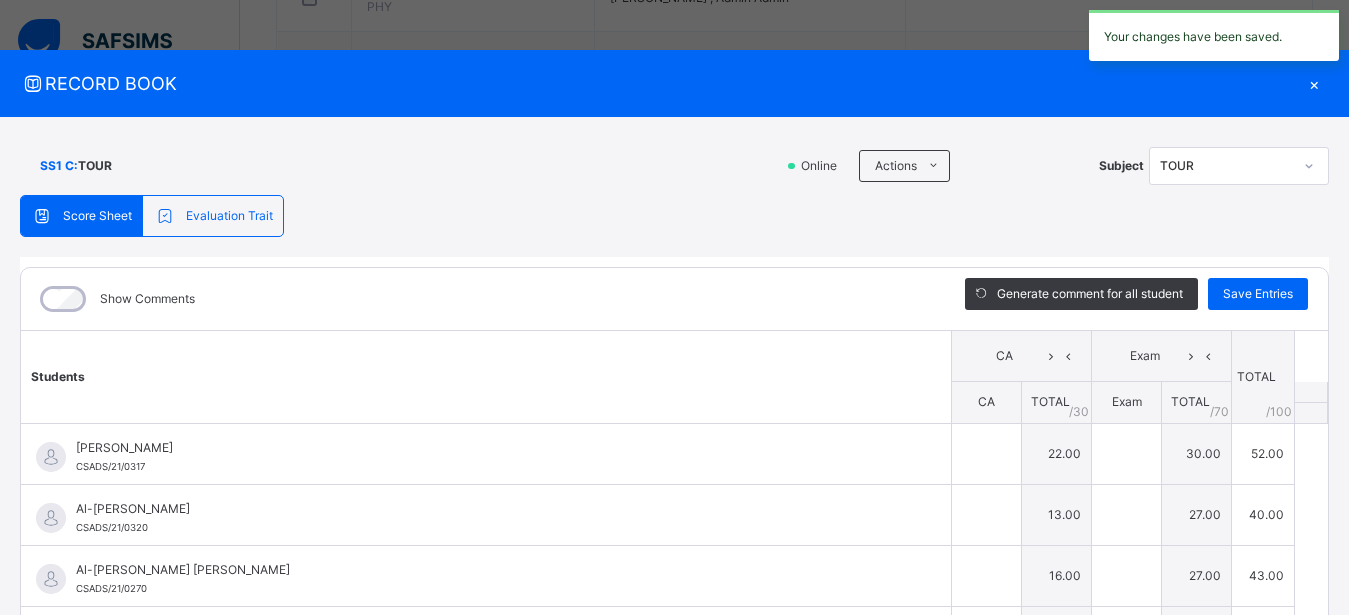 type on "**" 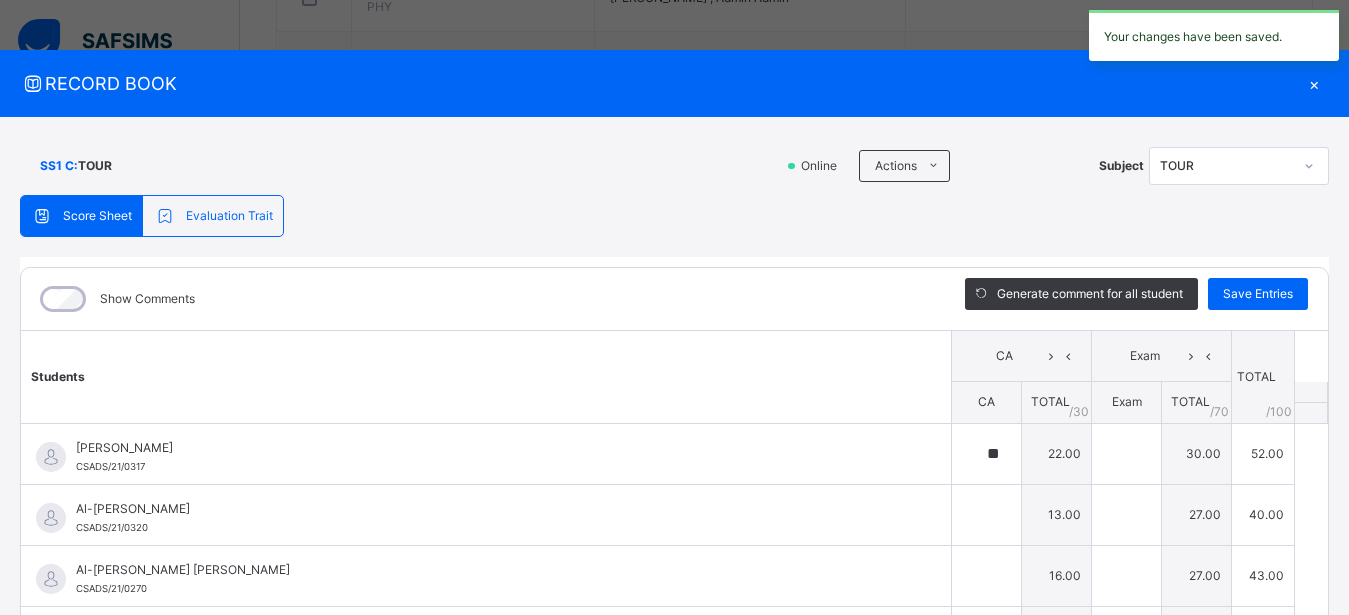 type on "**" 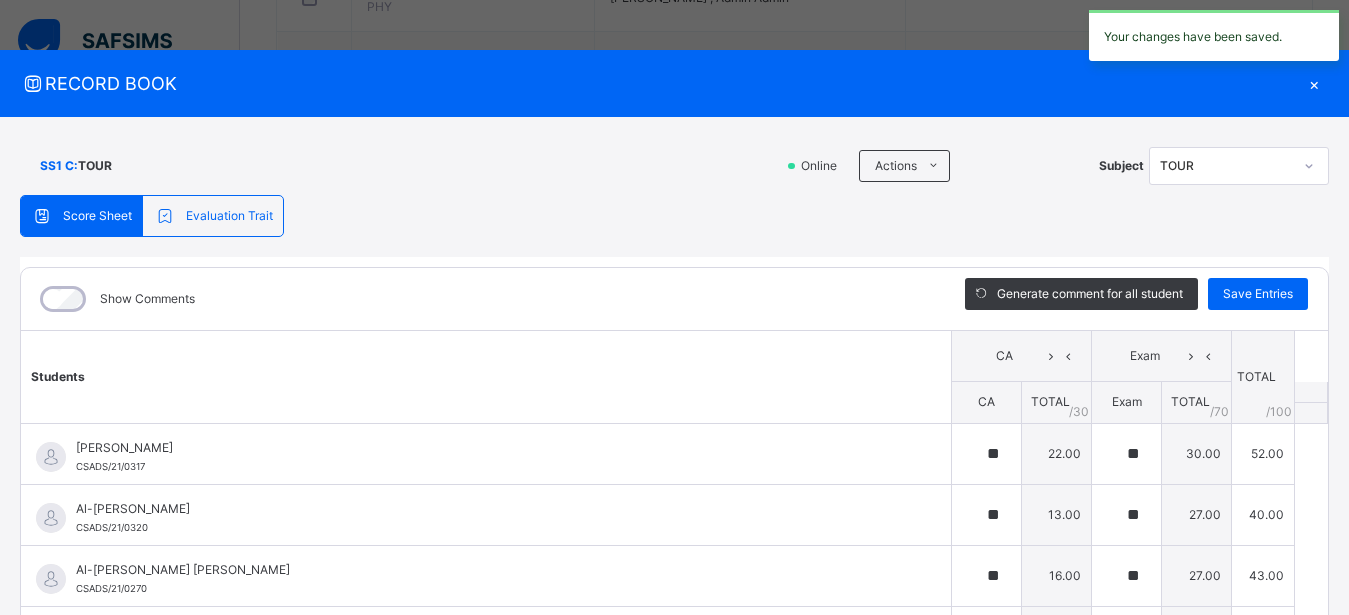 type on "**" 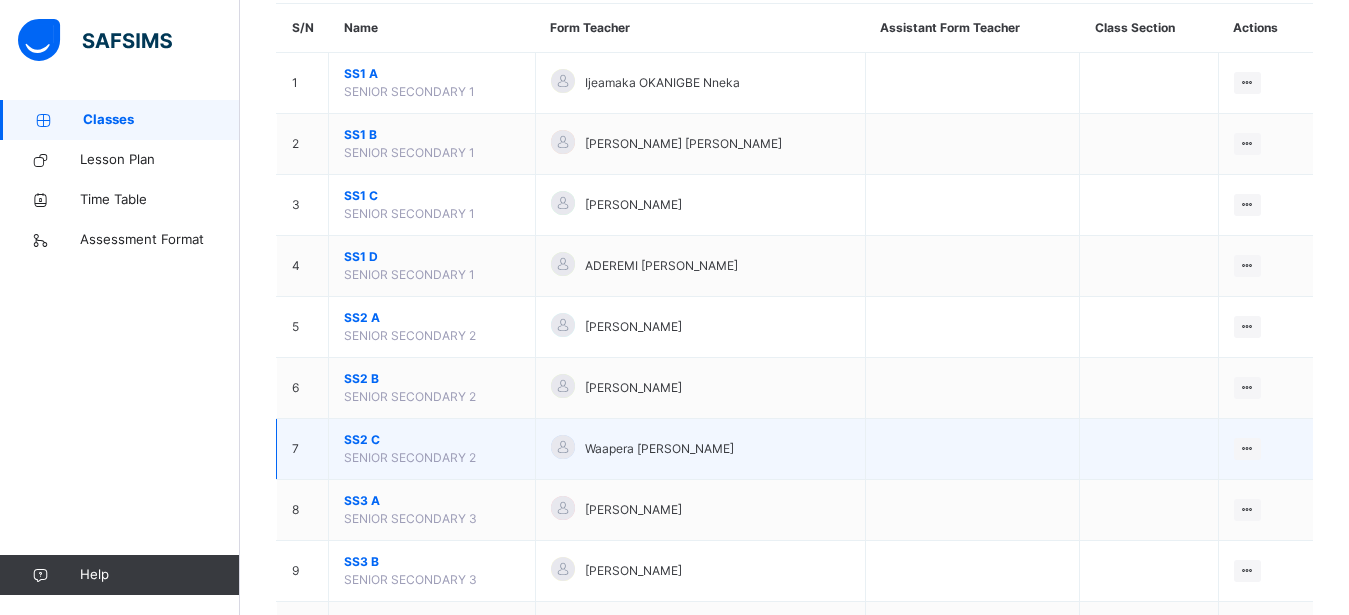 scroll, scrollTop: 204, scrollLeft: 0, axis: vertical 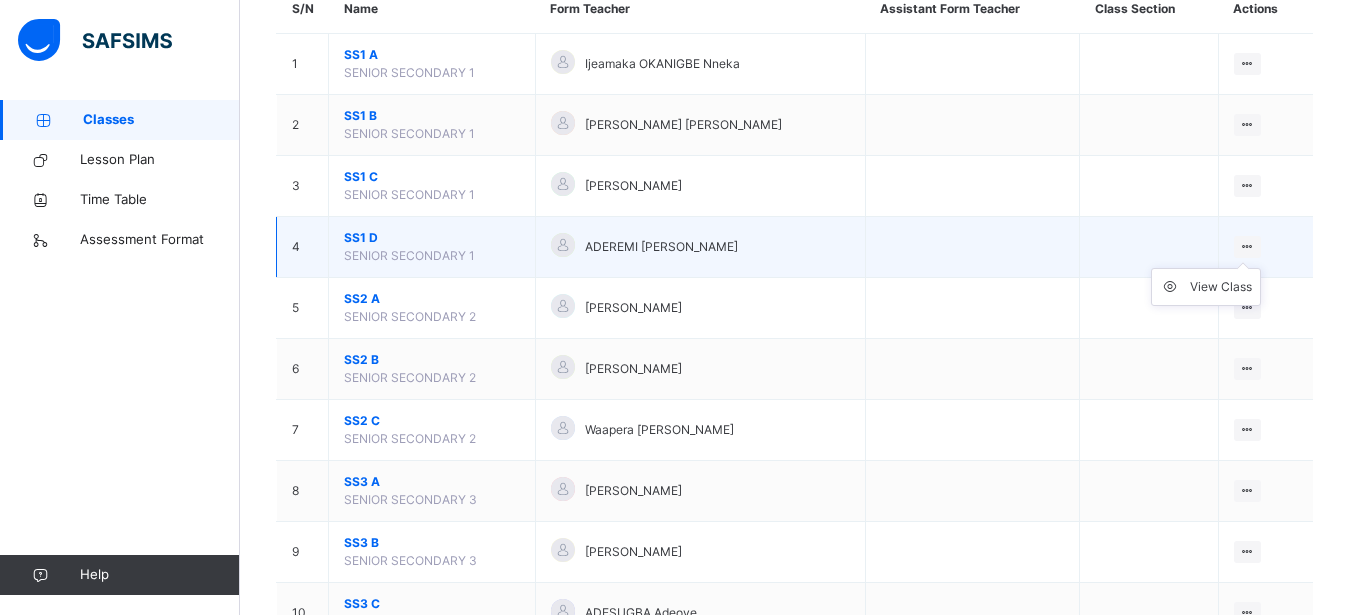 click at bounding box center [1247, 246] 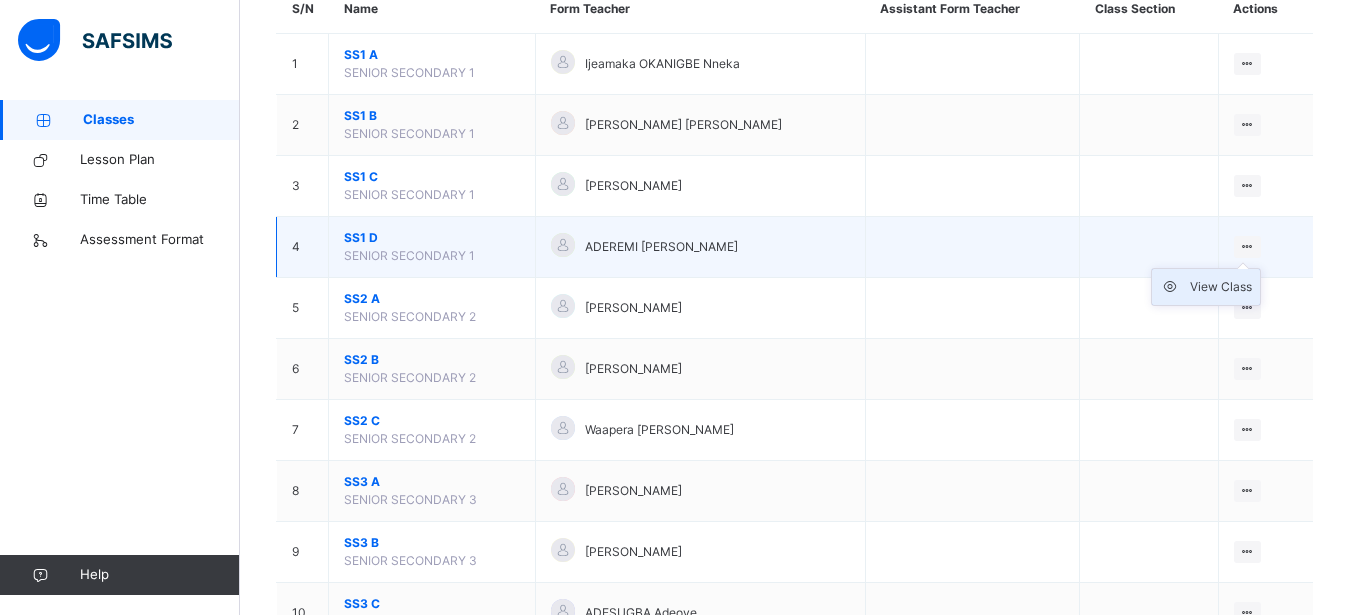 click on "View Class" at bounding box center [1221, 287] 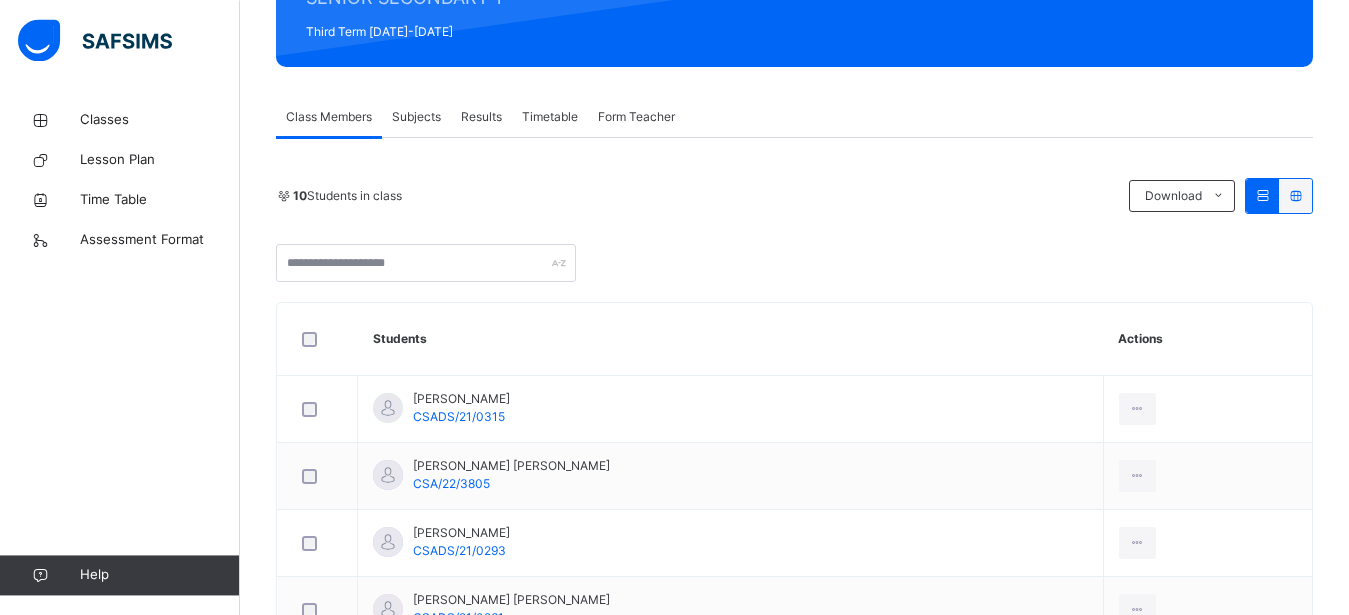 scroll, scrollTop: 0, scrollLeft: 0, axis: both 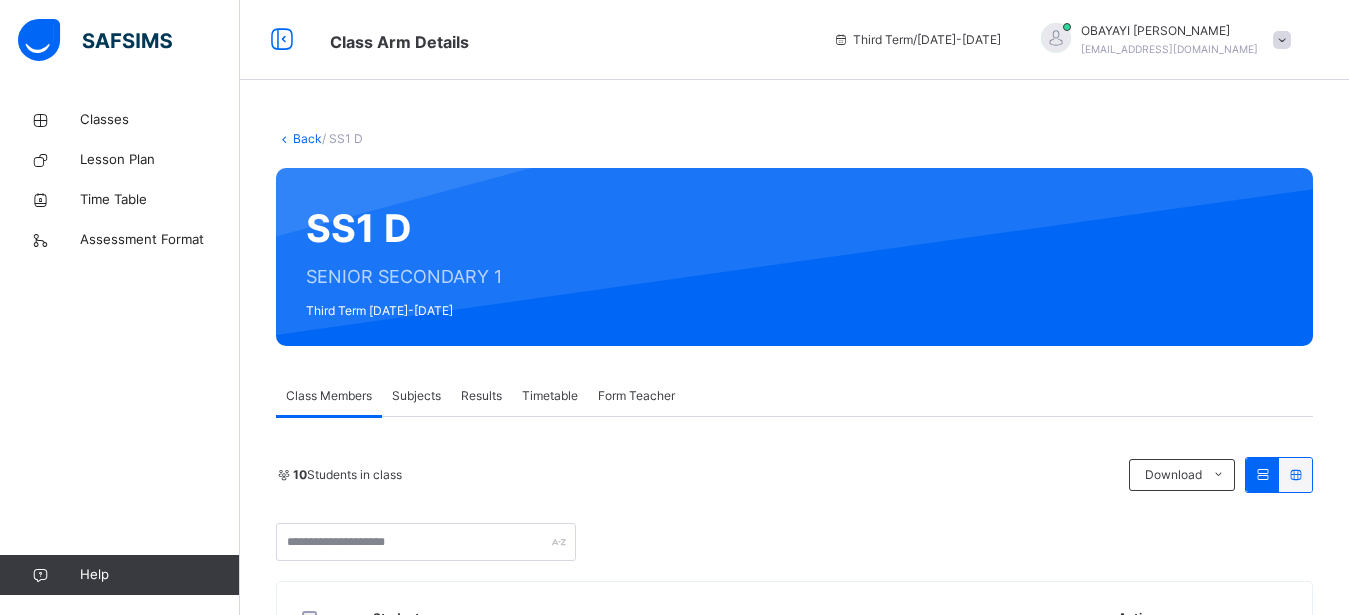click on "Subjects" at bounding box center (416, 396) 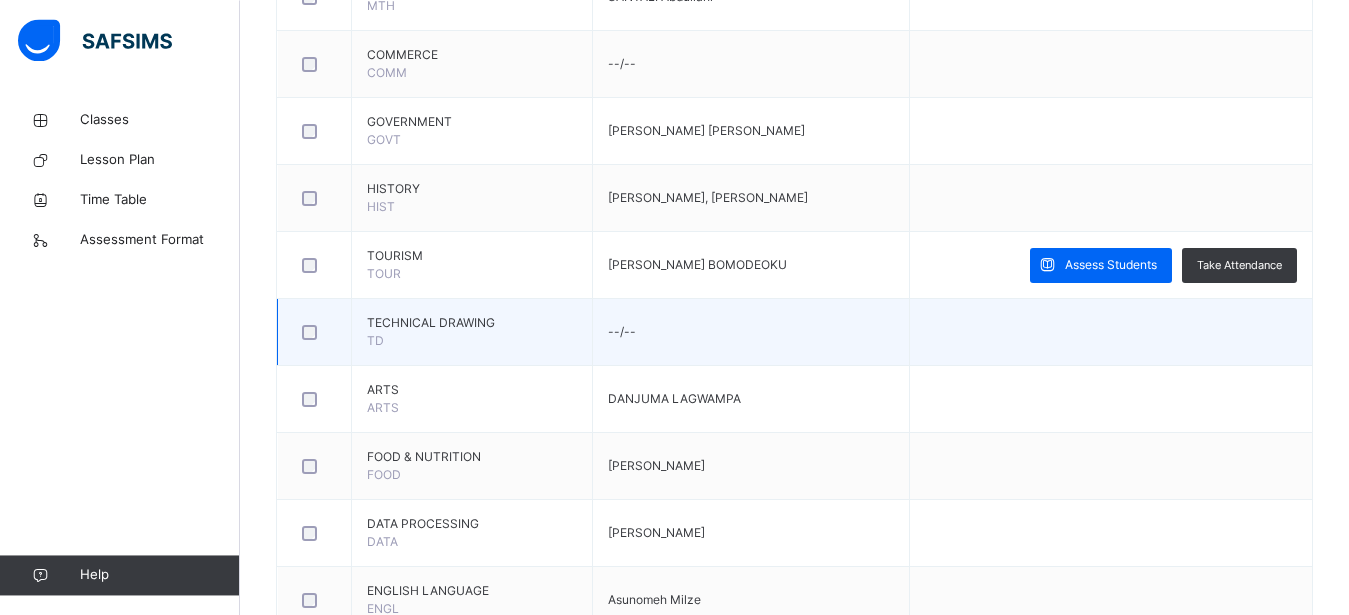 scroll, scrollTop: 612, scrollLeft: 0, axis: vertical 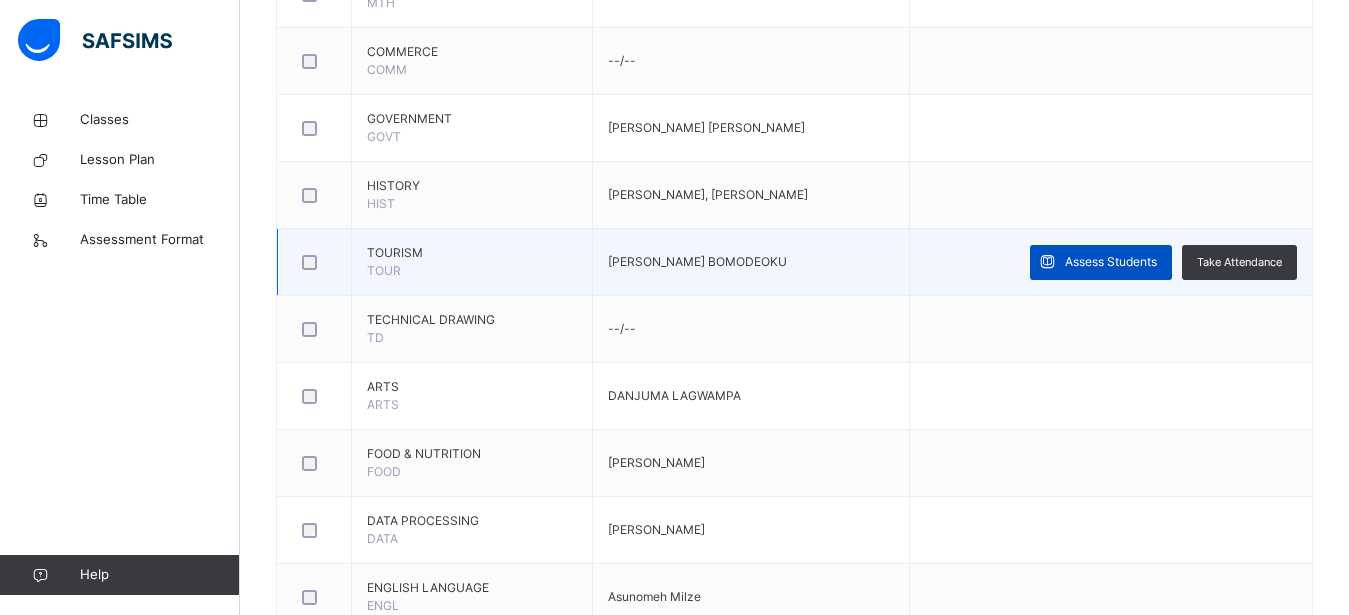 click on "Assess Students" at bounding box center (1111, 262) 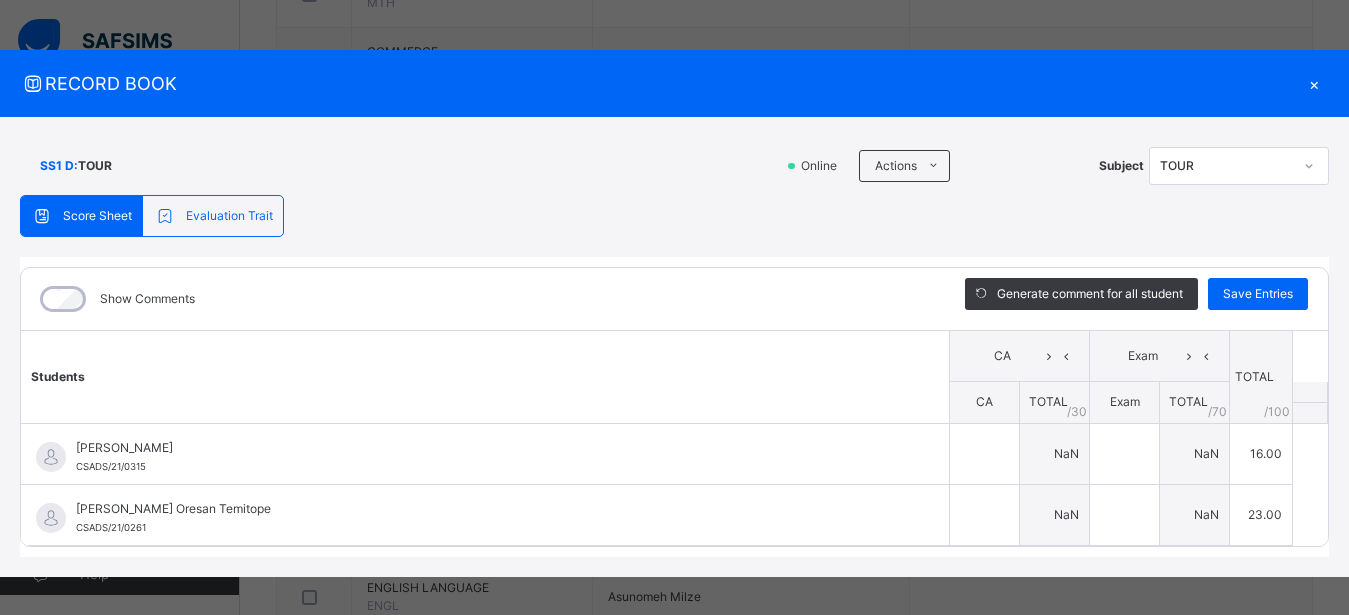 type on "**" 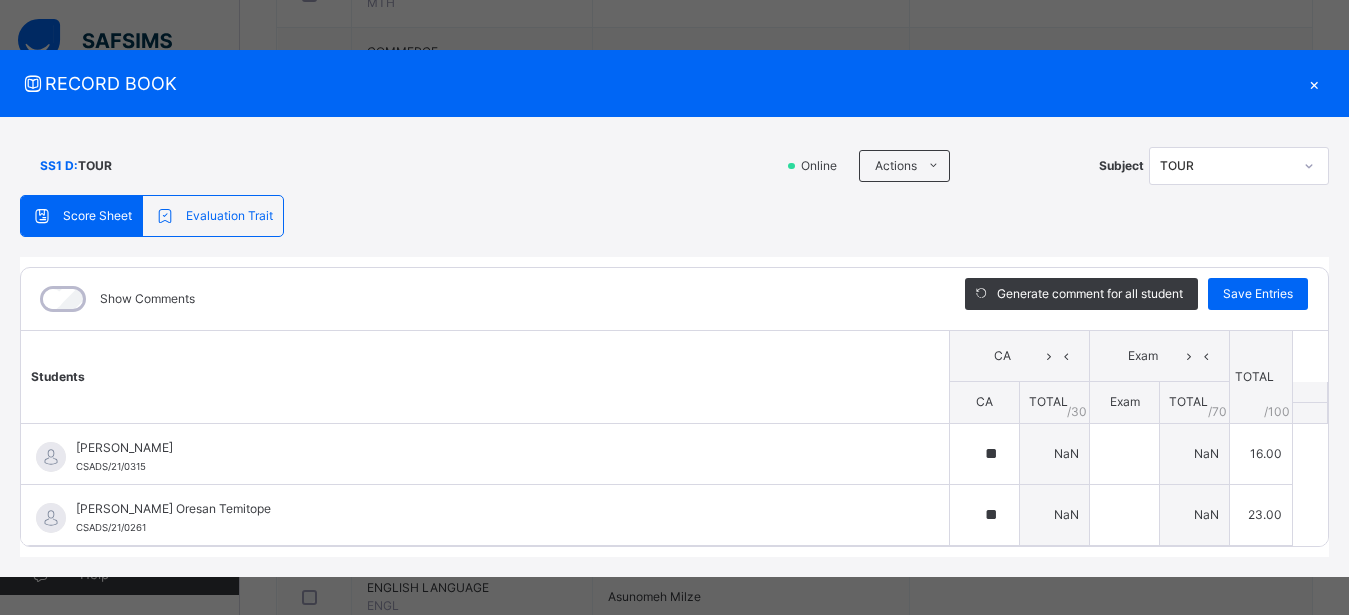 scroll, scrollTop: 12, scrollLeft: 0, axis: vertical 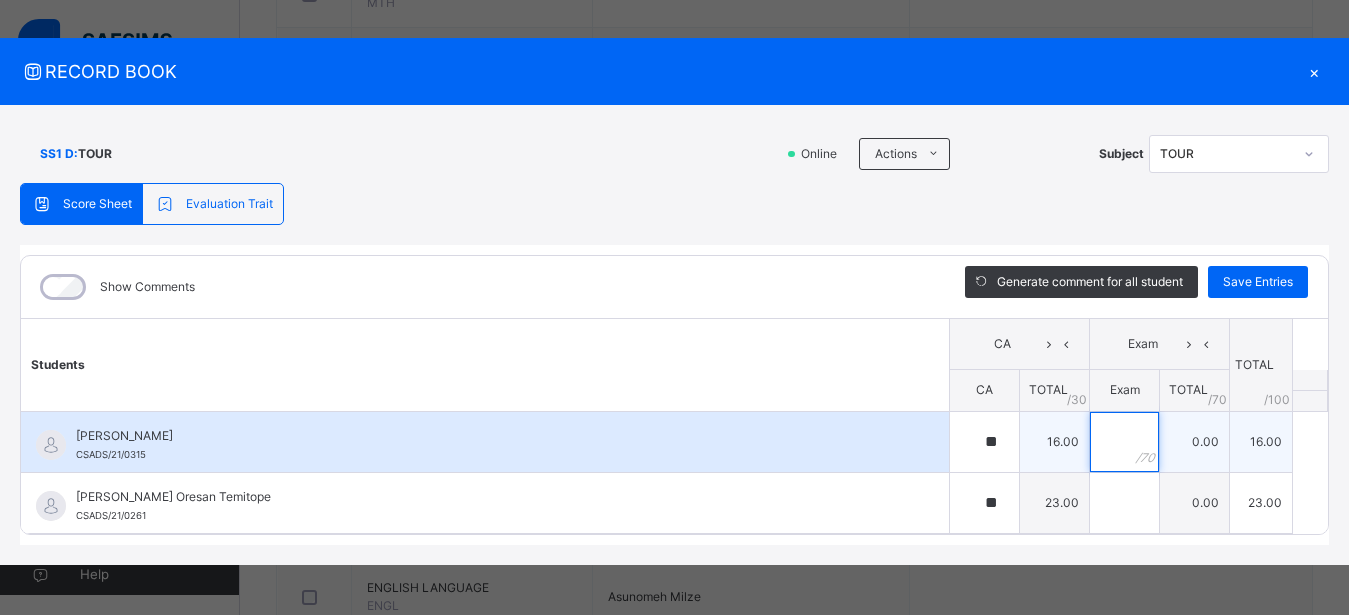 click at bounding box center (1124, 442) 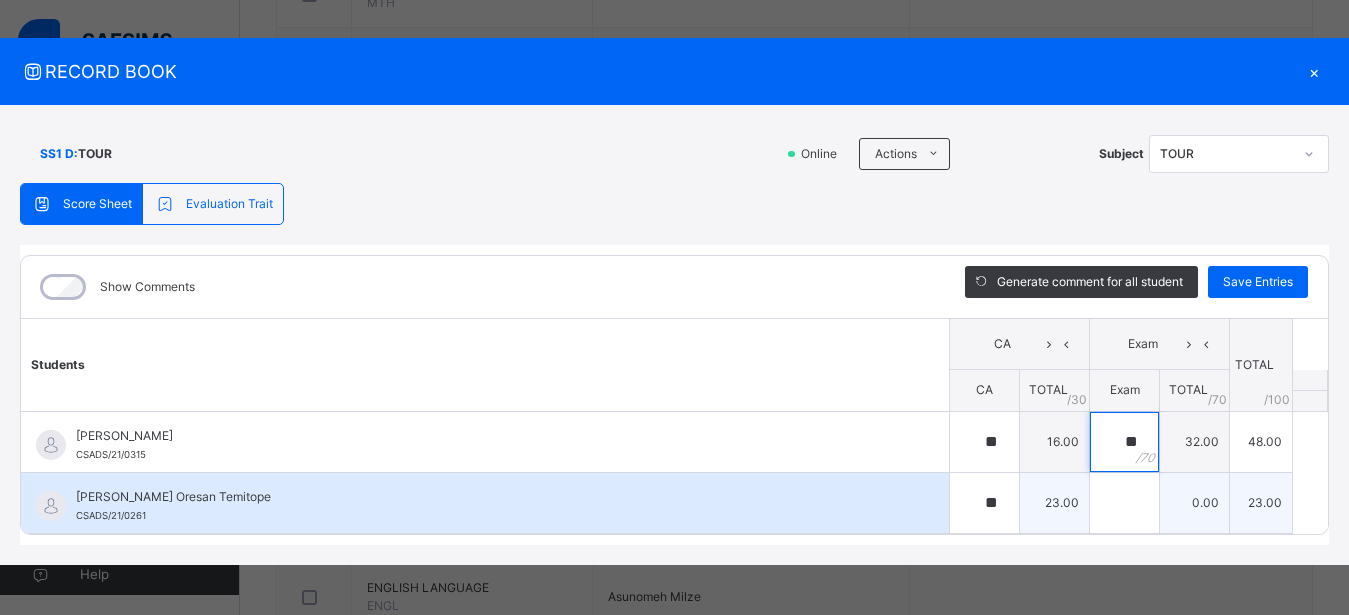 type on "**" 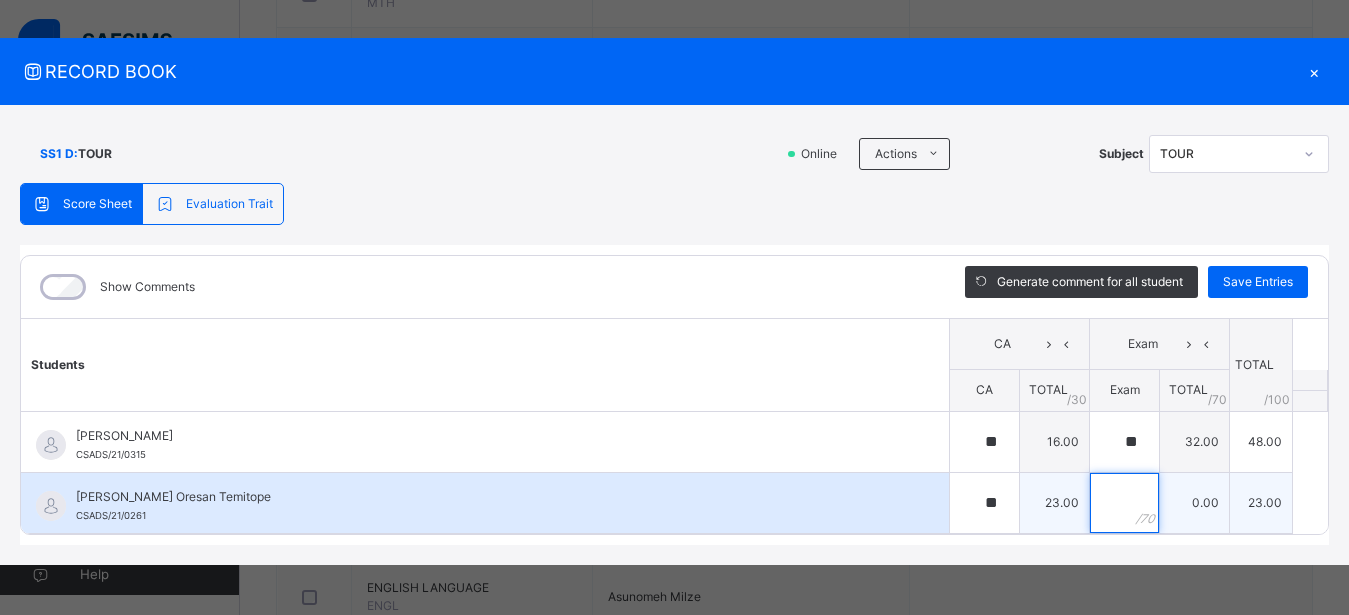 click at bounding box center (1124, 503) 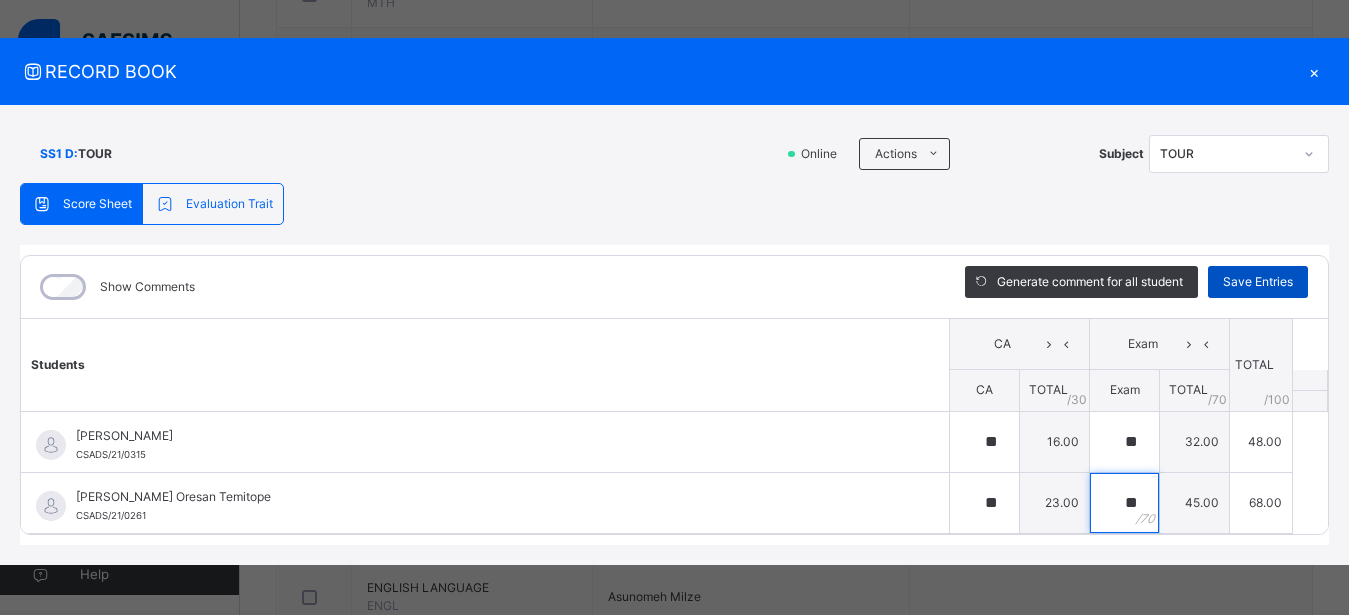 type on "**" 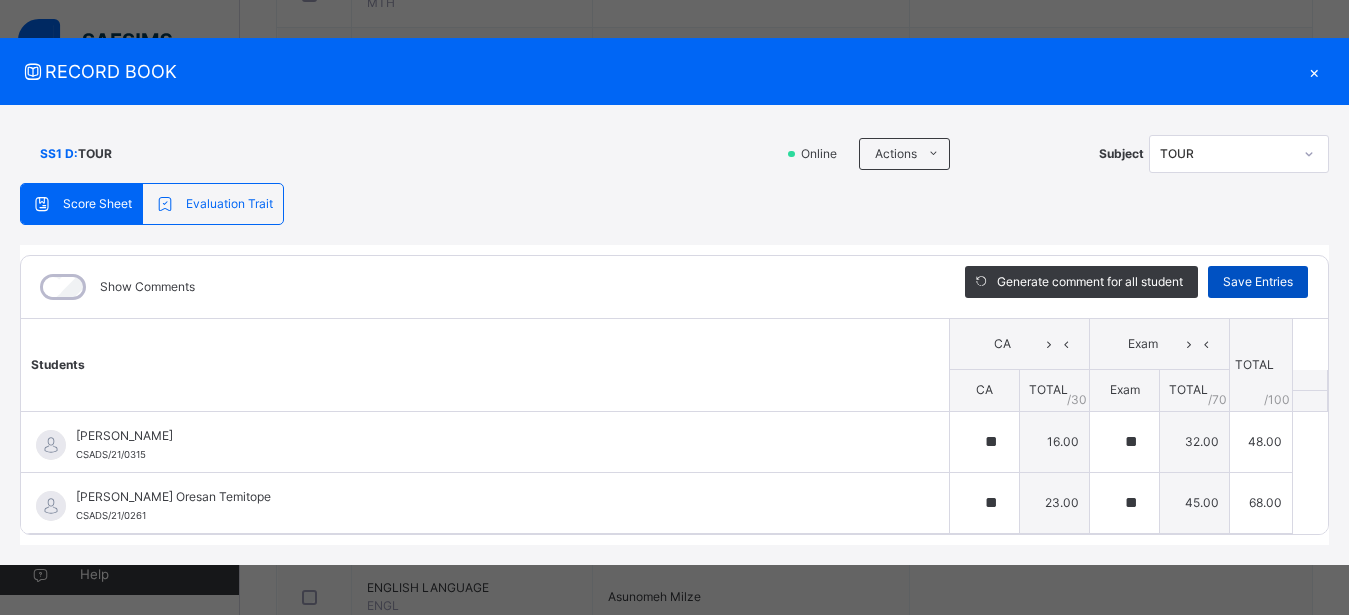 click on "Save Entries" at bounding box center (1258, 282) 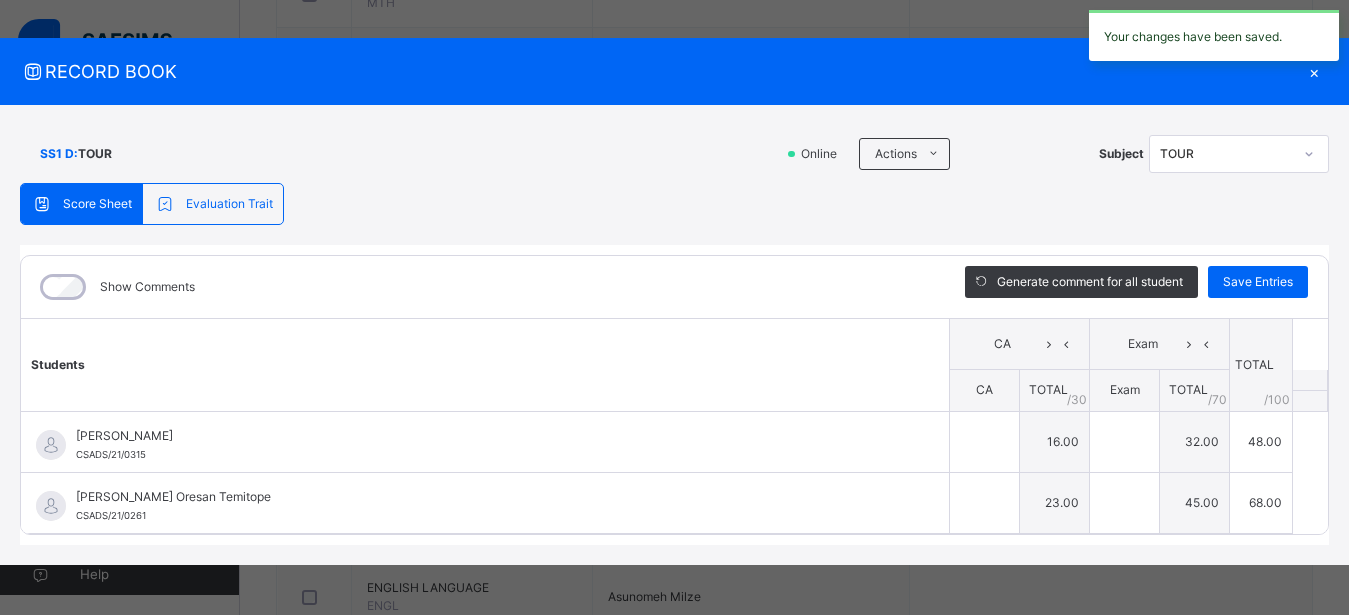 type on "**" 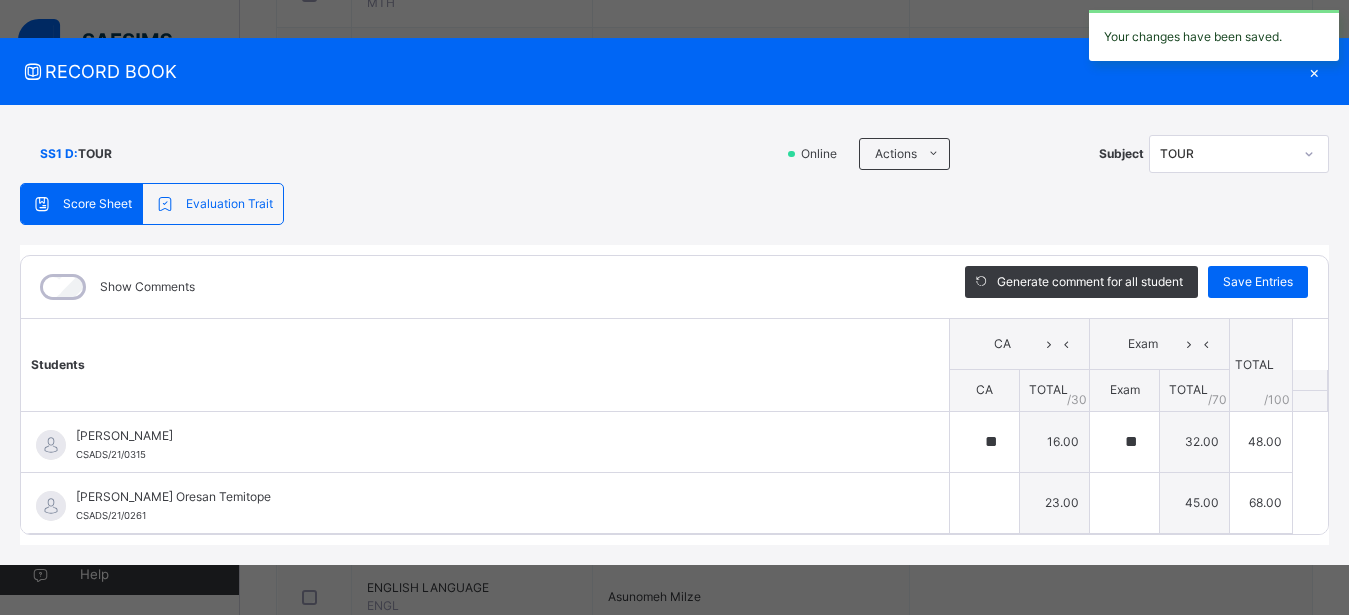 type on "**" 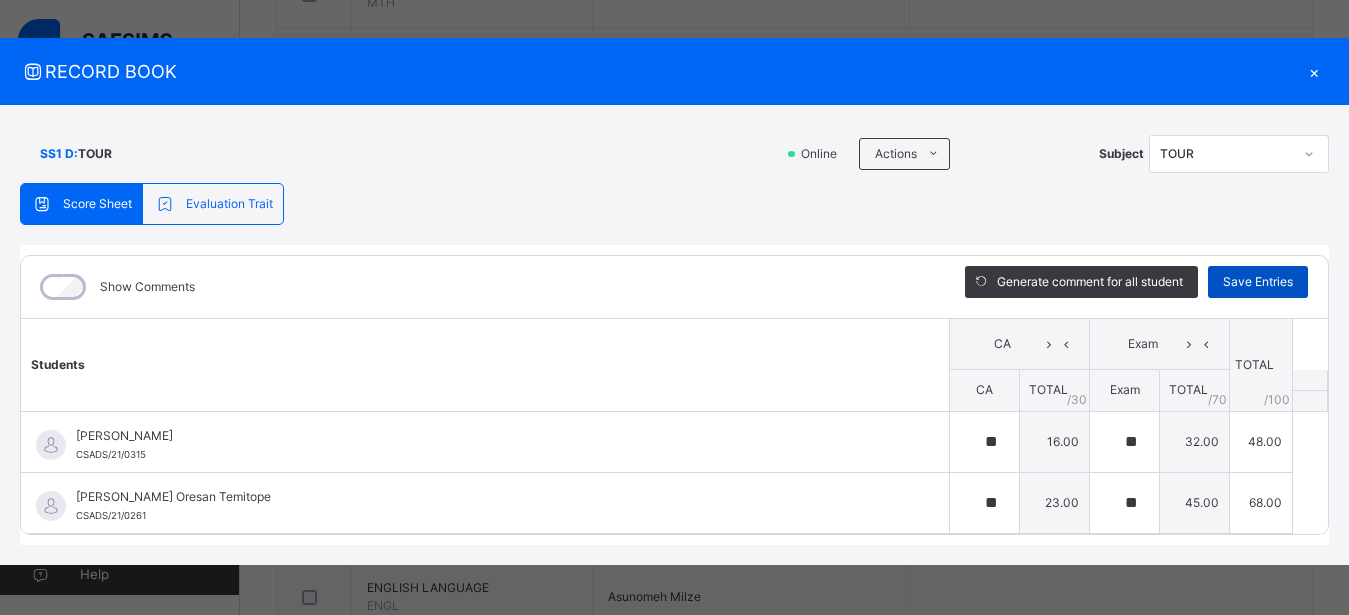click on "Save Entries" at bounding box center [1258, 282] 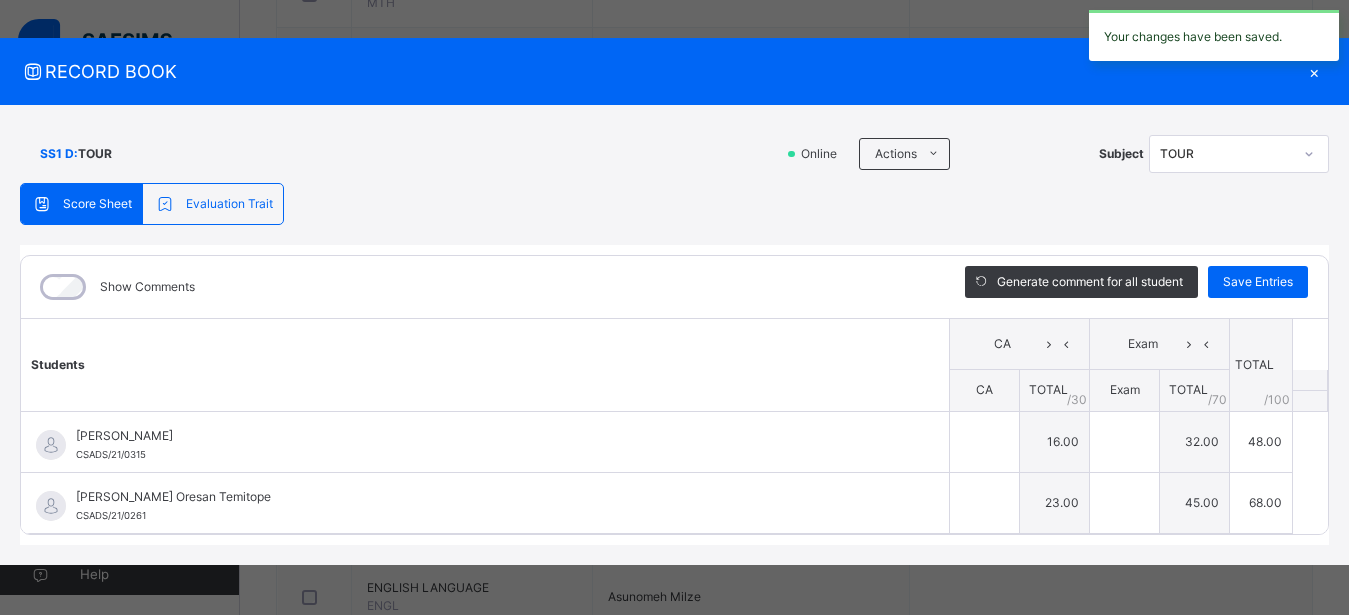 type on "**" 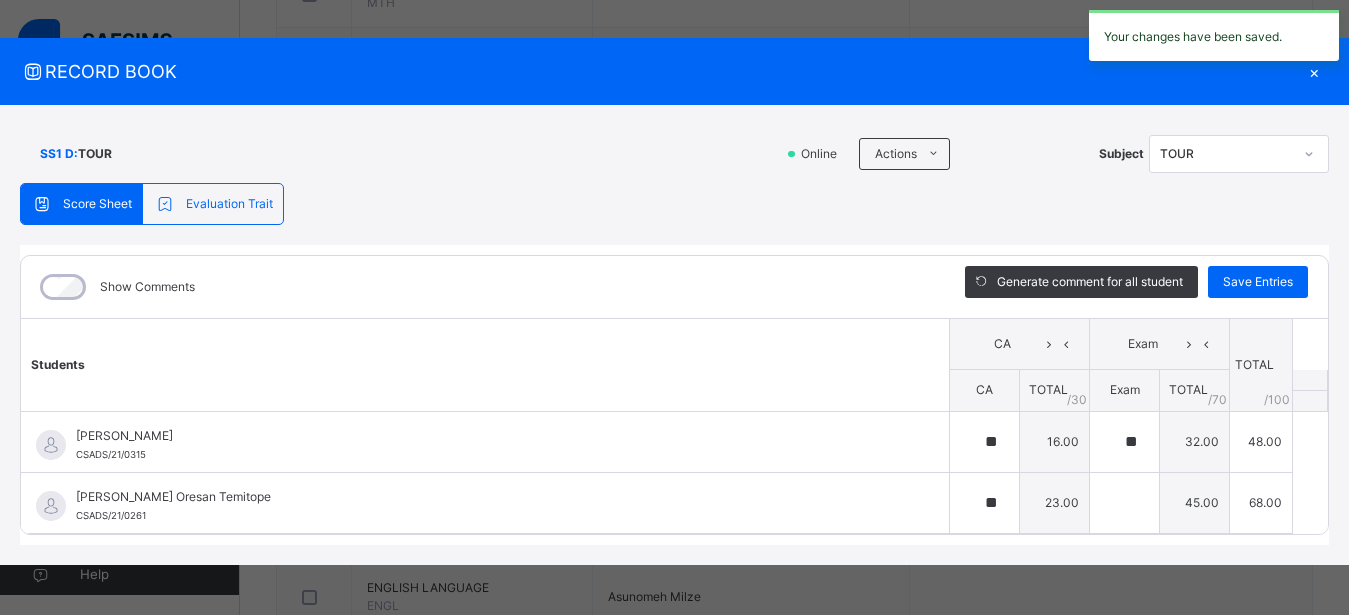 type on "**" 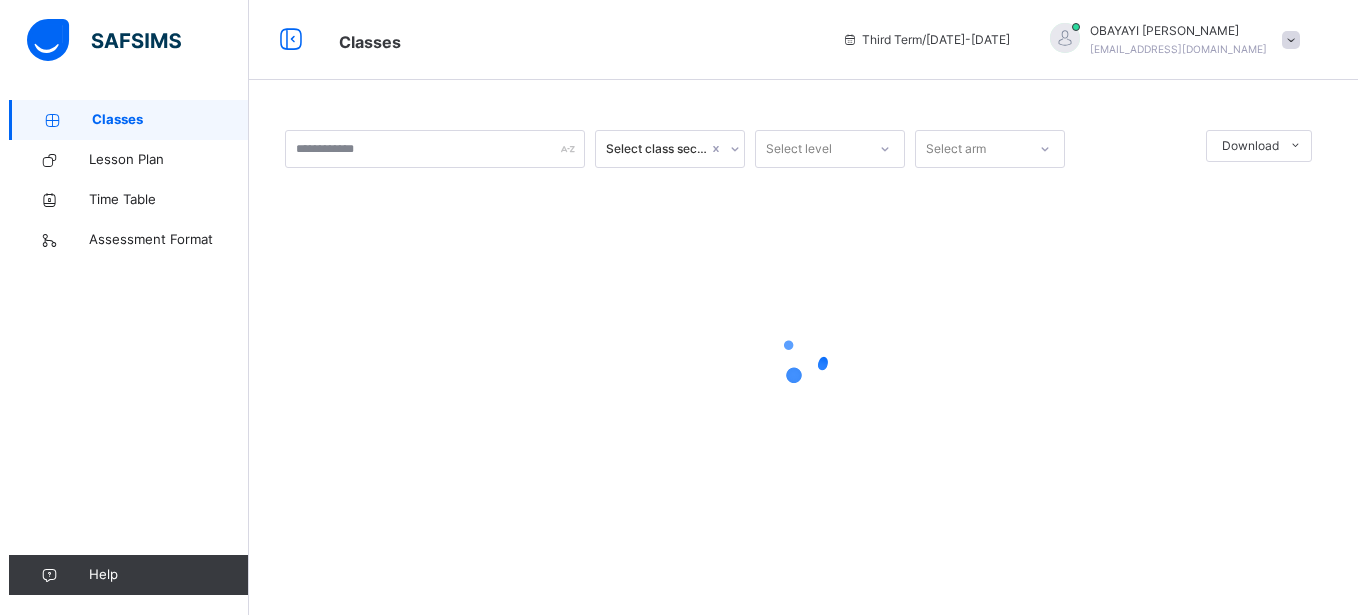 scroll, scrollTop: 0, scrollLeft: 0, axis: both 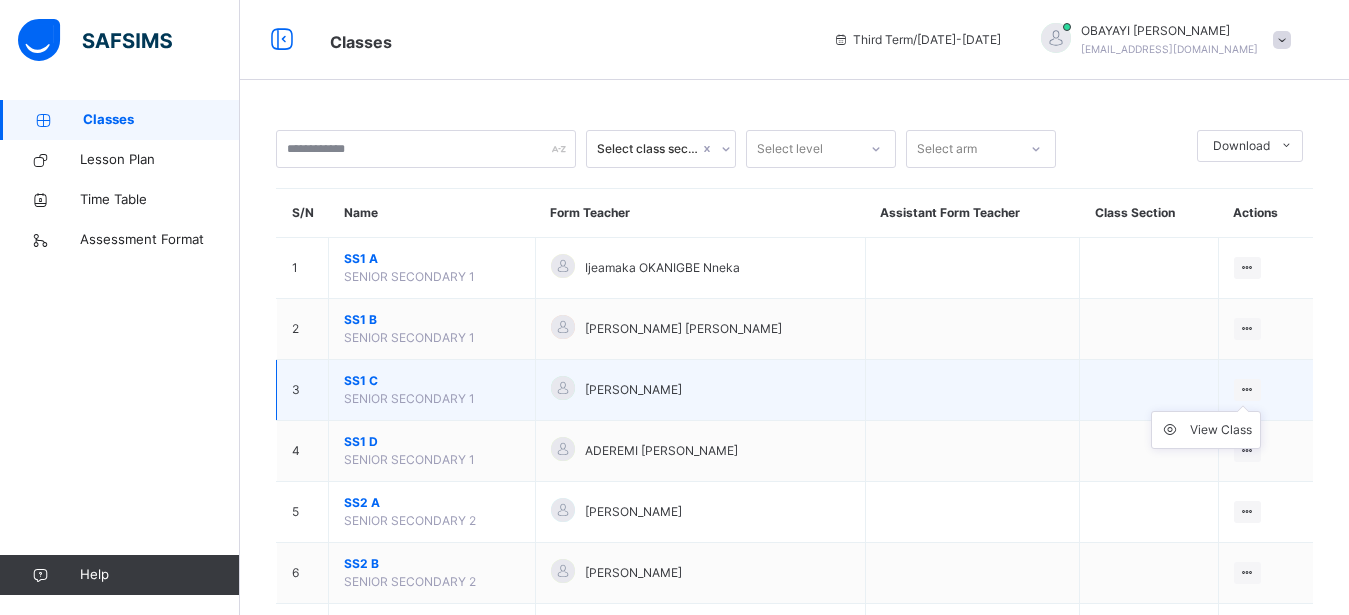 click on "View Class" at bounding box center [1206, 430] 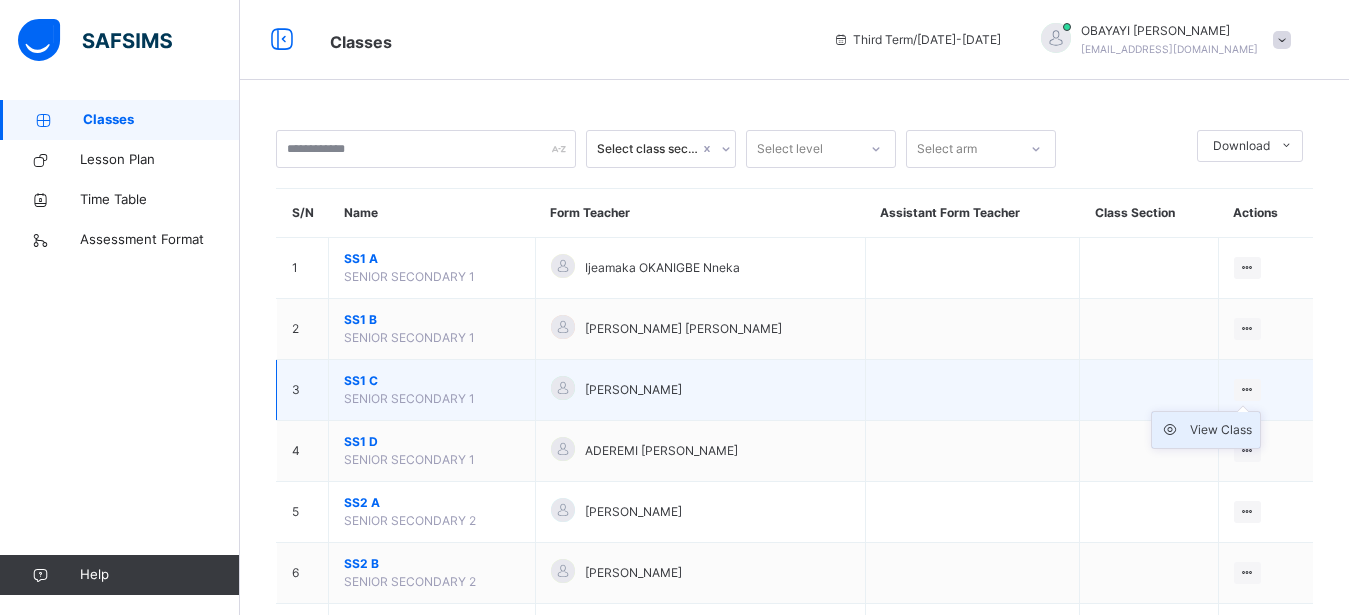 click on "View Class" at bounding box center [1221, 430] 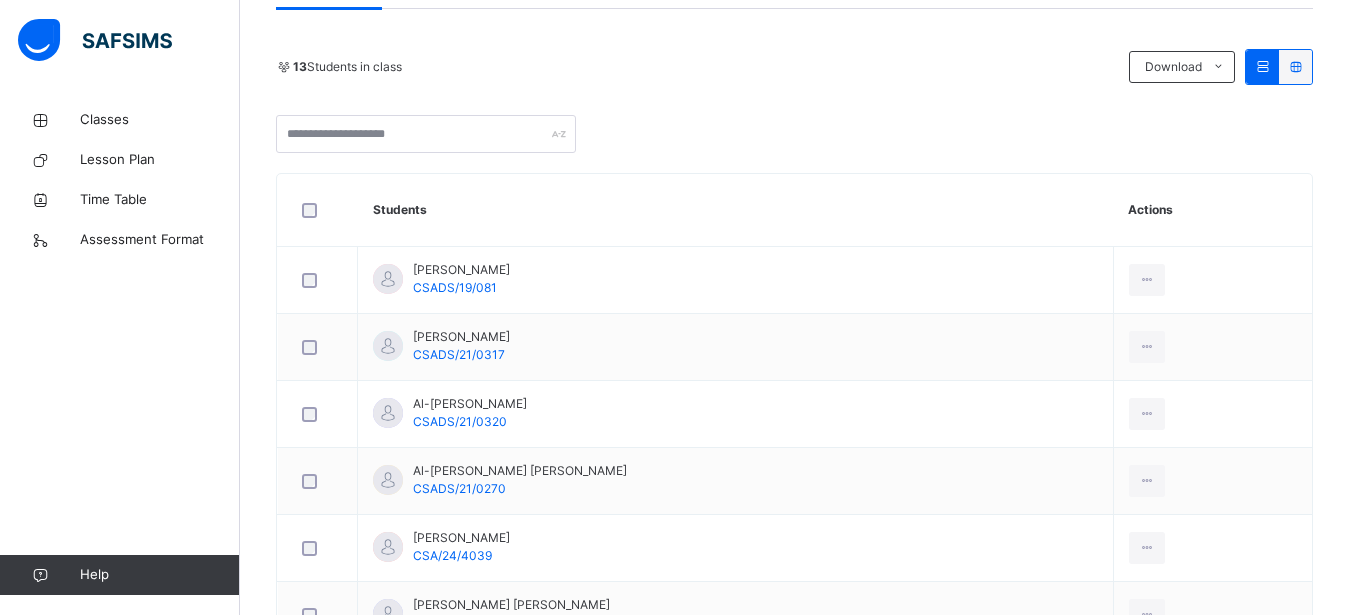 scroll, scrollTop: 0, scrollLeft: 0, axis: both 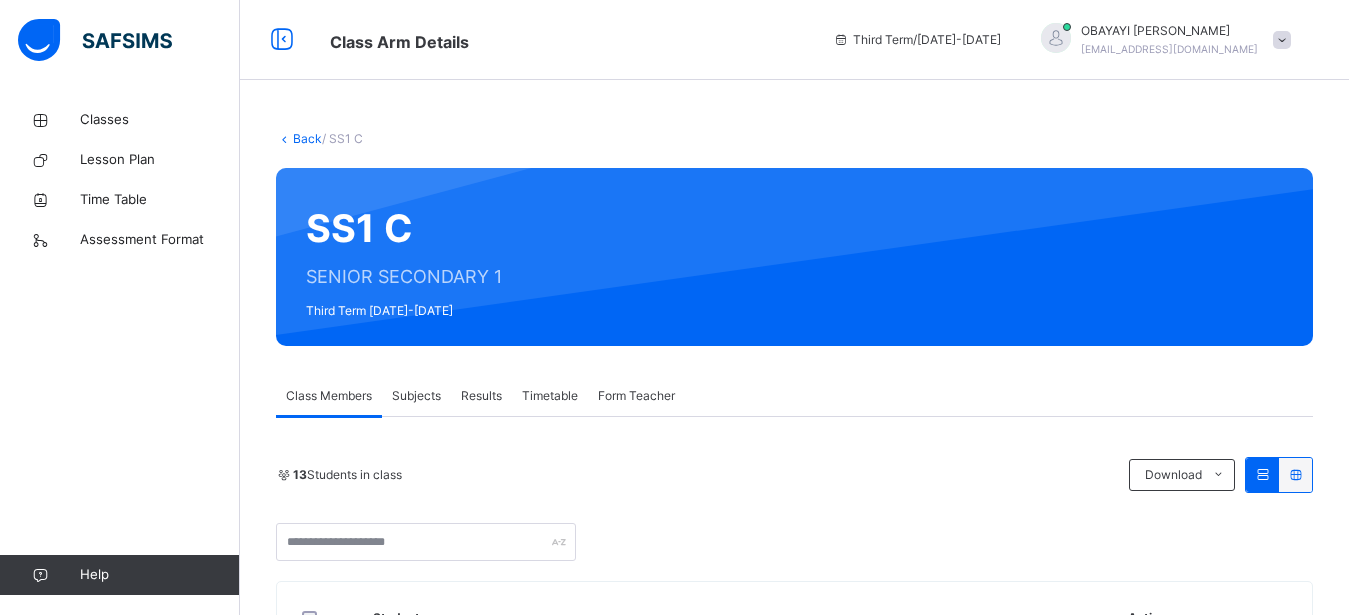 click on "Subjects" at bounding box center (416, 396) 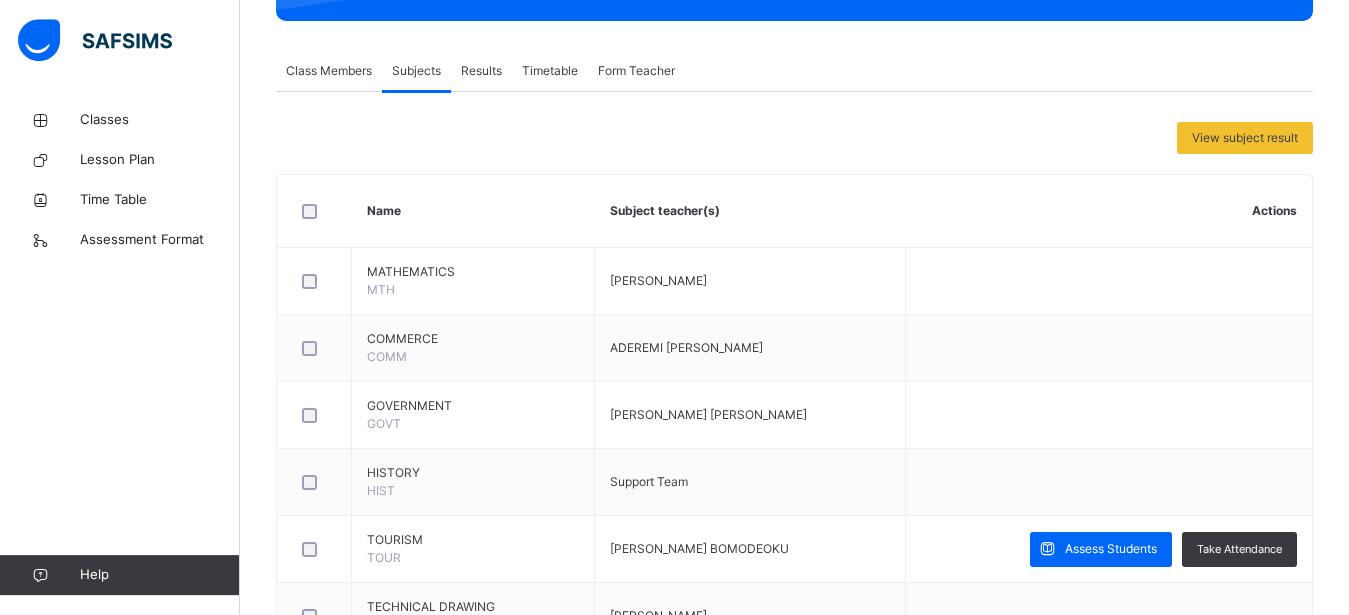 scroll, scrollTop: 510, scrollLeft: 0, axis: vertical 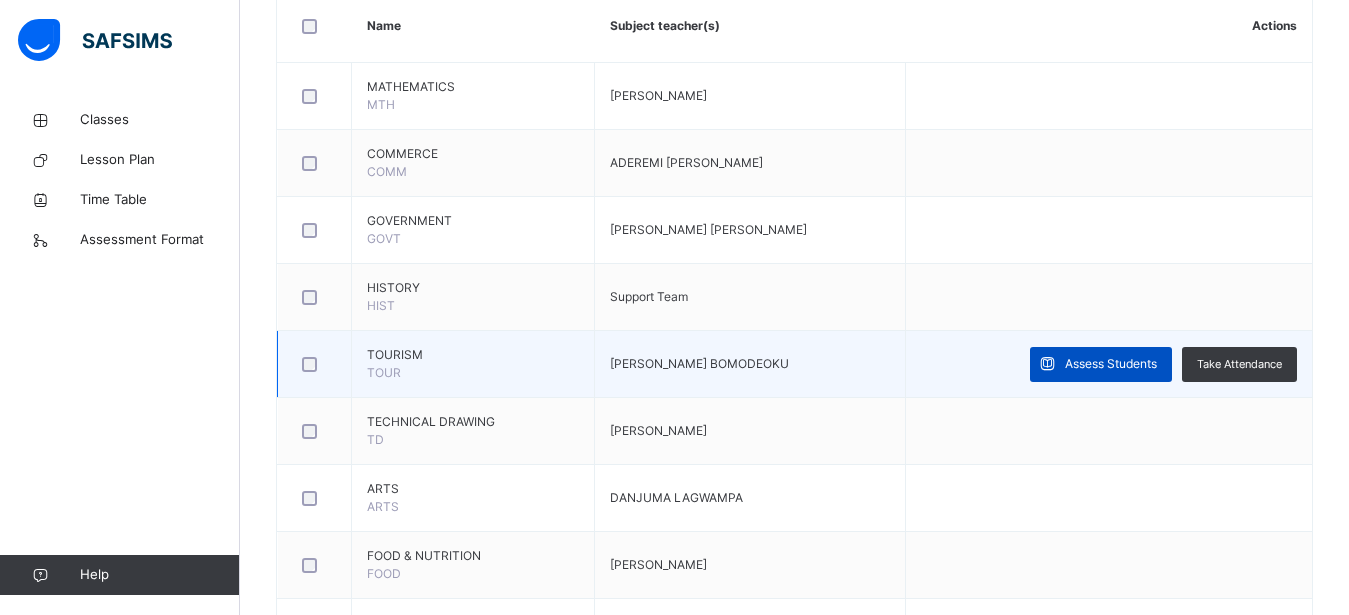 click on "Assess Students" at bounding box center [1111, 364] 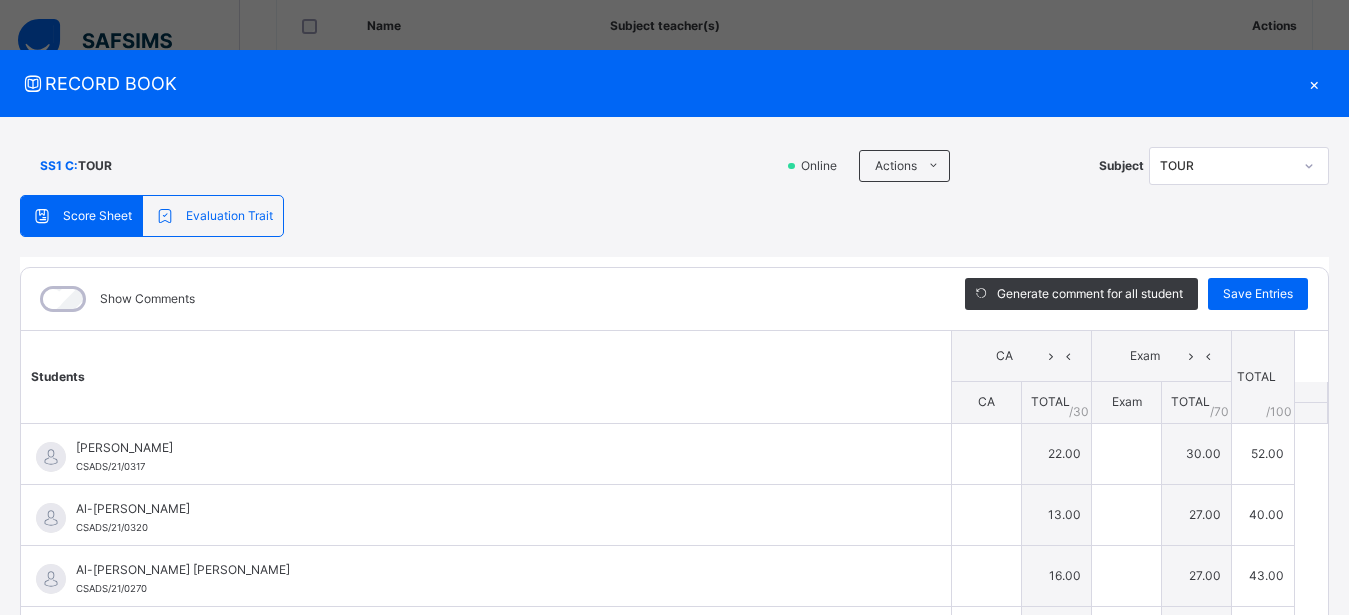 type on "**" 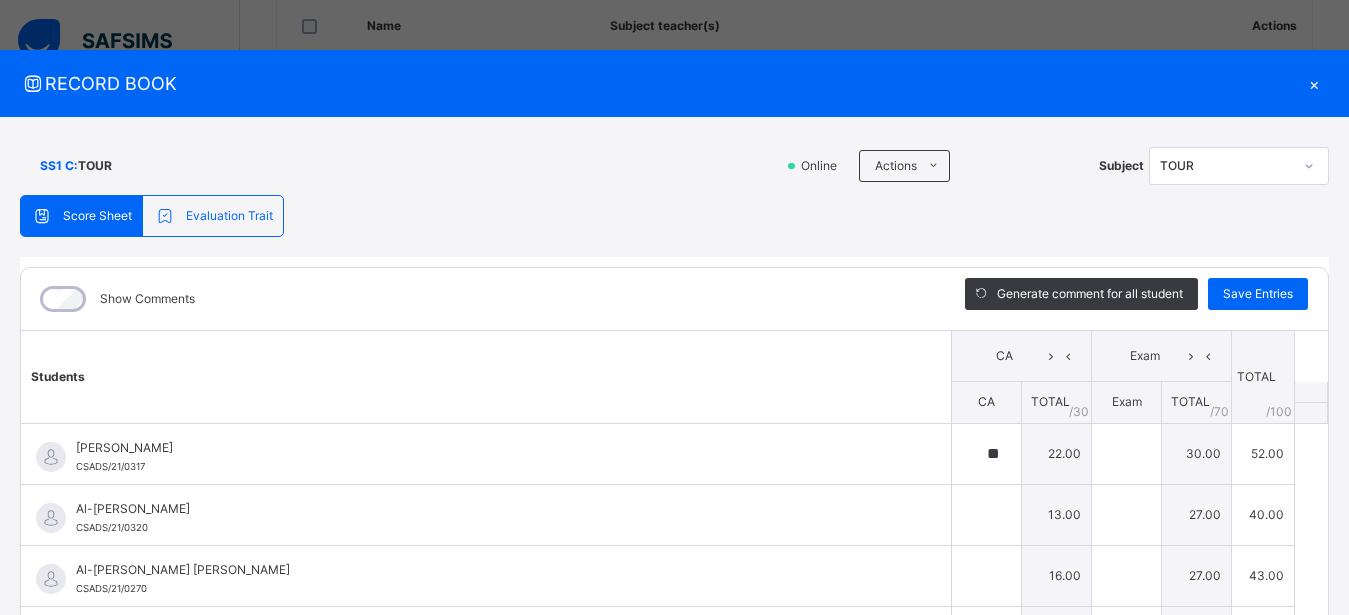 type on "**" 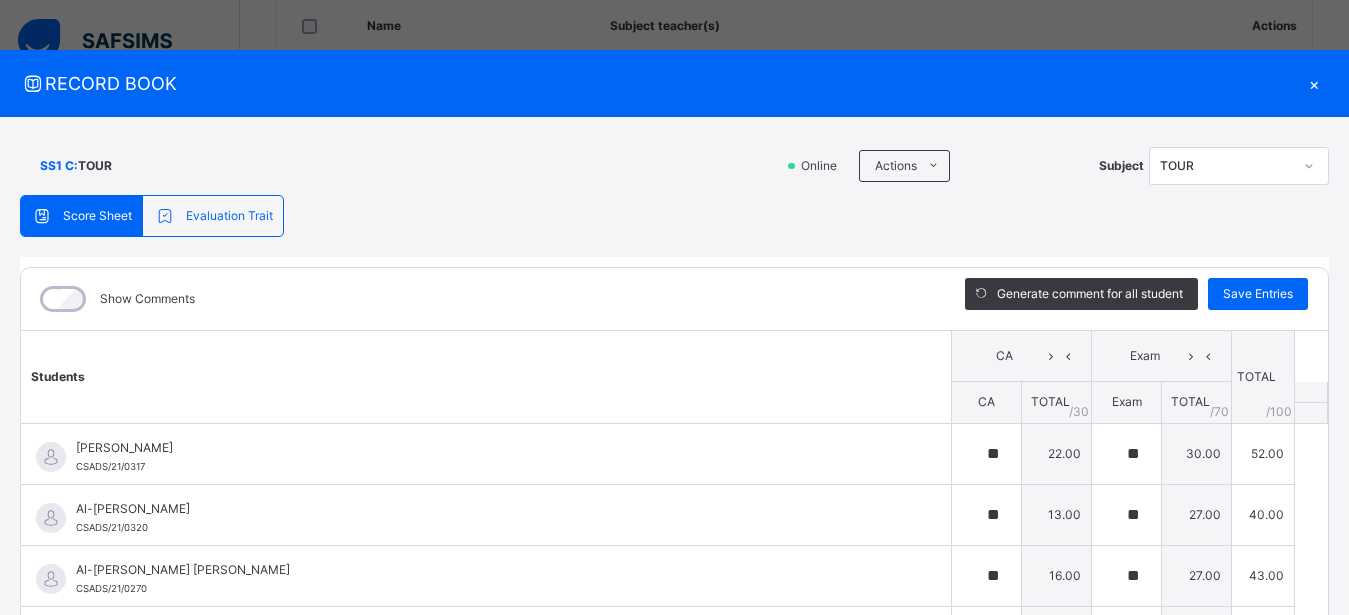type on "**" 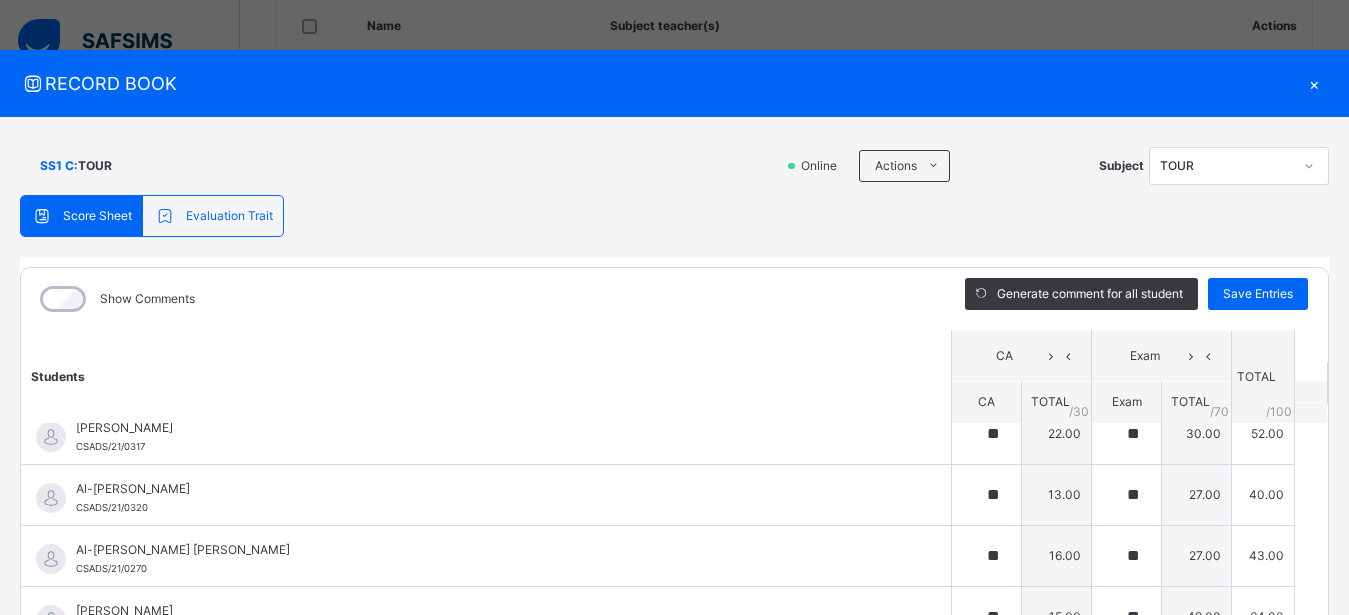 scroll, scrollTop: 0, scrollLeft: 0, axis: both 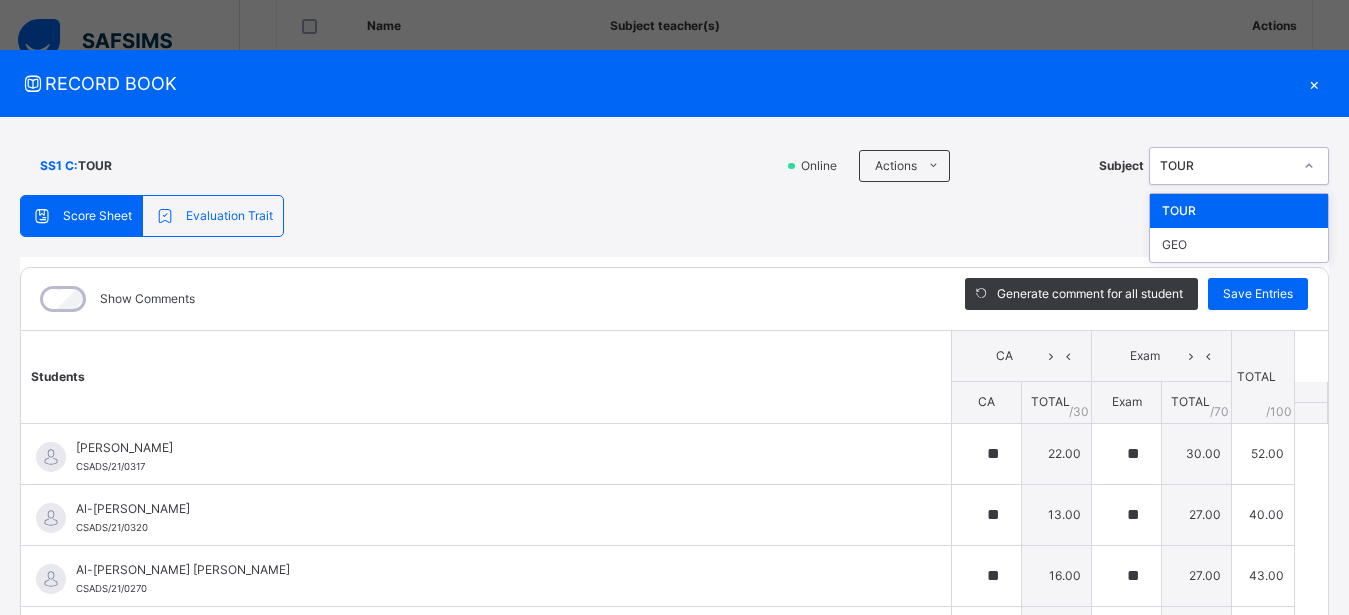 click 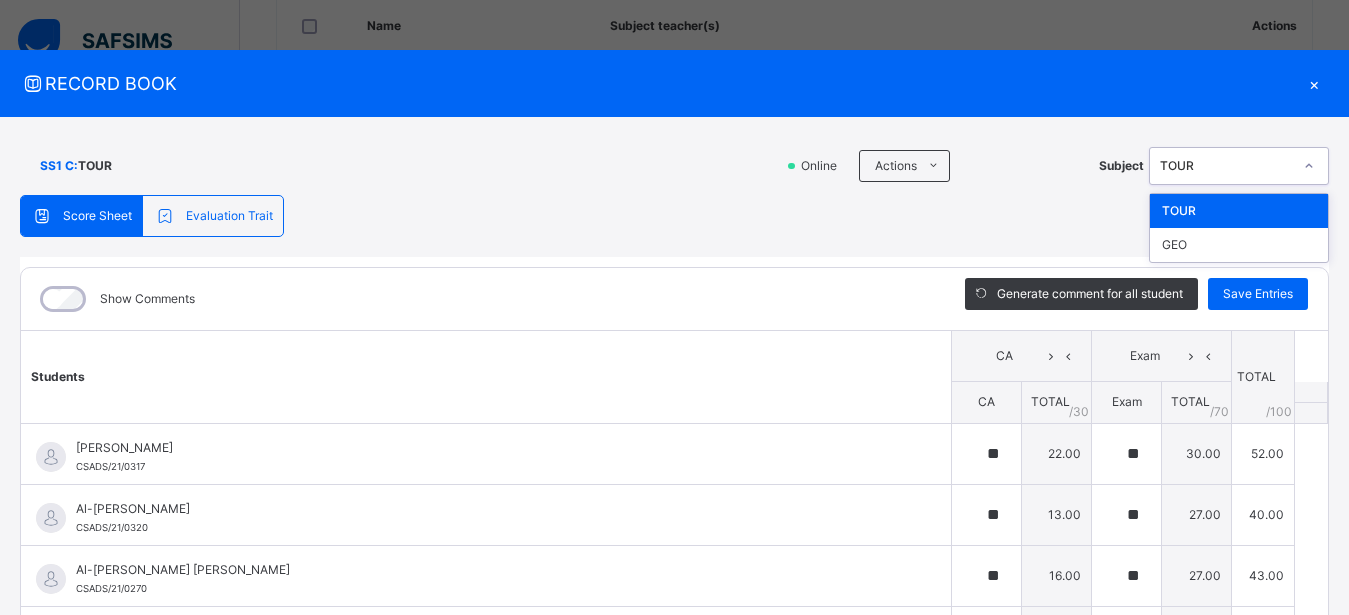 click on "GEO" at bounding box center [1239, 245] 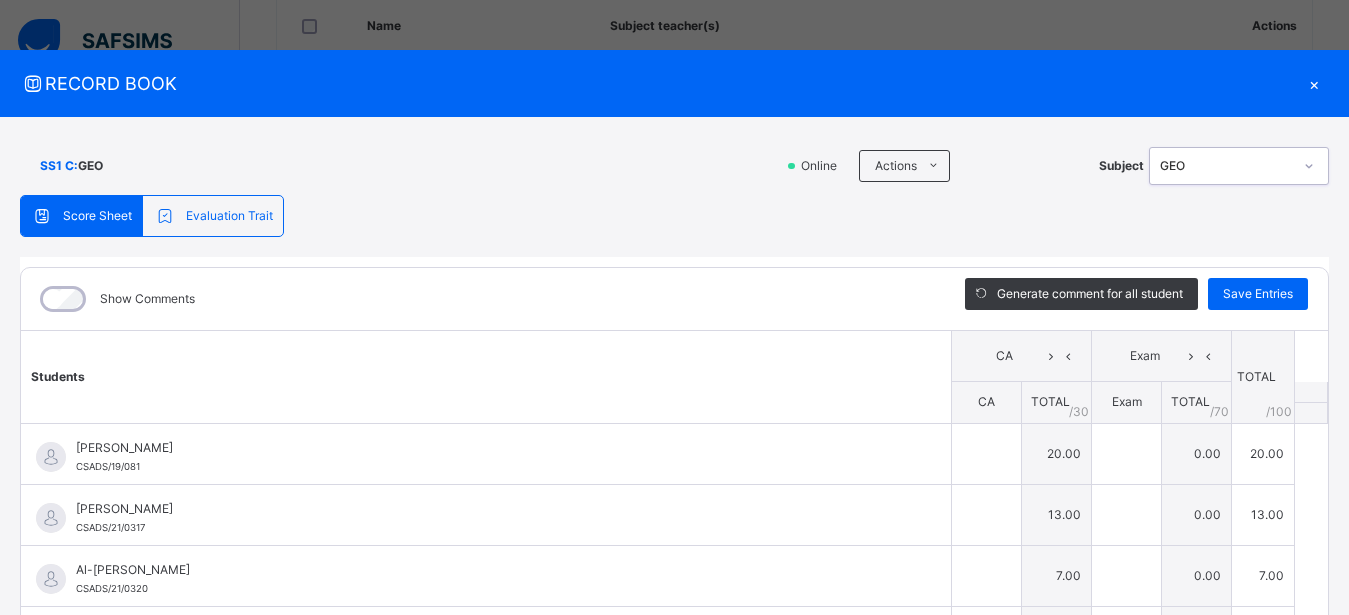 type on "**" 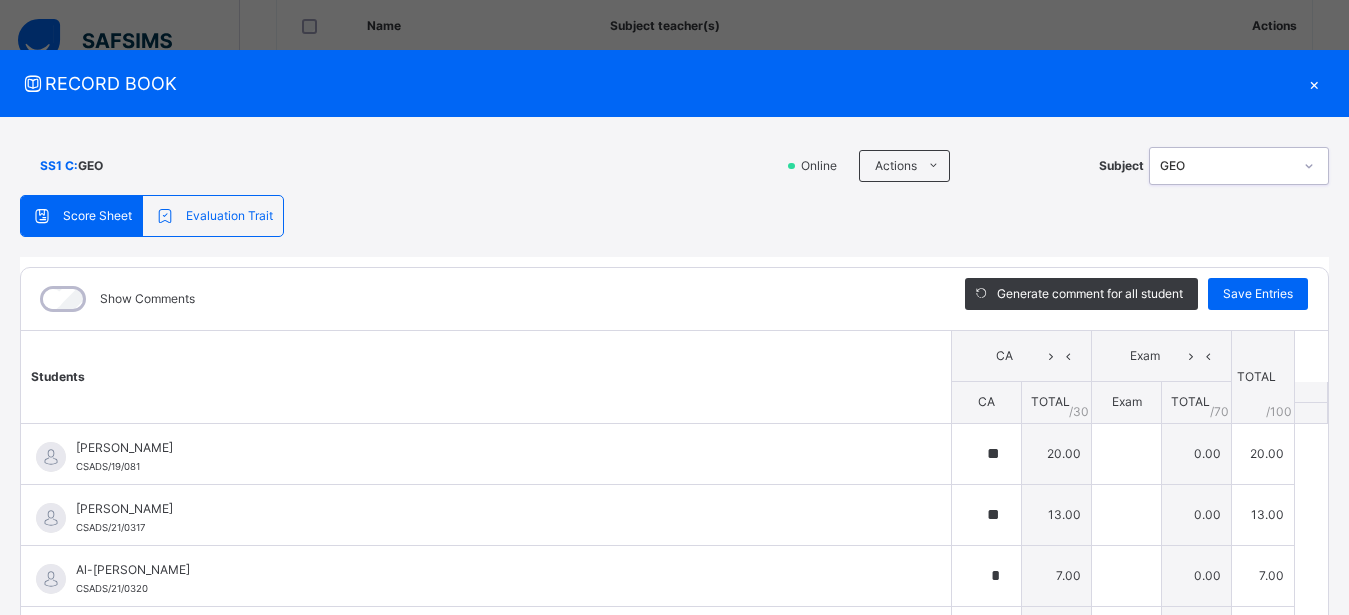 type on "**" 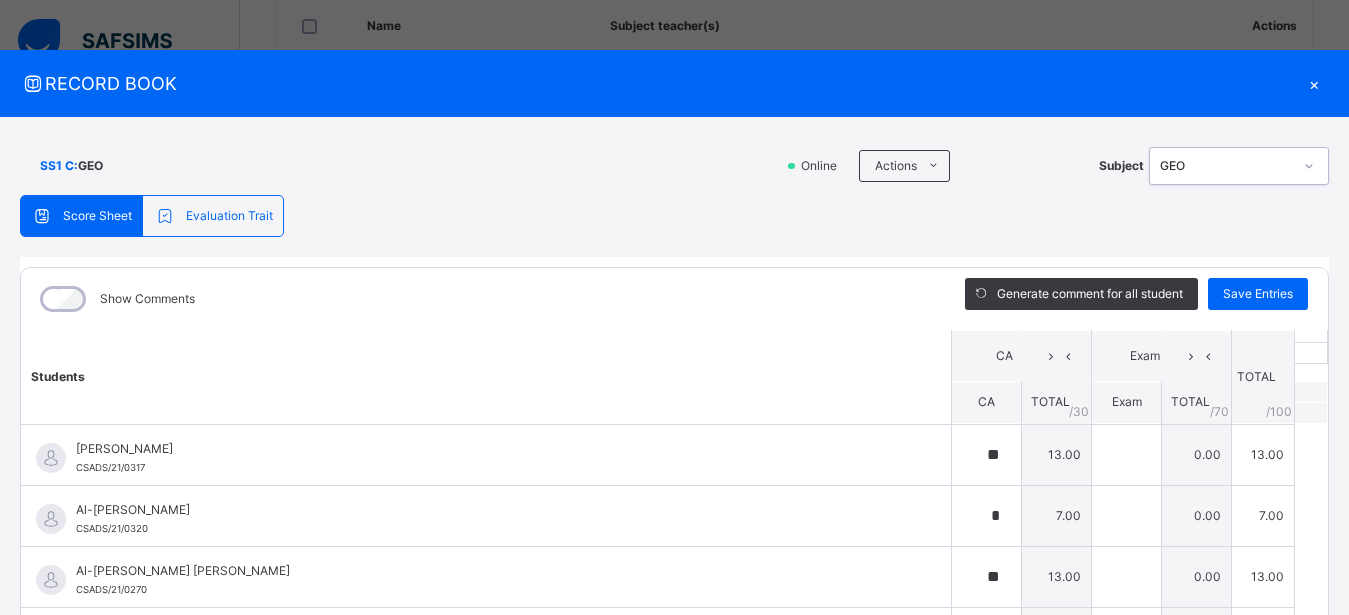scroll, scrollTop: 0, scrollLeft: 0, axis: both 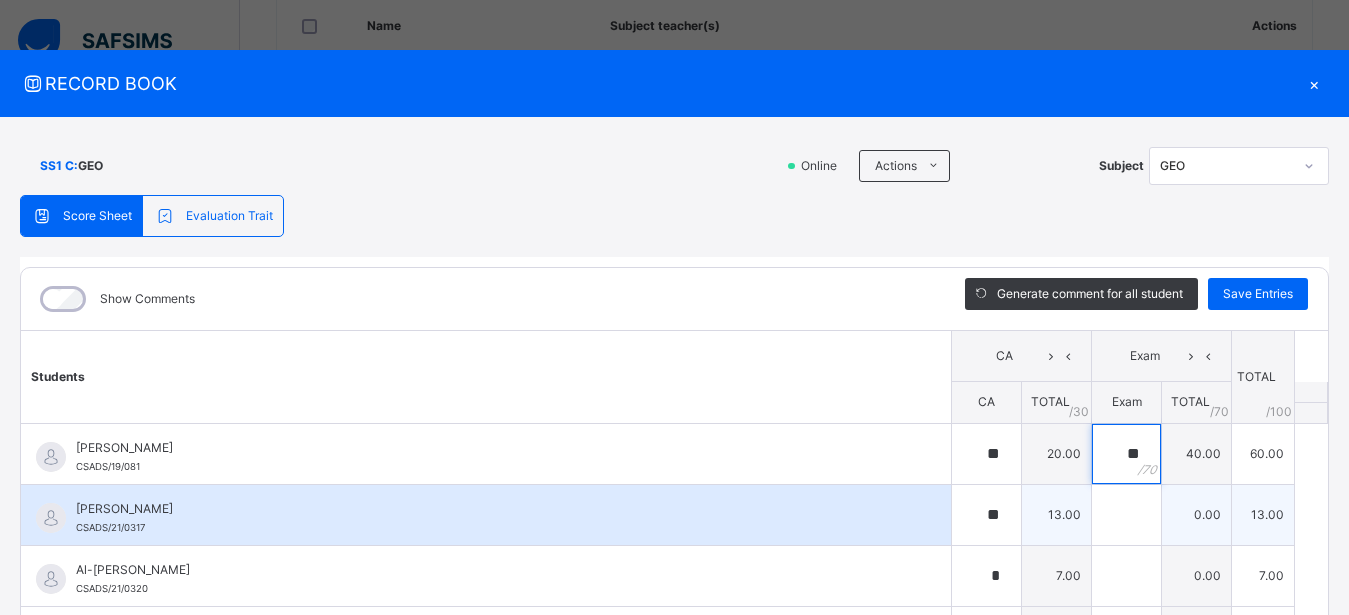 type on "**" 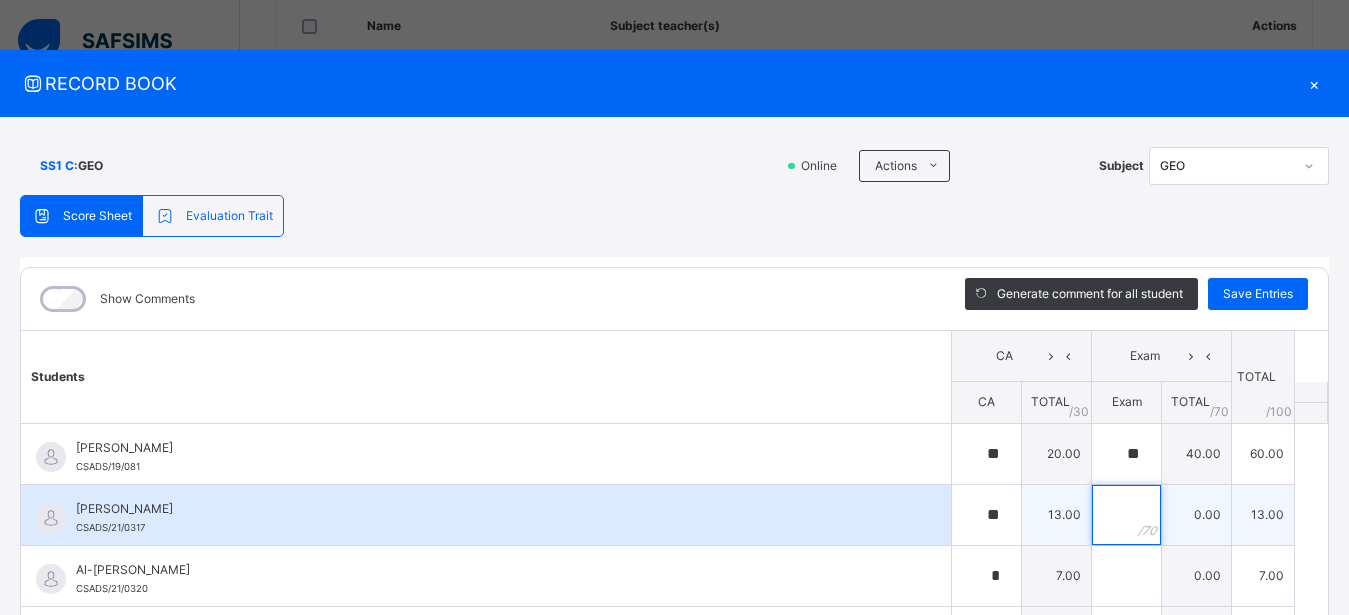 click at bounding box center (1126, 515) 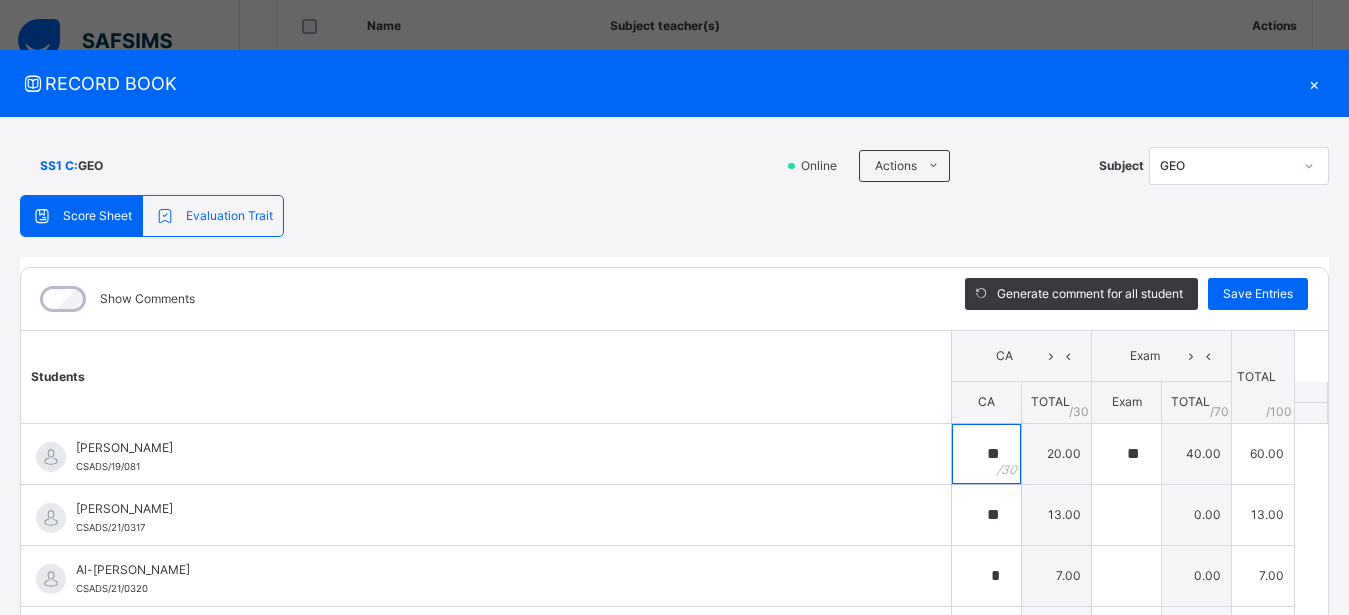 type on "*" 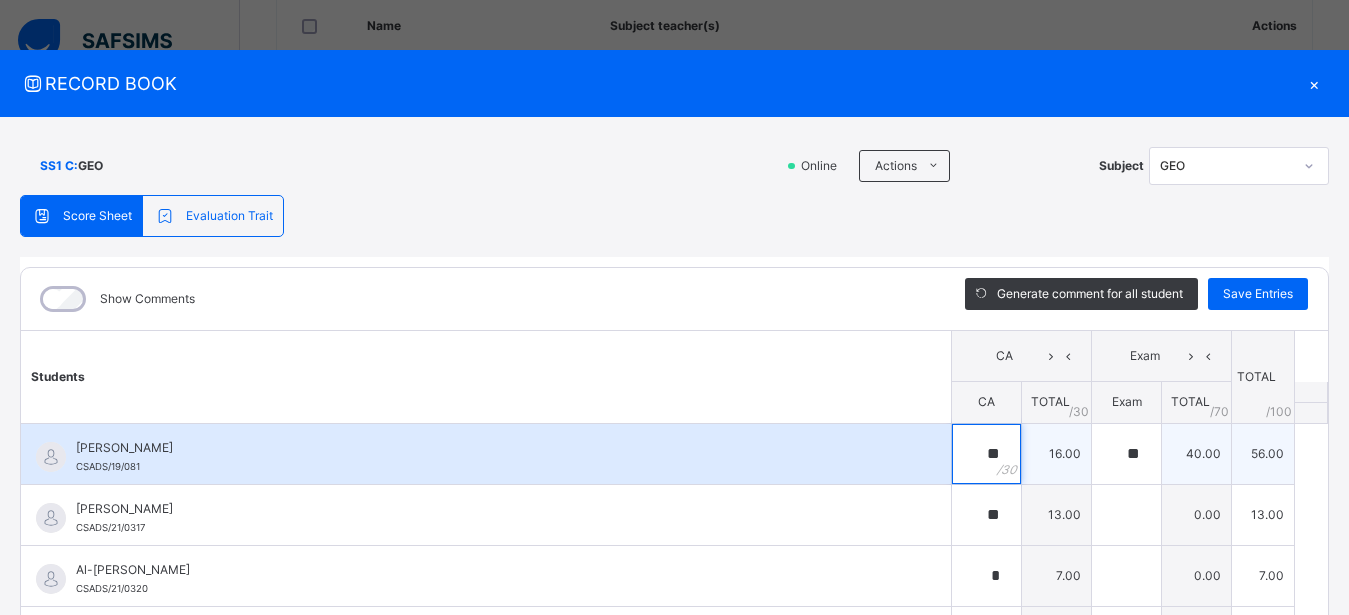 type on "**" 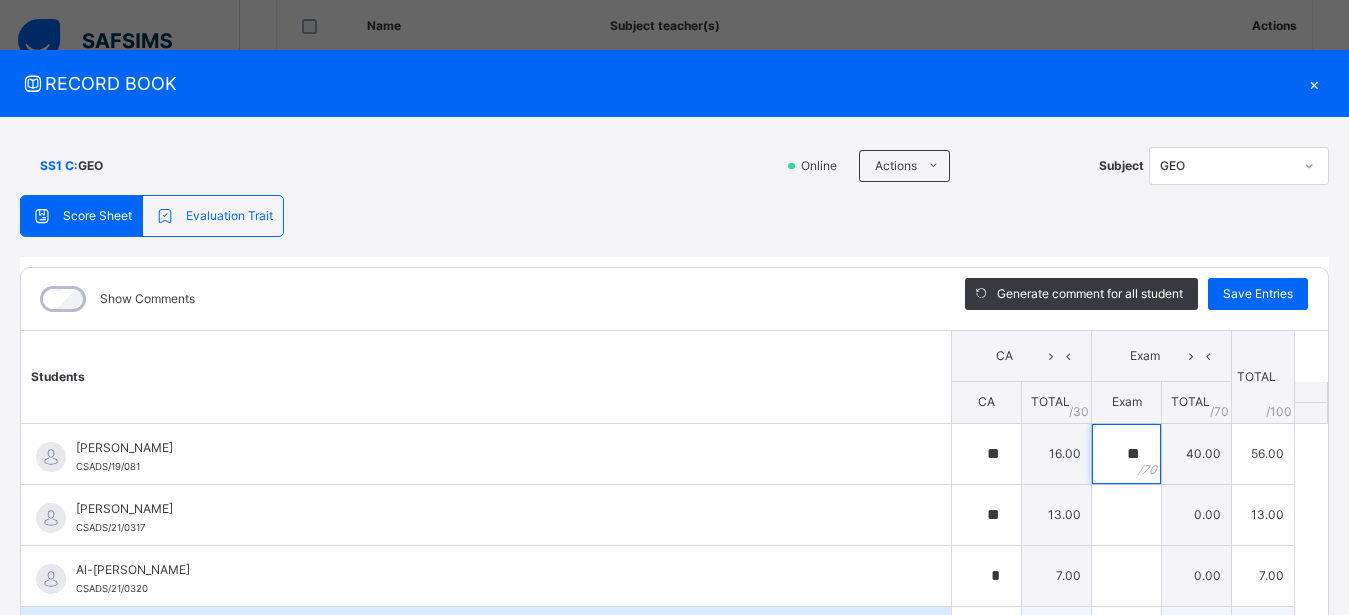 type on "*" 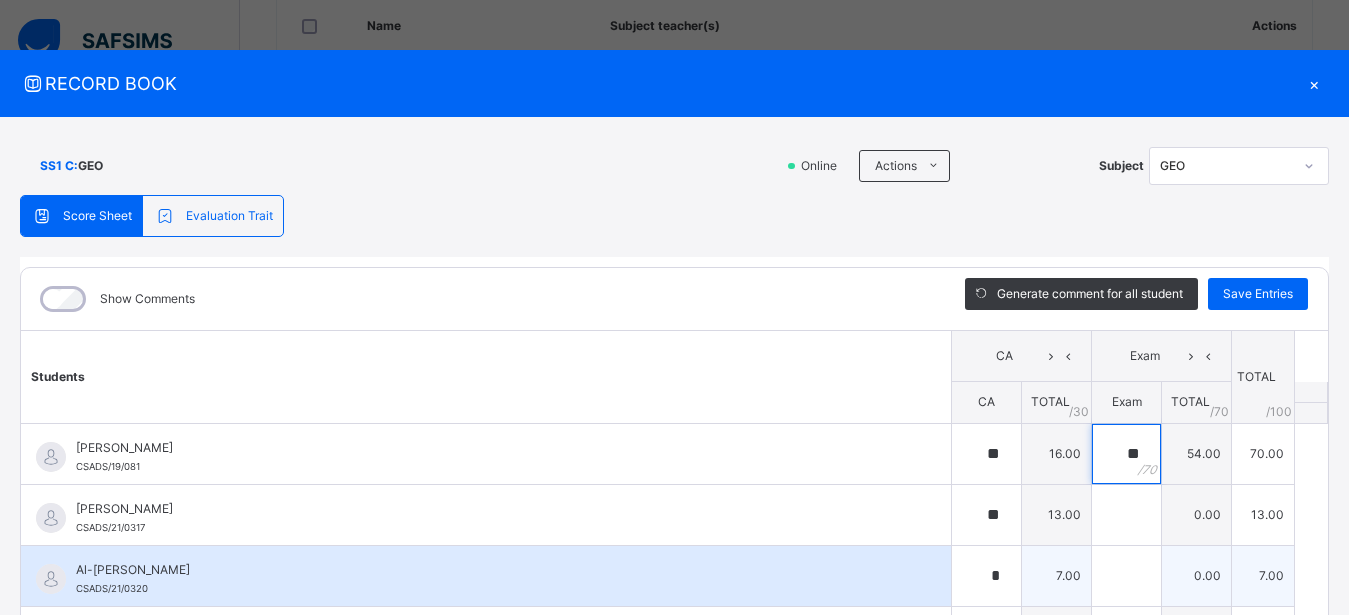 type on "*" 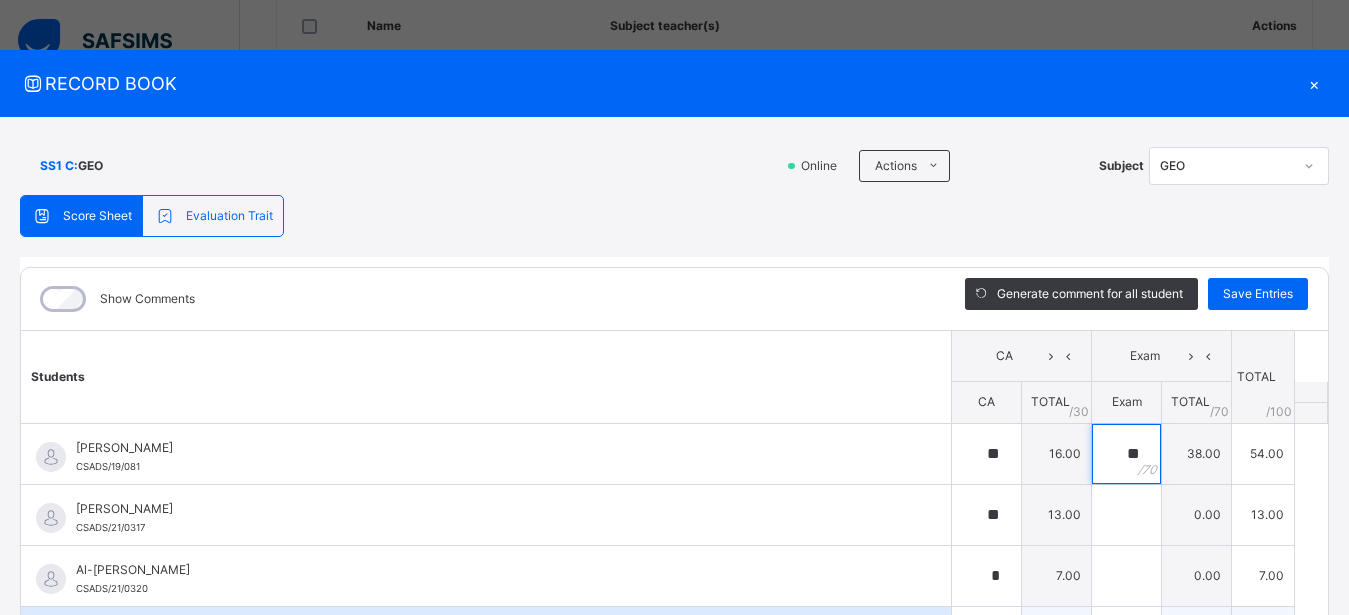 scroll, scrollTop: 90, scrollLeft: 0, axis: vertical 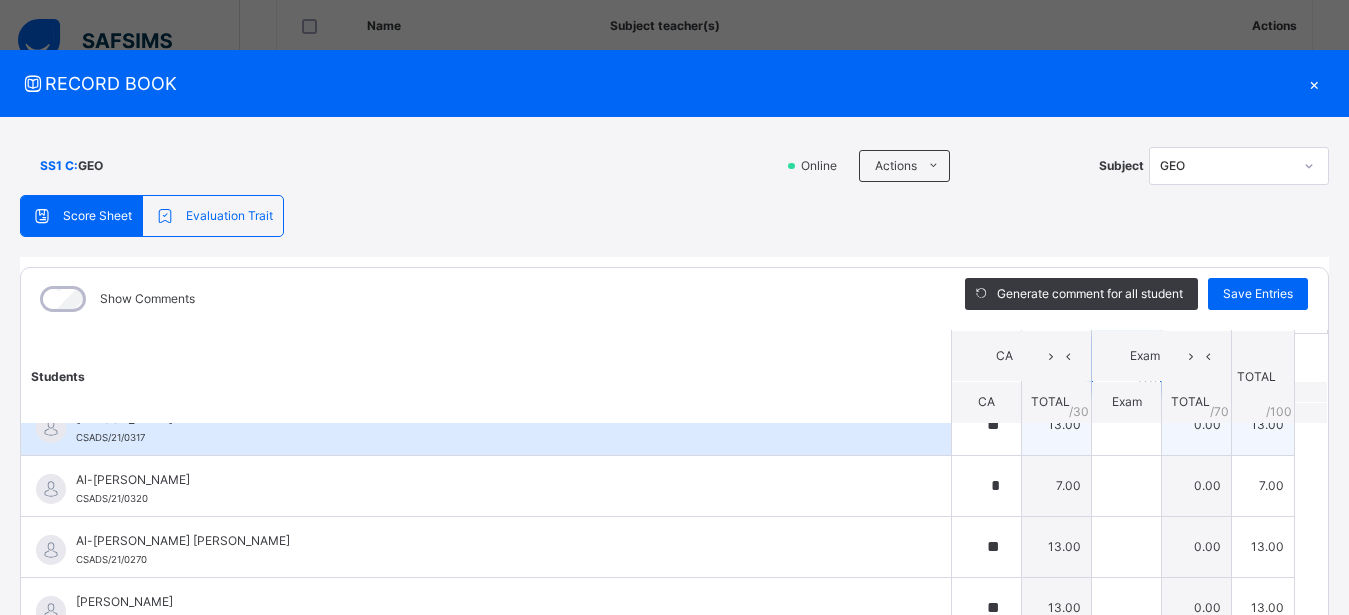 type on "**" 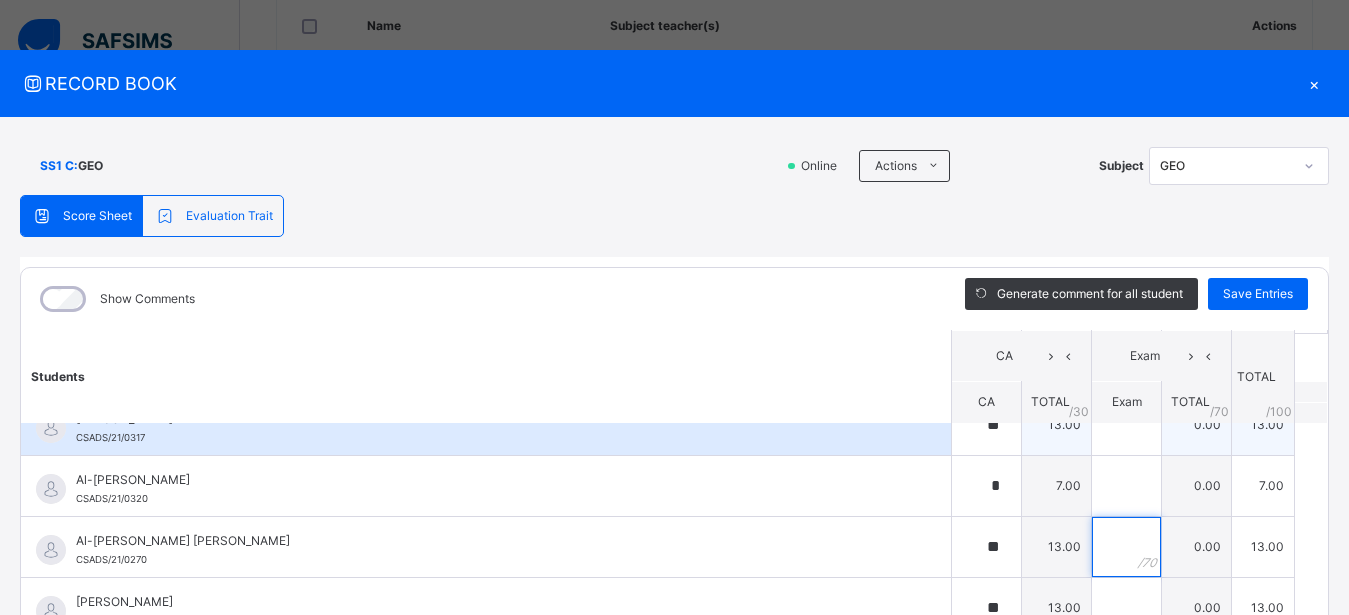 scroll, scrollTop: 0, scrollLeft: 0, axis: both 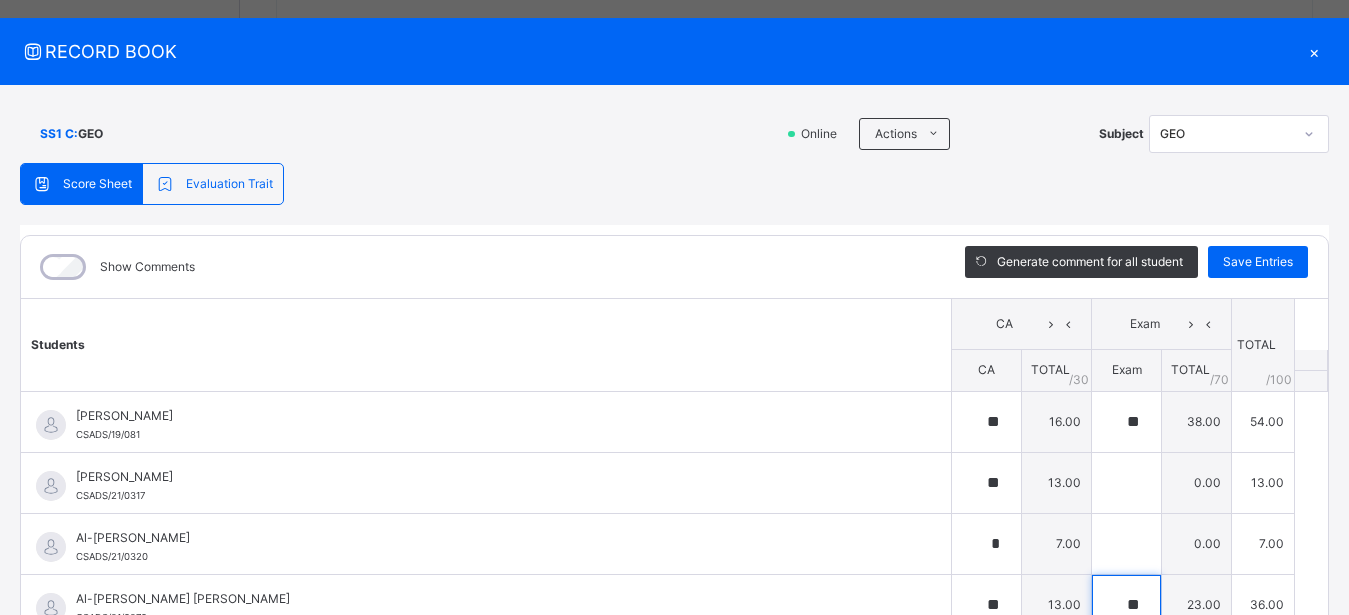 type on "**" 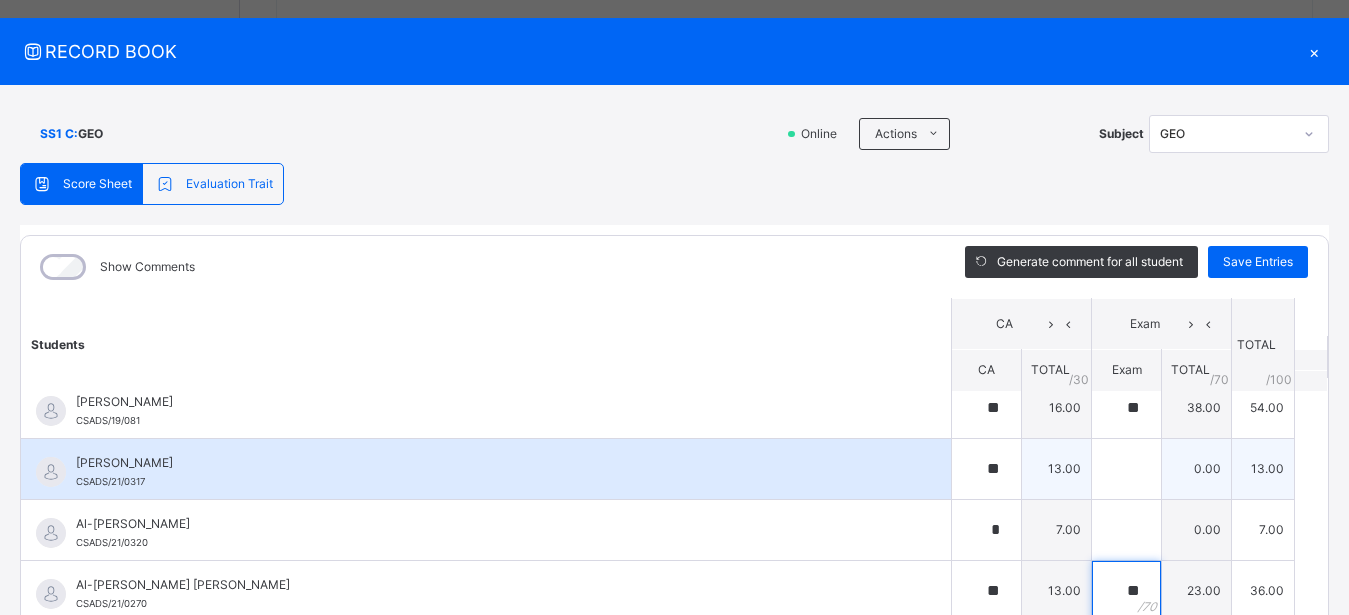 scroll, scrollTop: 0, scrollLeft: 0, axis: both 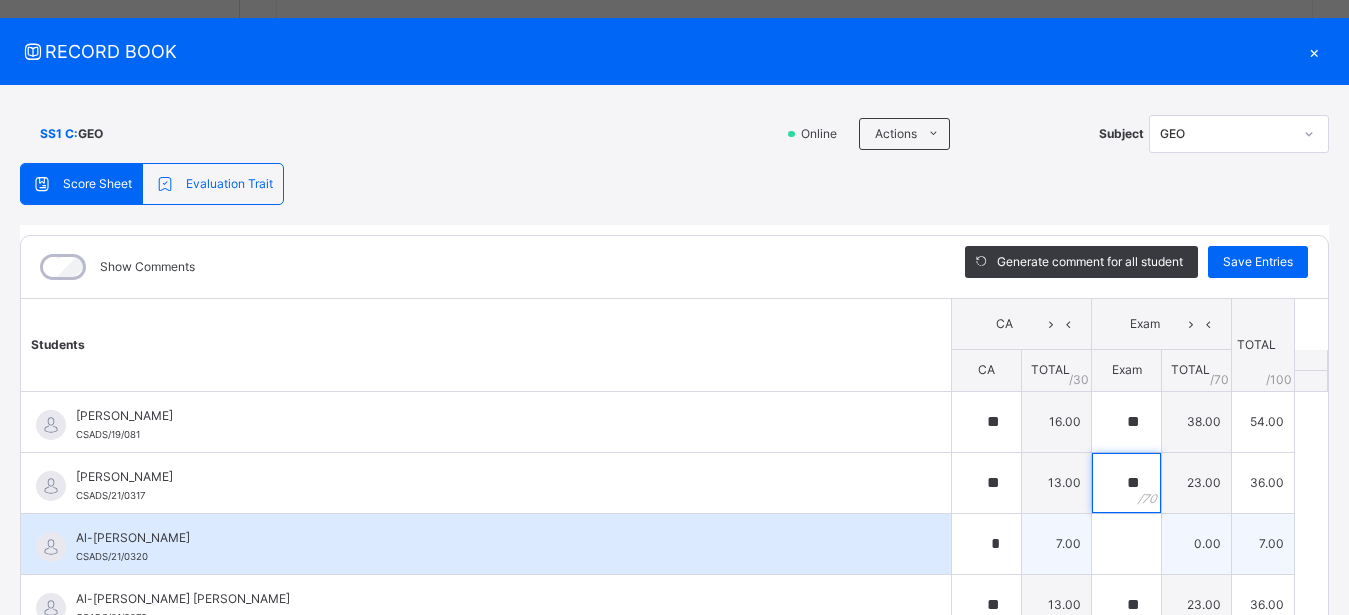 type on "**" 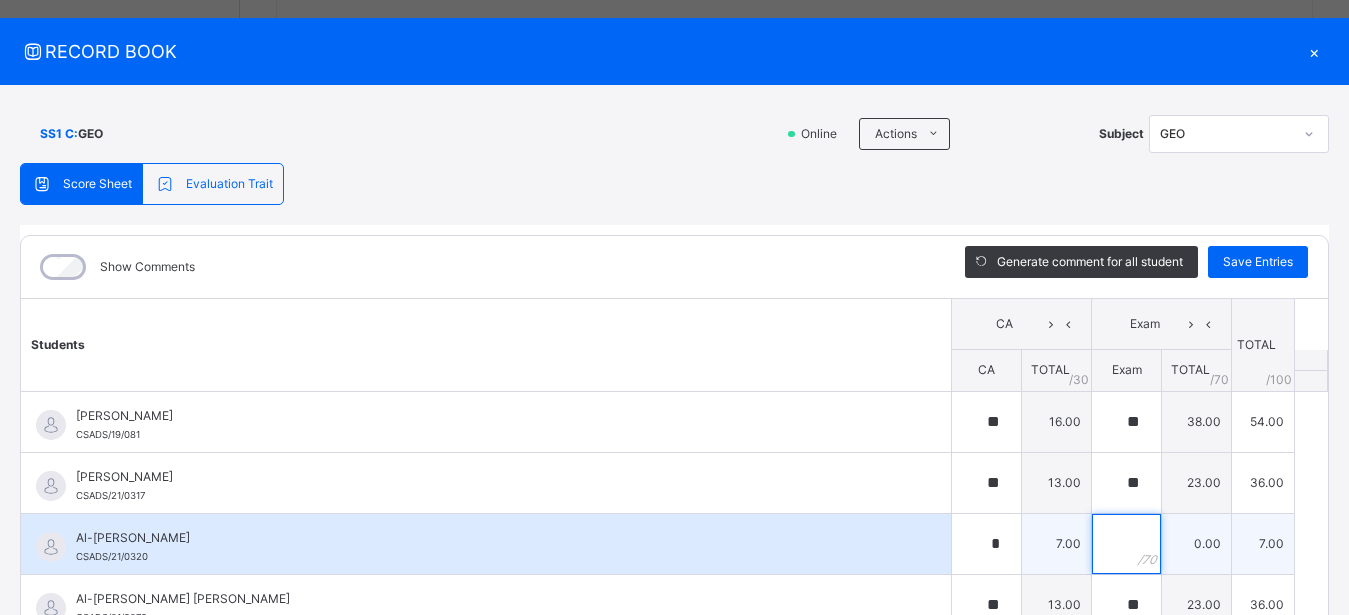 click at bounding box center (1126, 544) 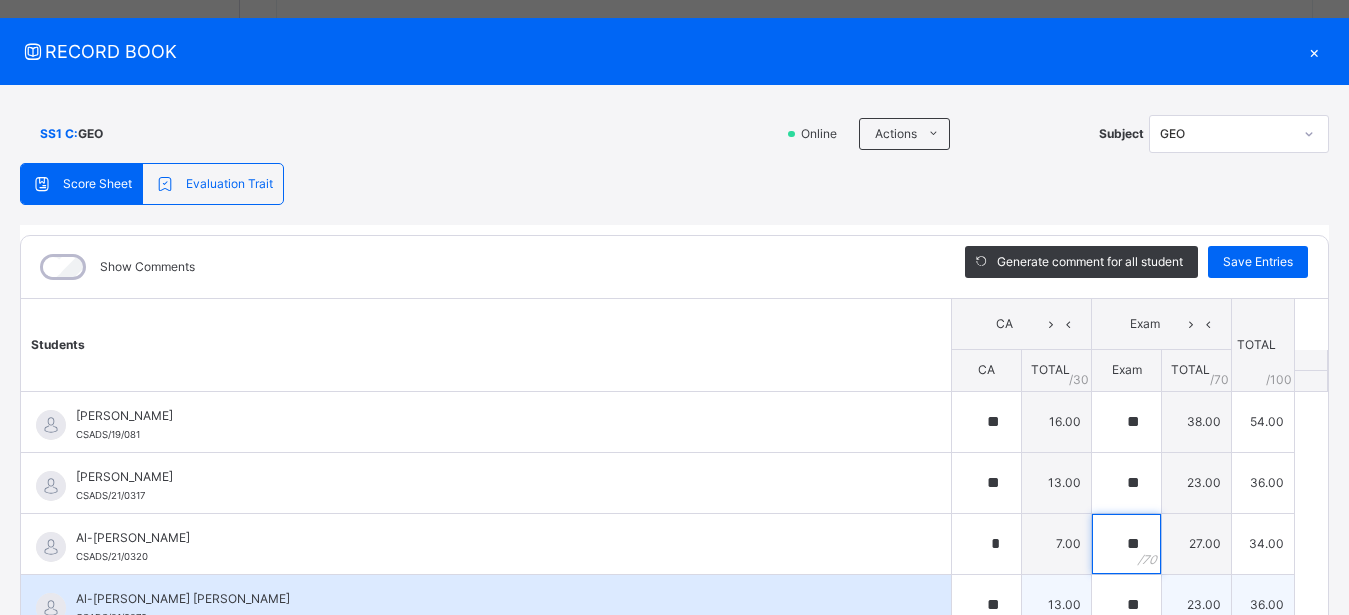 scroll, scrollTop: 90, scrollLeft: 0, axis: vertical 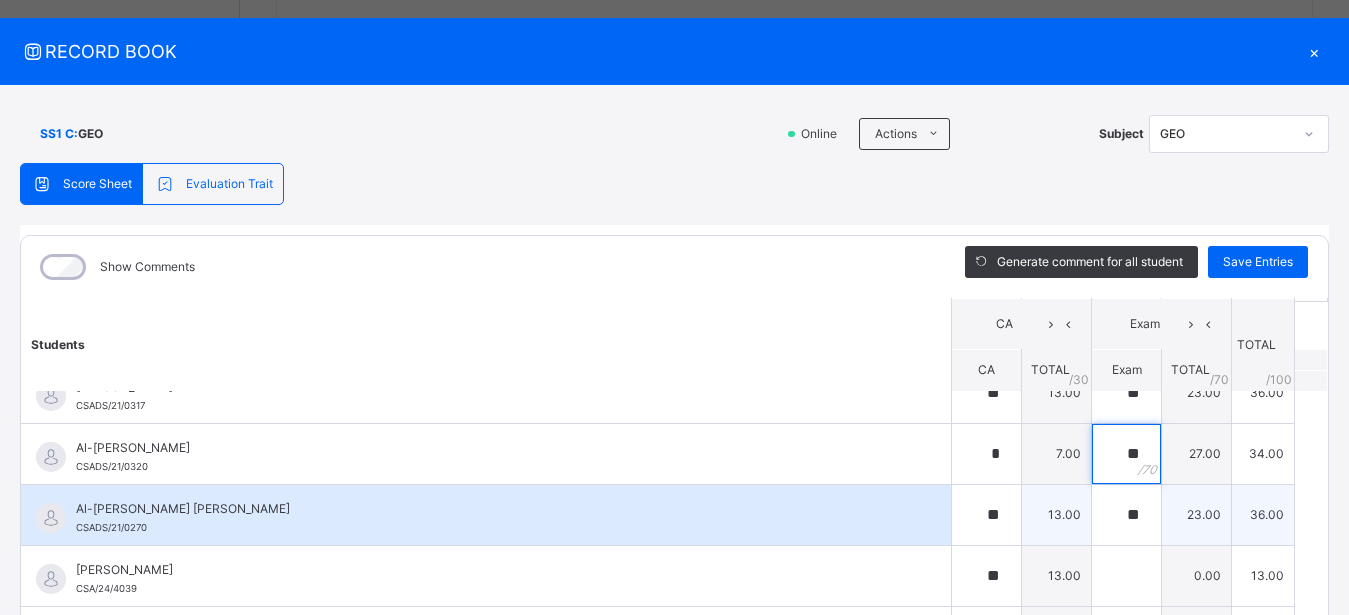 type on "**" 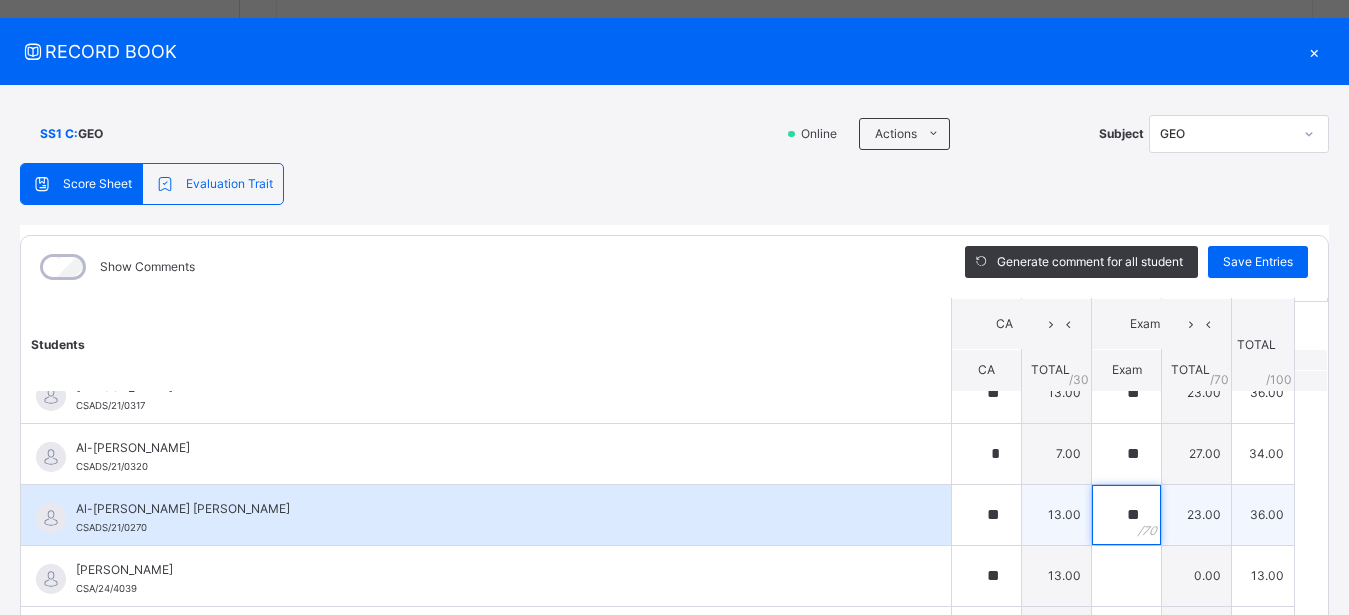 type on "*" 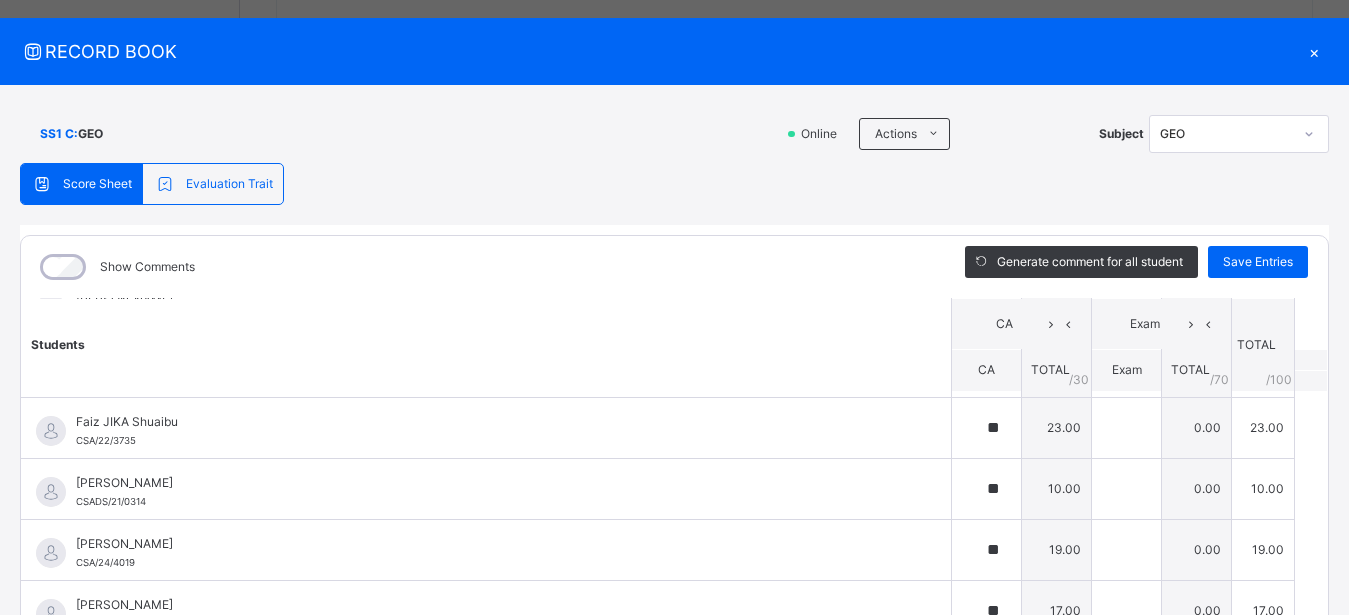 scroll, scrollTop: 180, scrollLeft: 0, axis: vertical 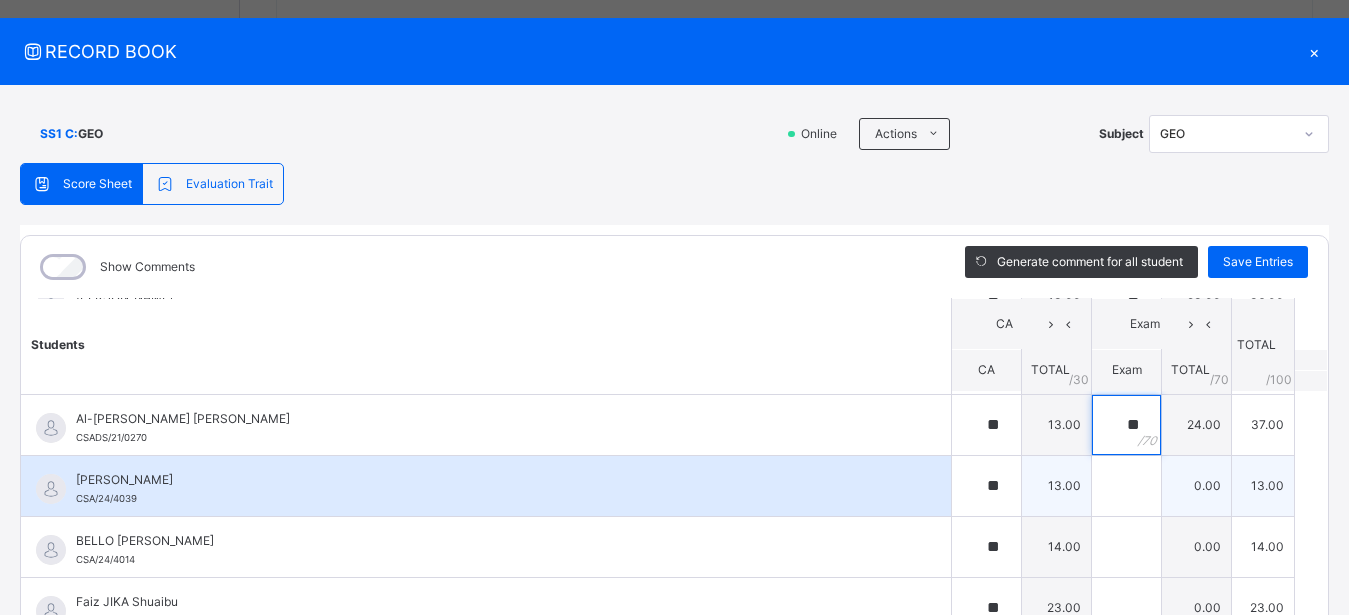 type on "**" 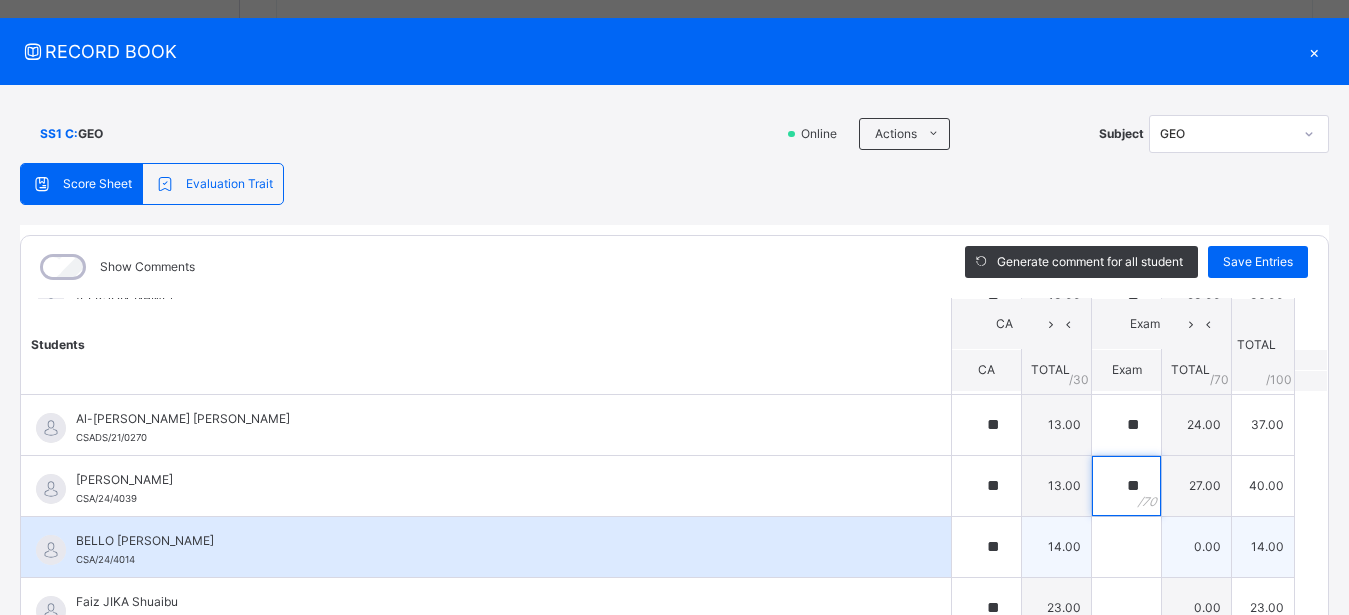 type on "**" 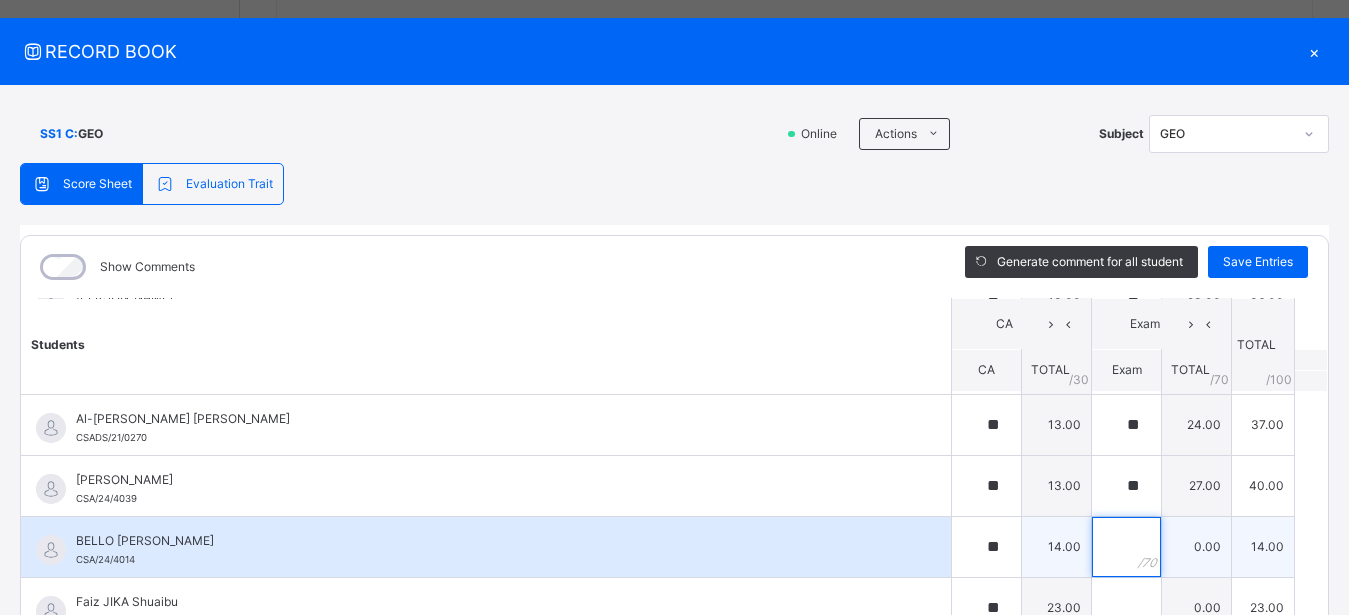 click at bounding box center [1126, 547] 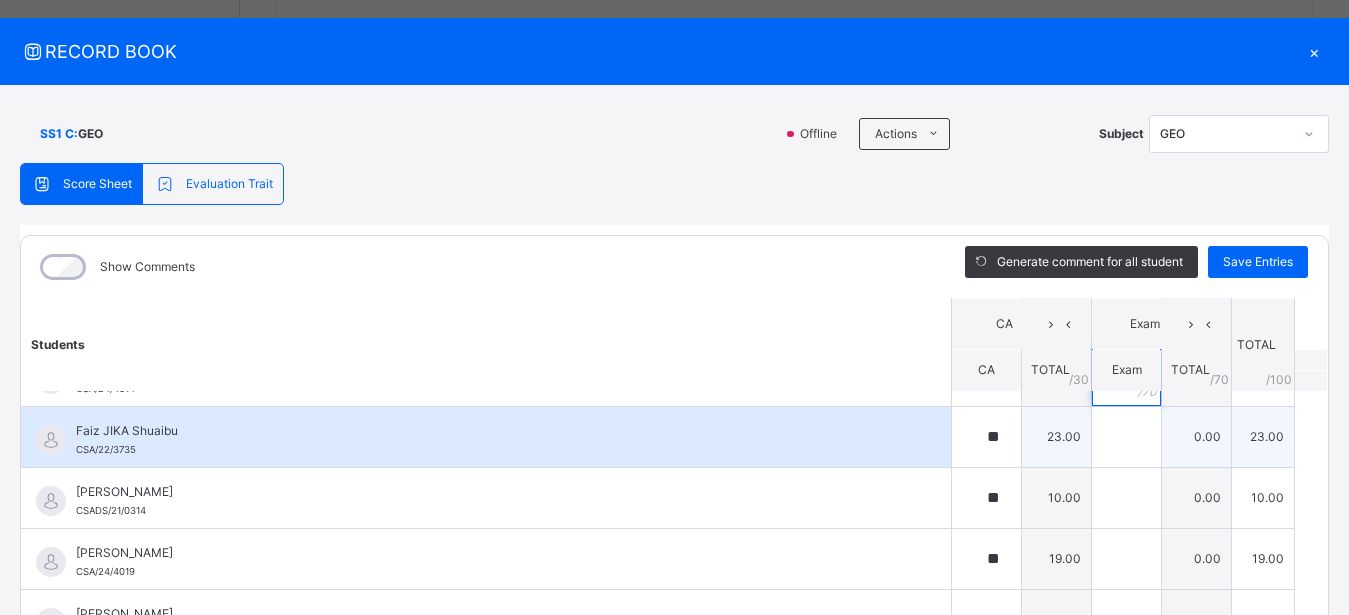 scroll, scrollTop: 360, scrollLeft: 0, axis: vertical 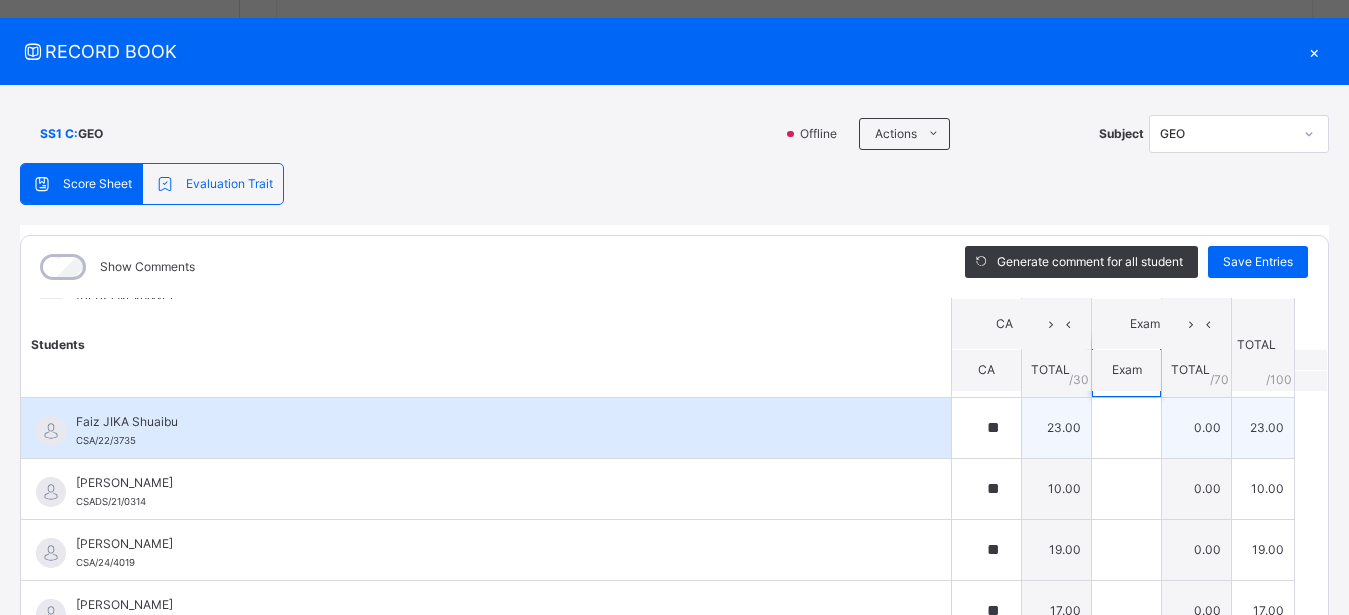 type on "**" 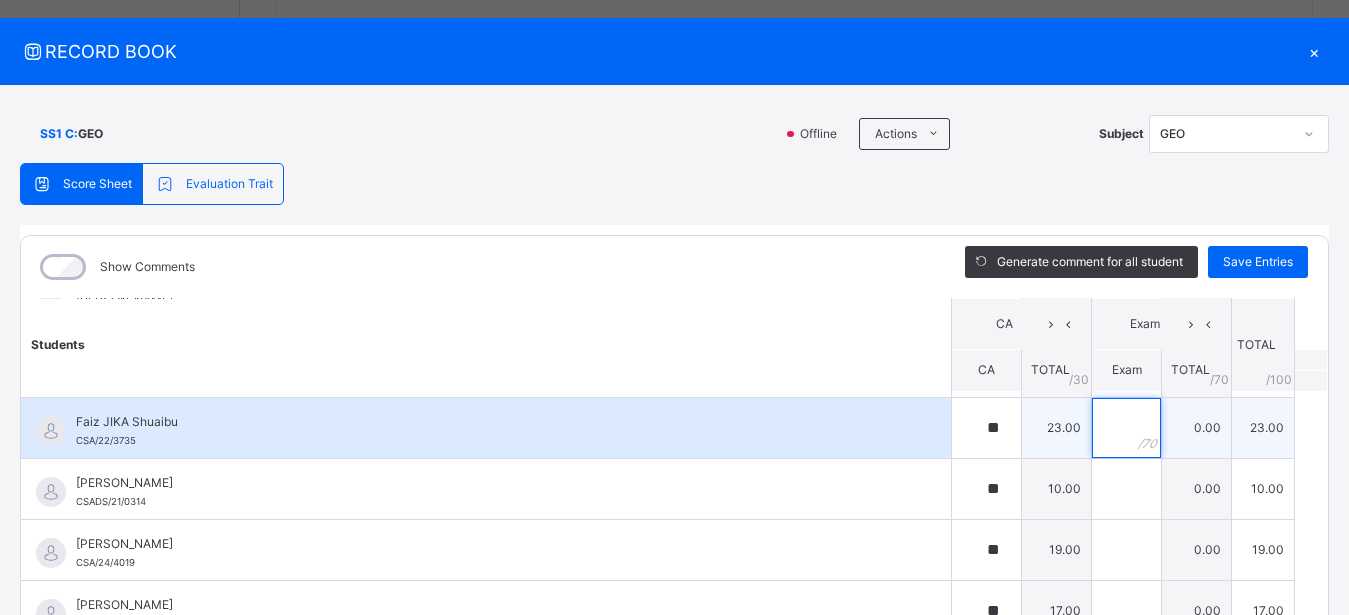 click at bounding box center (1126, 428) 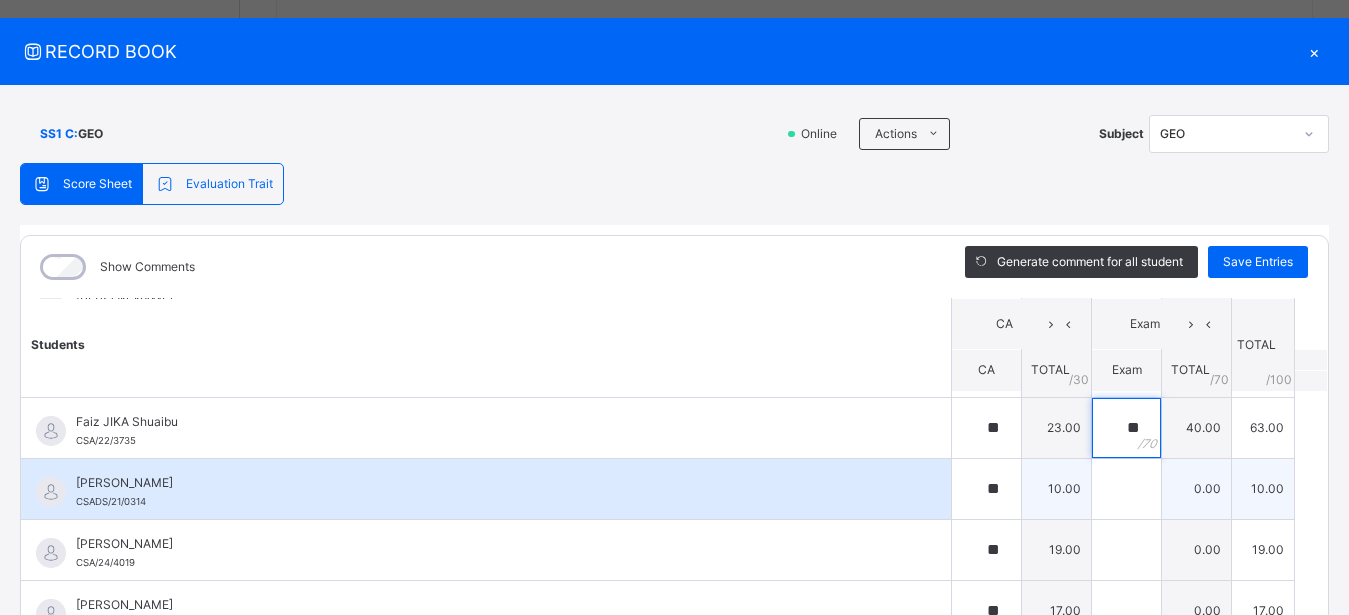type on "**" 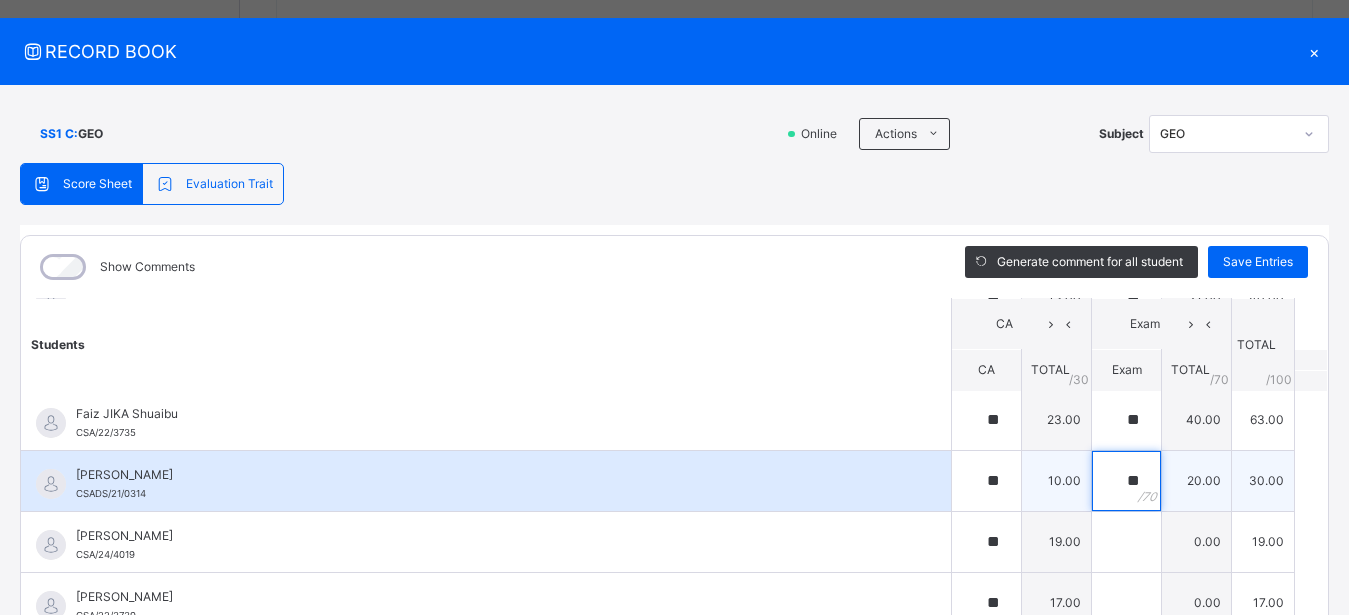 scroll, scrollTop: 387, scrollLeft: 0, axis: vertical 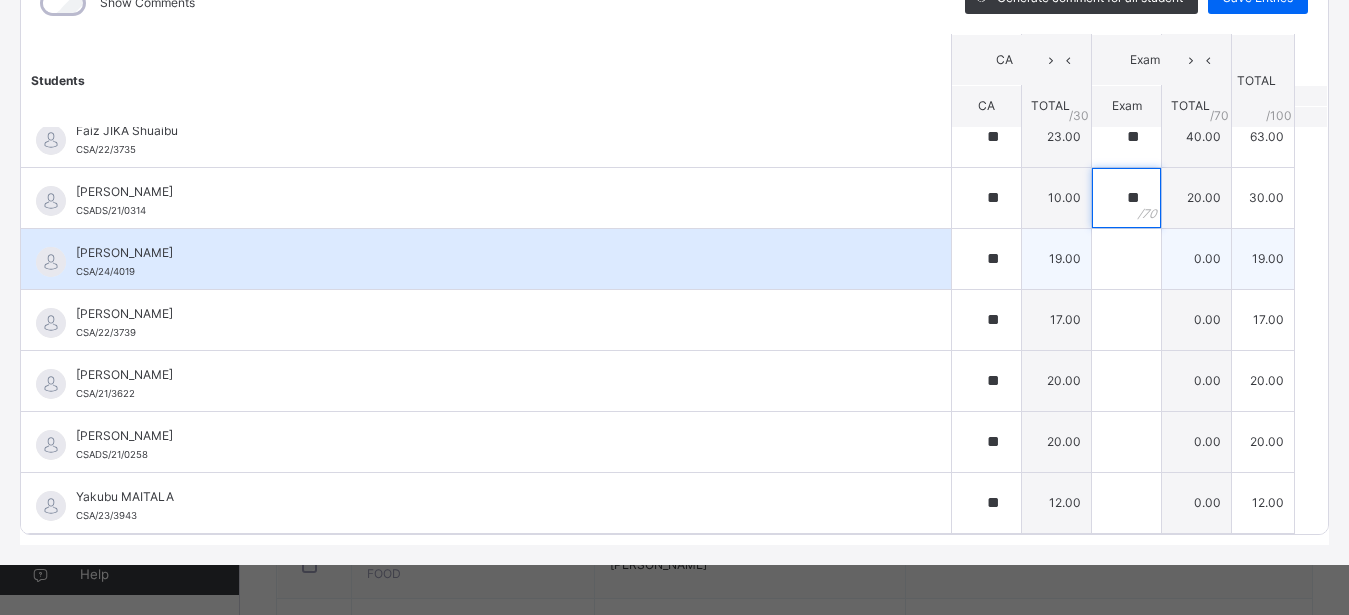 type on "**" 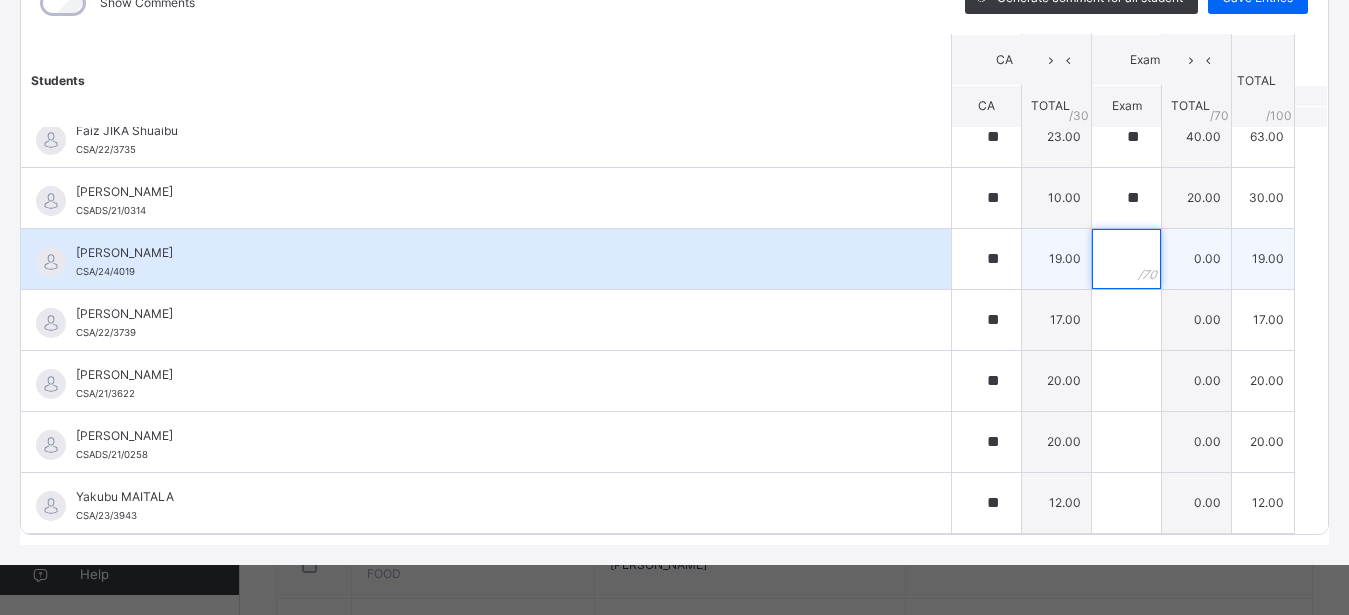 click at bounding box center [1126, 259] 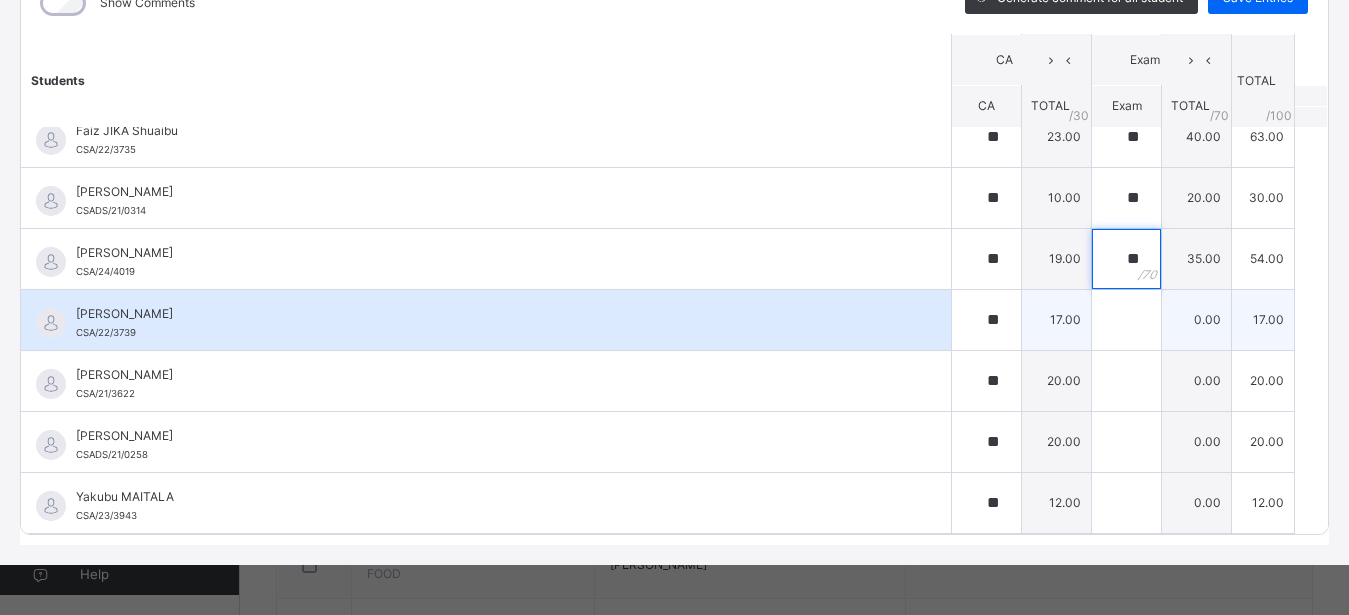 type on "**" 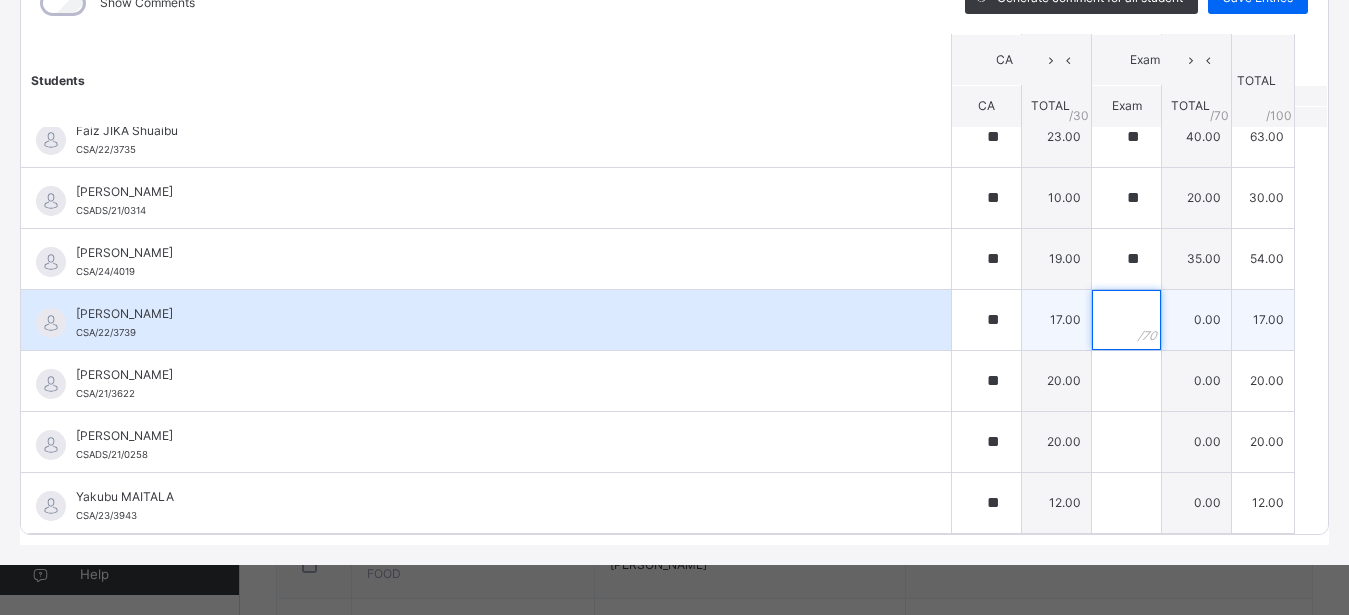 click at bounding box center (1126, 320) 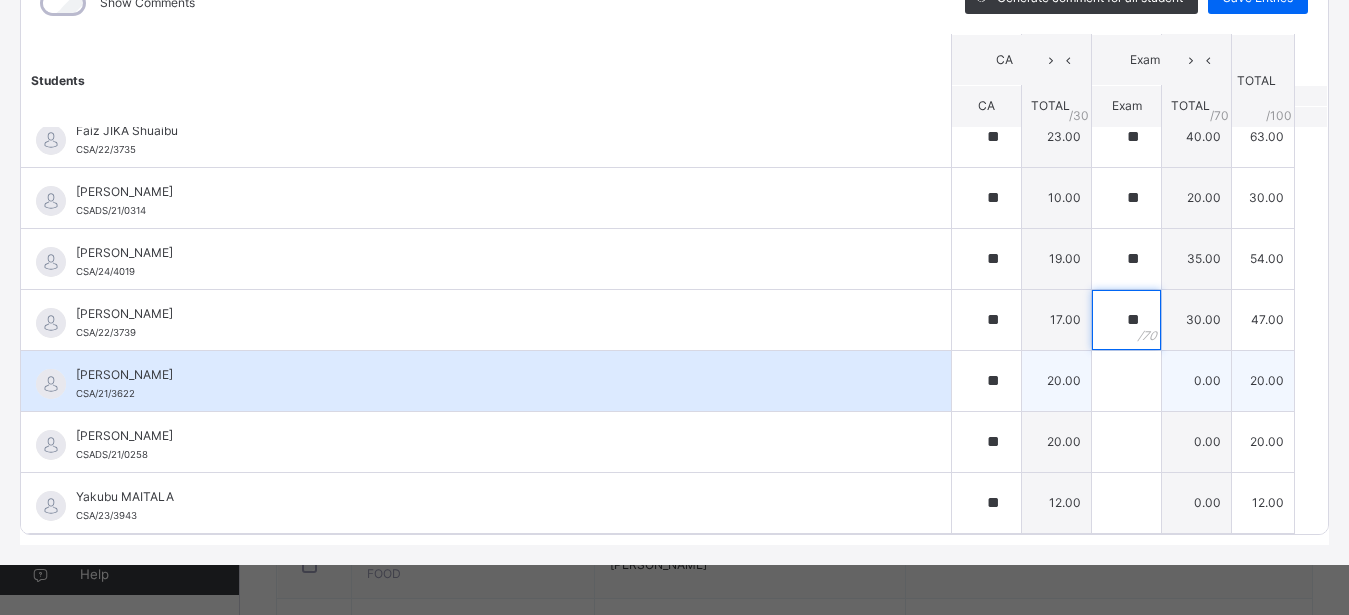 type on "**" 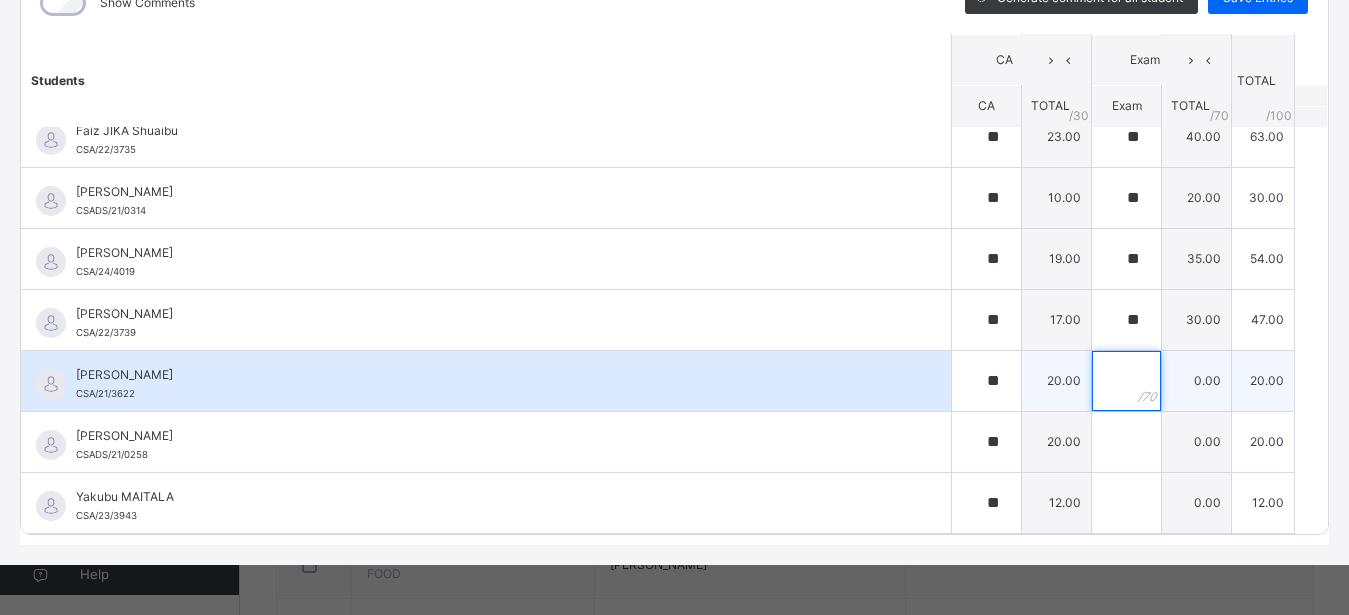 click at bounding box center [1126, 381] 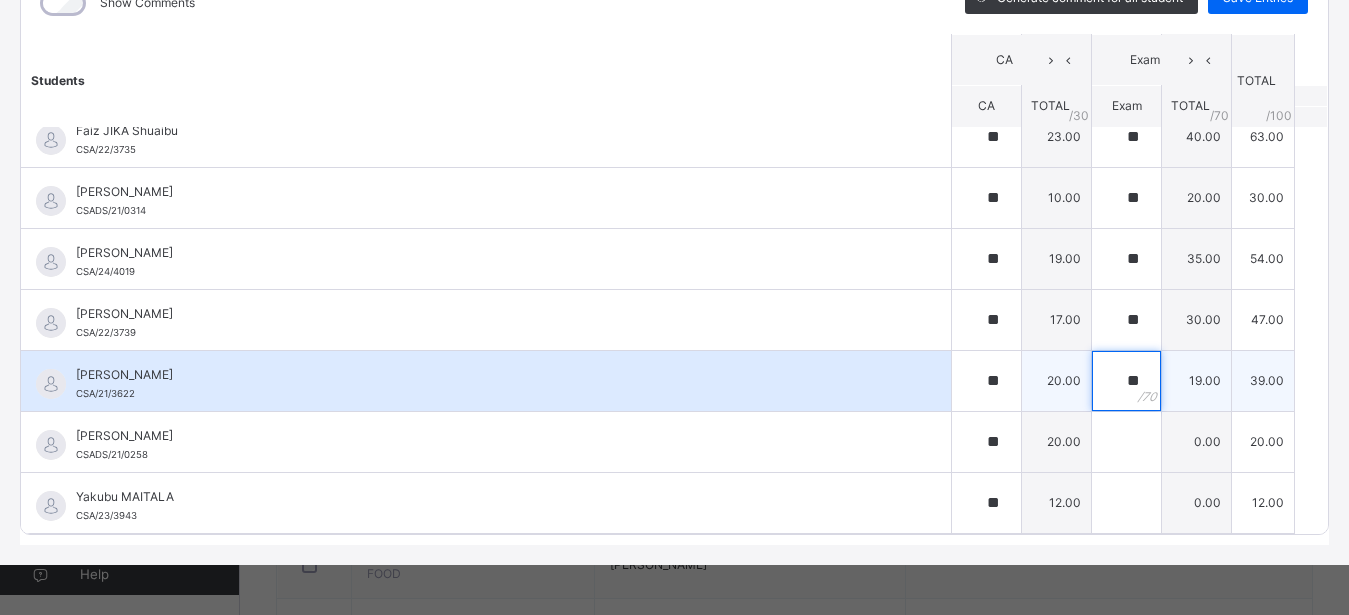 type on "*" 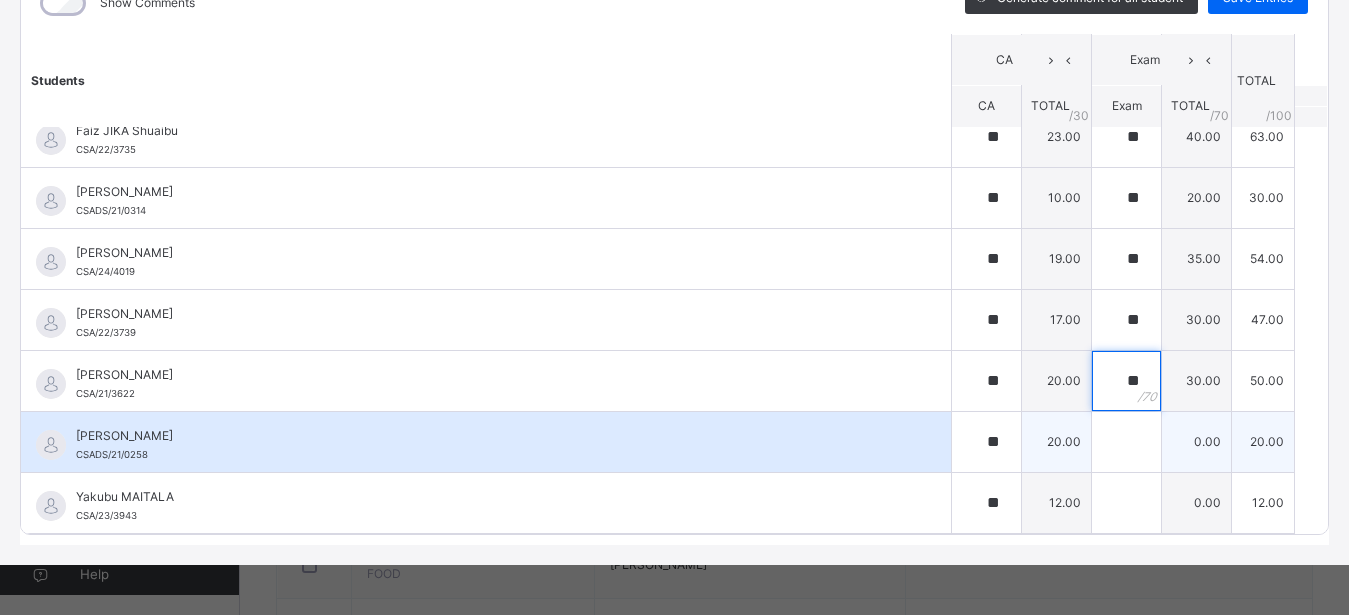 type on "**" 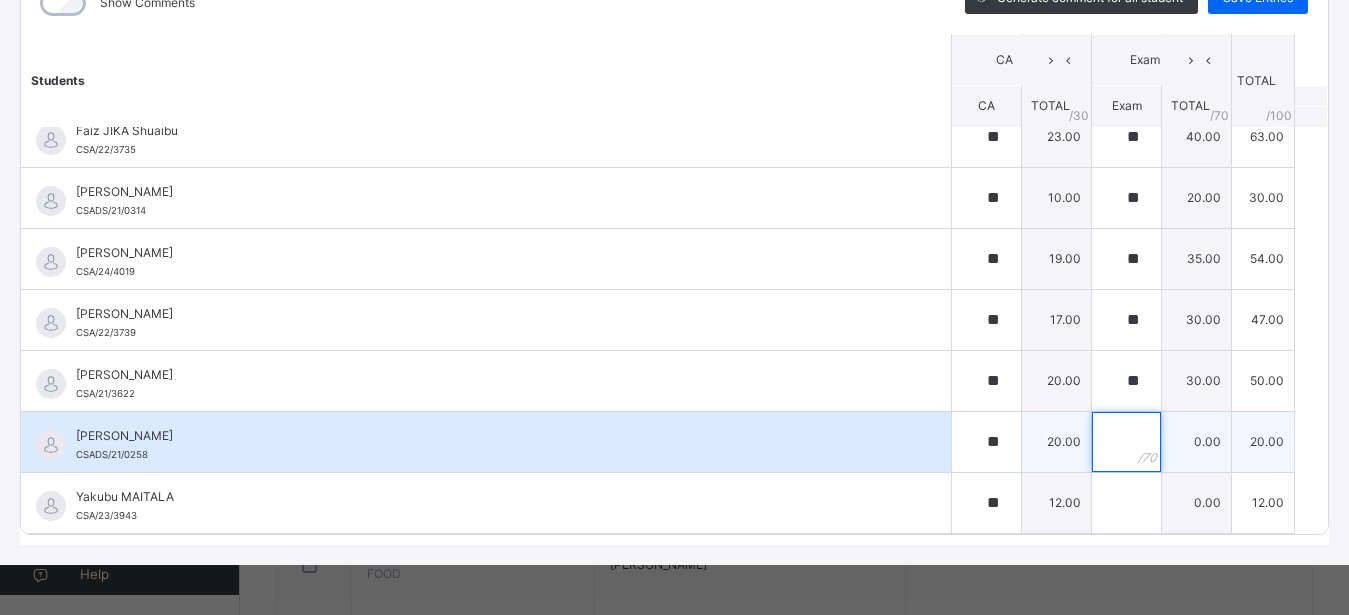 click at bounding box center (1126, 442) 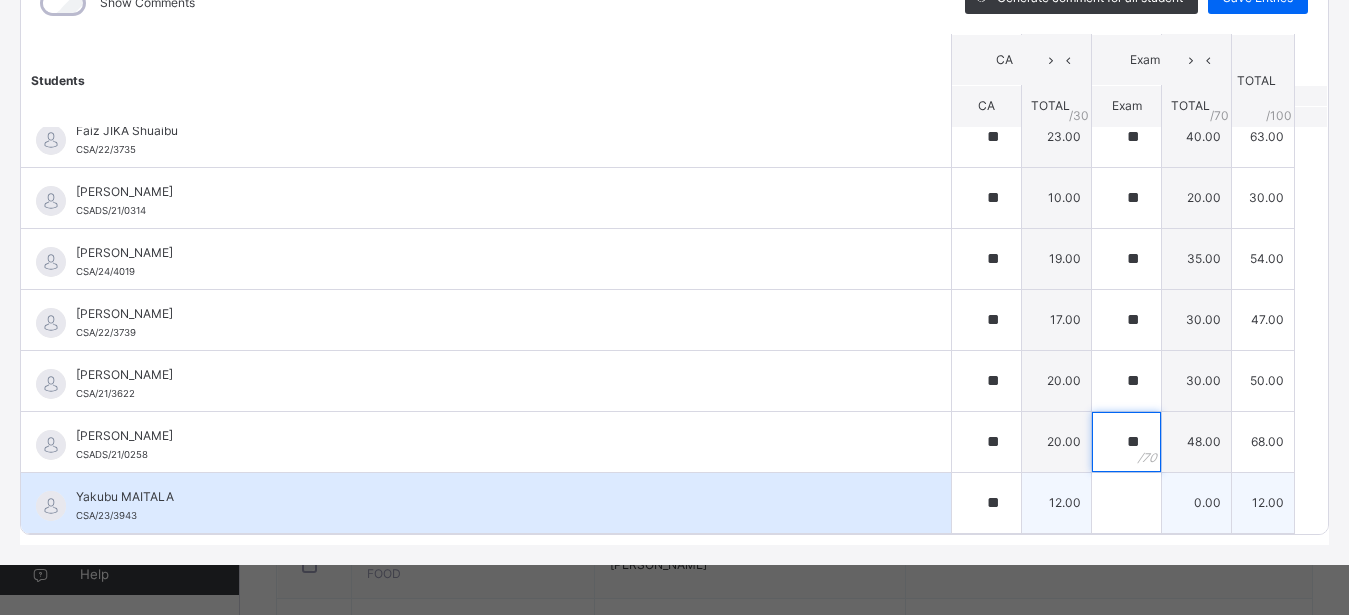 type on "**" 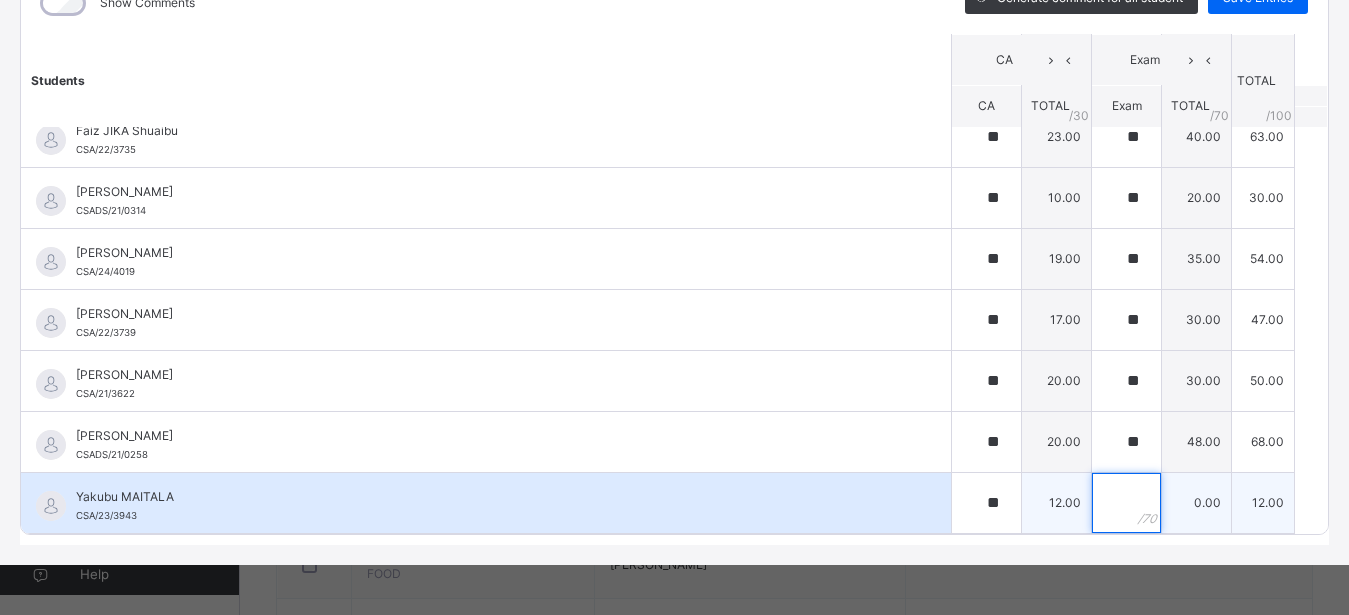 click at bounding box center [1126, 503] 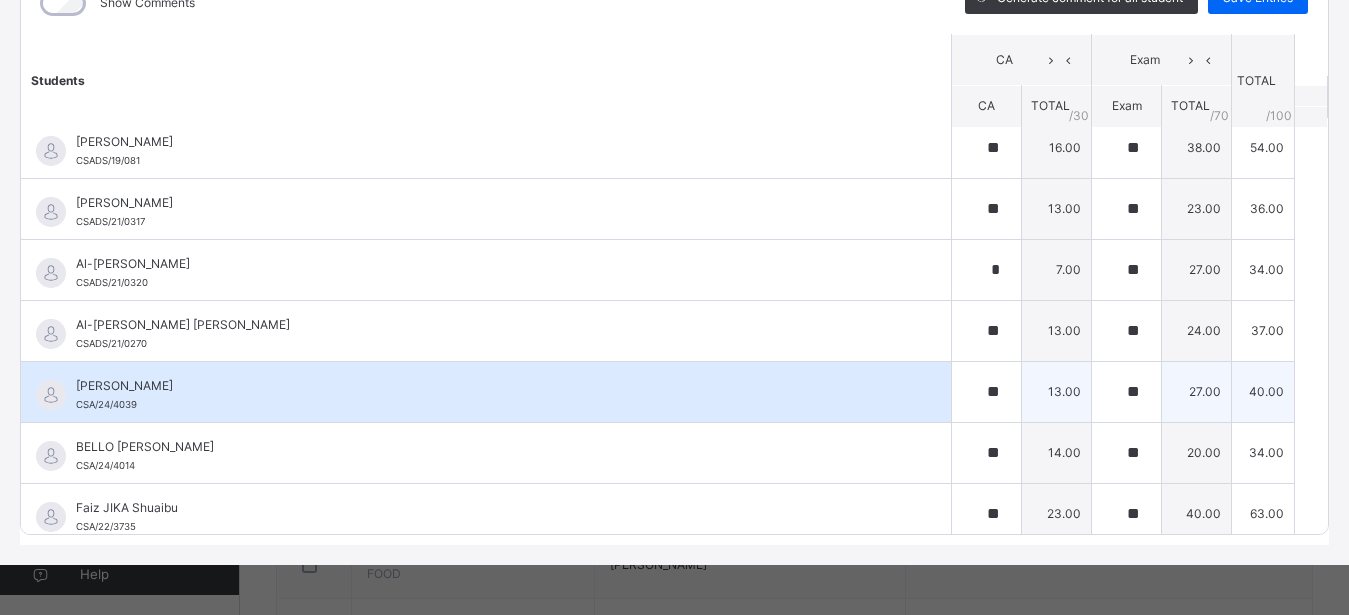 scroll, scrollTop: 0, scrollLeft: 0, axis: both 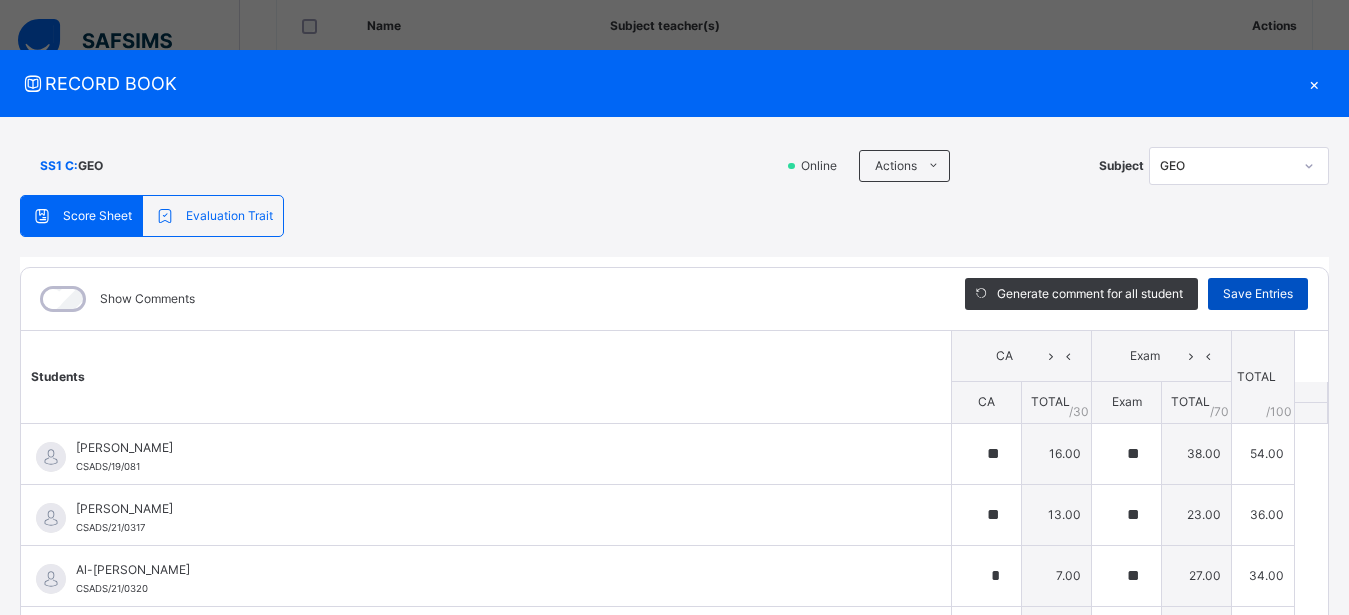 type on "**" 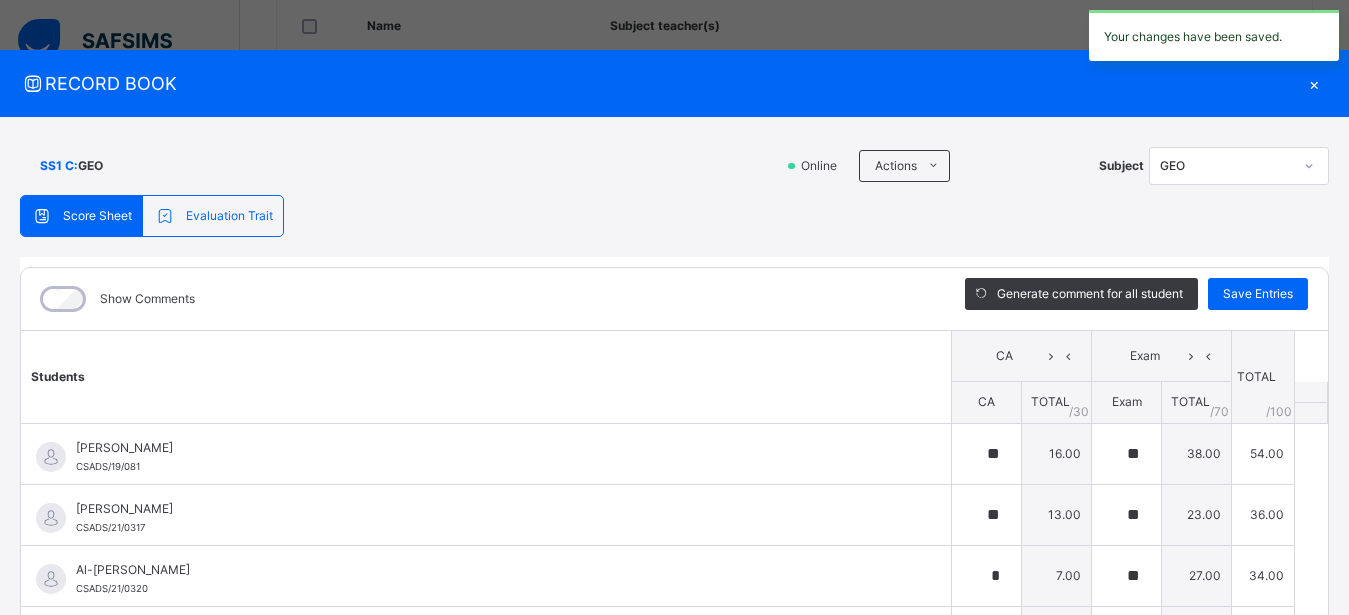 type on "**" 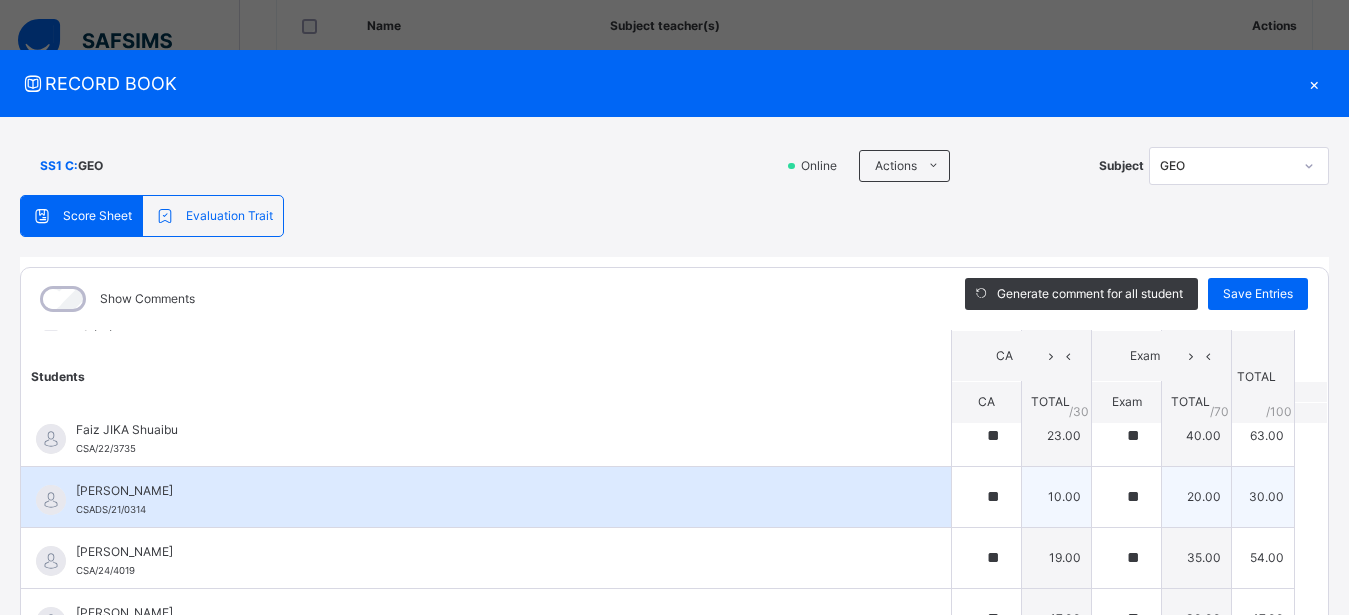 scroll, scrollTop: 387, scrollLeft: 0, axis: vertical 